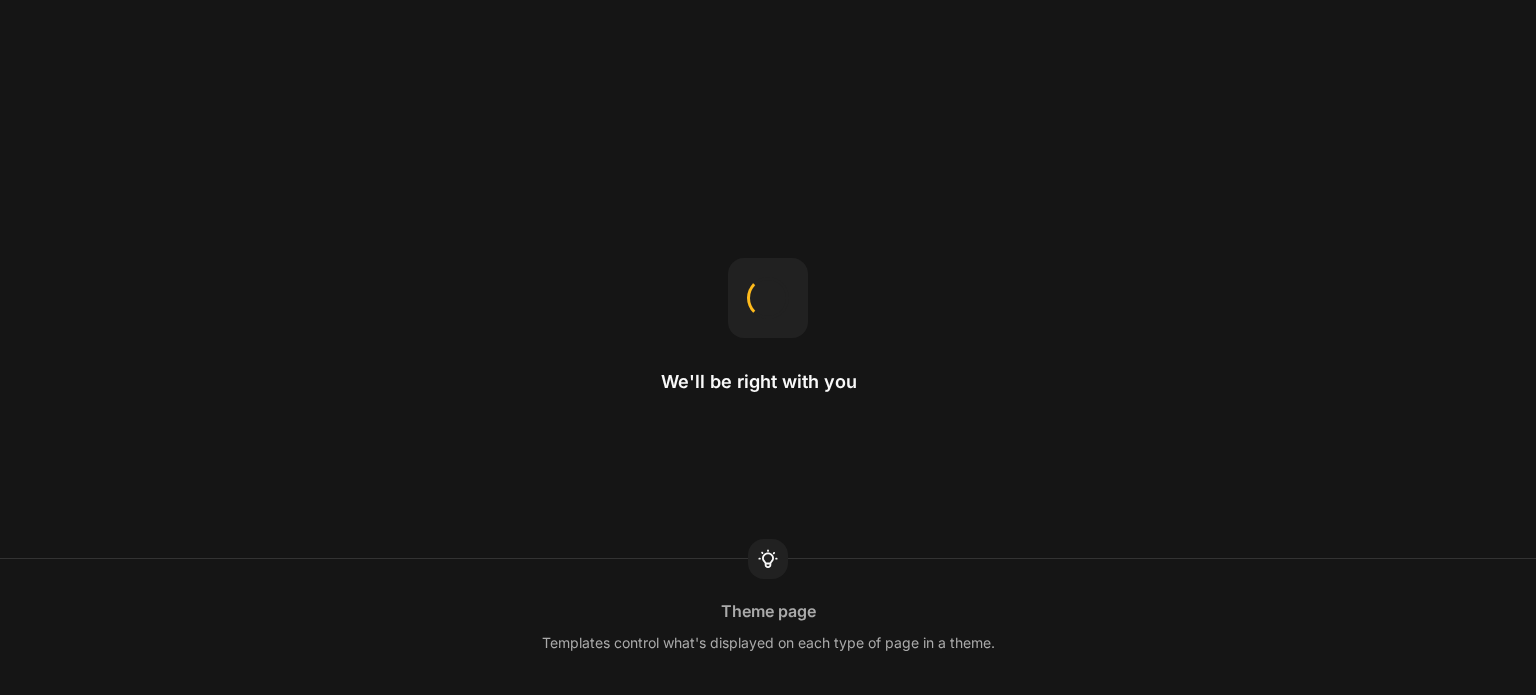 scroll, scrollTop: 0, scrollLeft: 0, axis: both 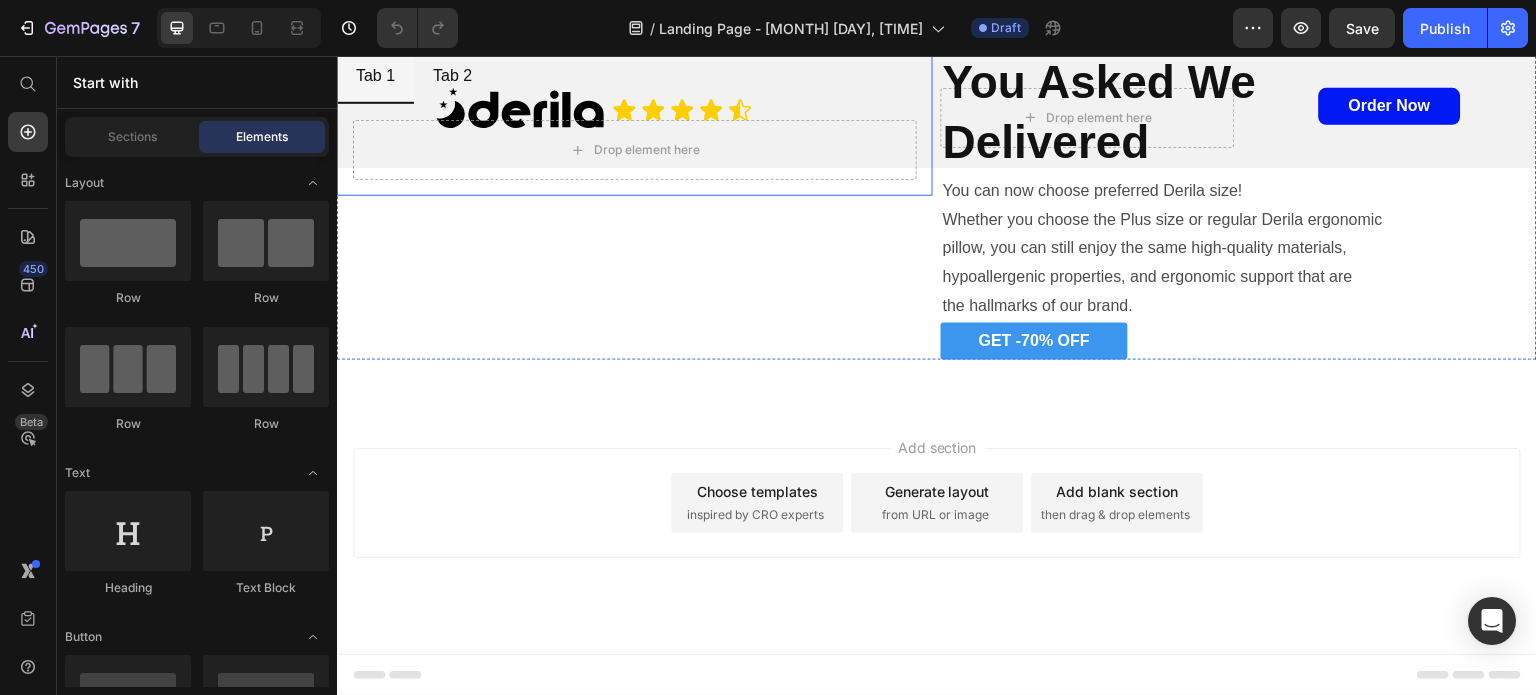 click on "Tab 1" at bounding box center [375, 76] 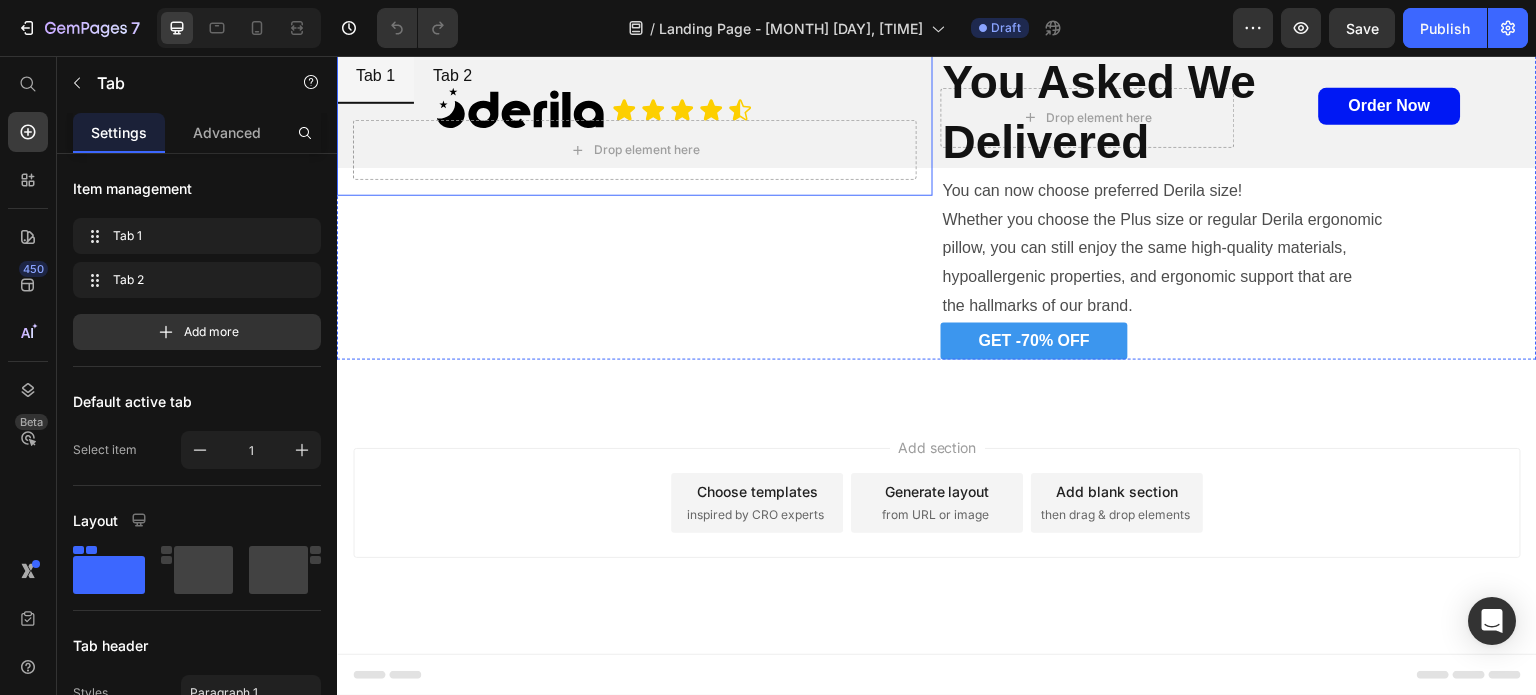 click on "Tab 1" at bounding box center (375, 76) 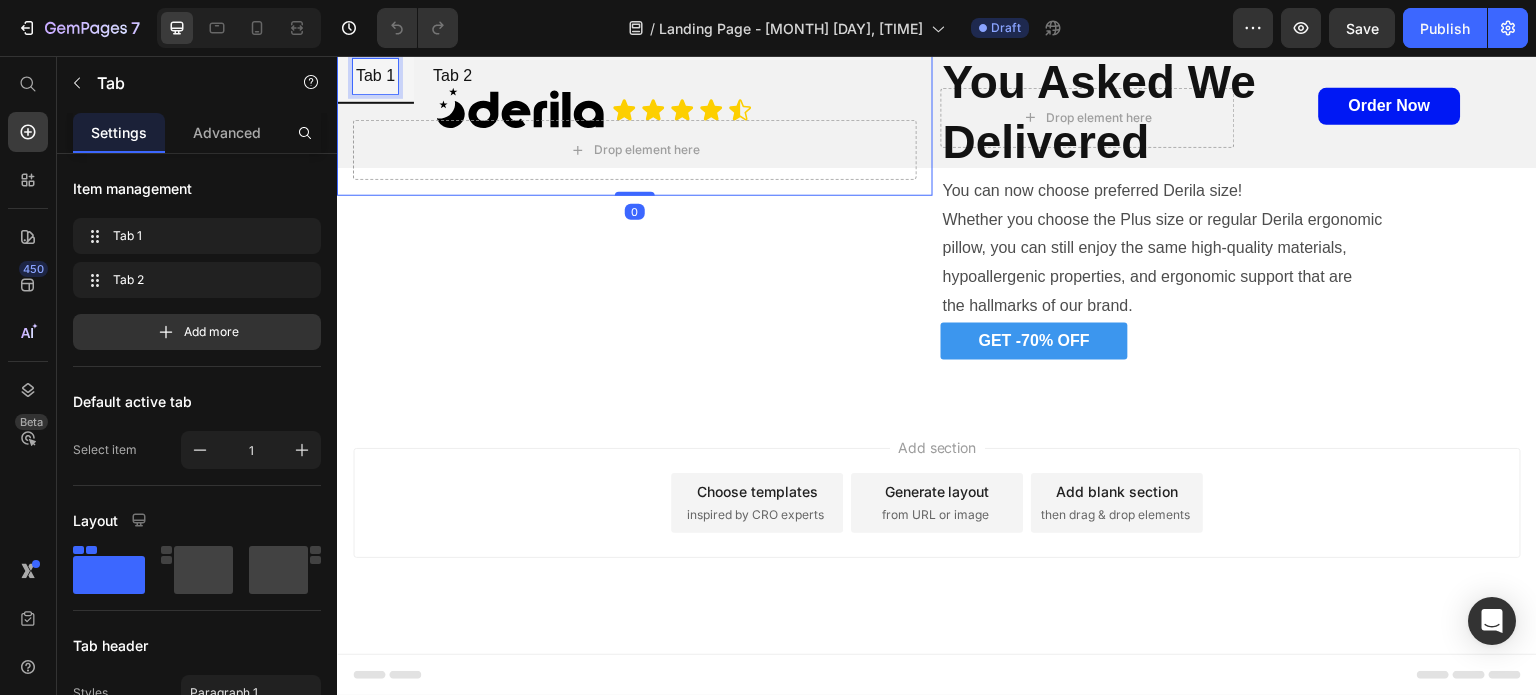 click on "Tab 1" at bounding box center [375, 76] 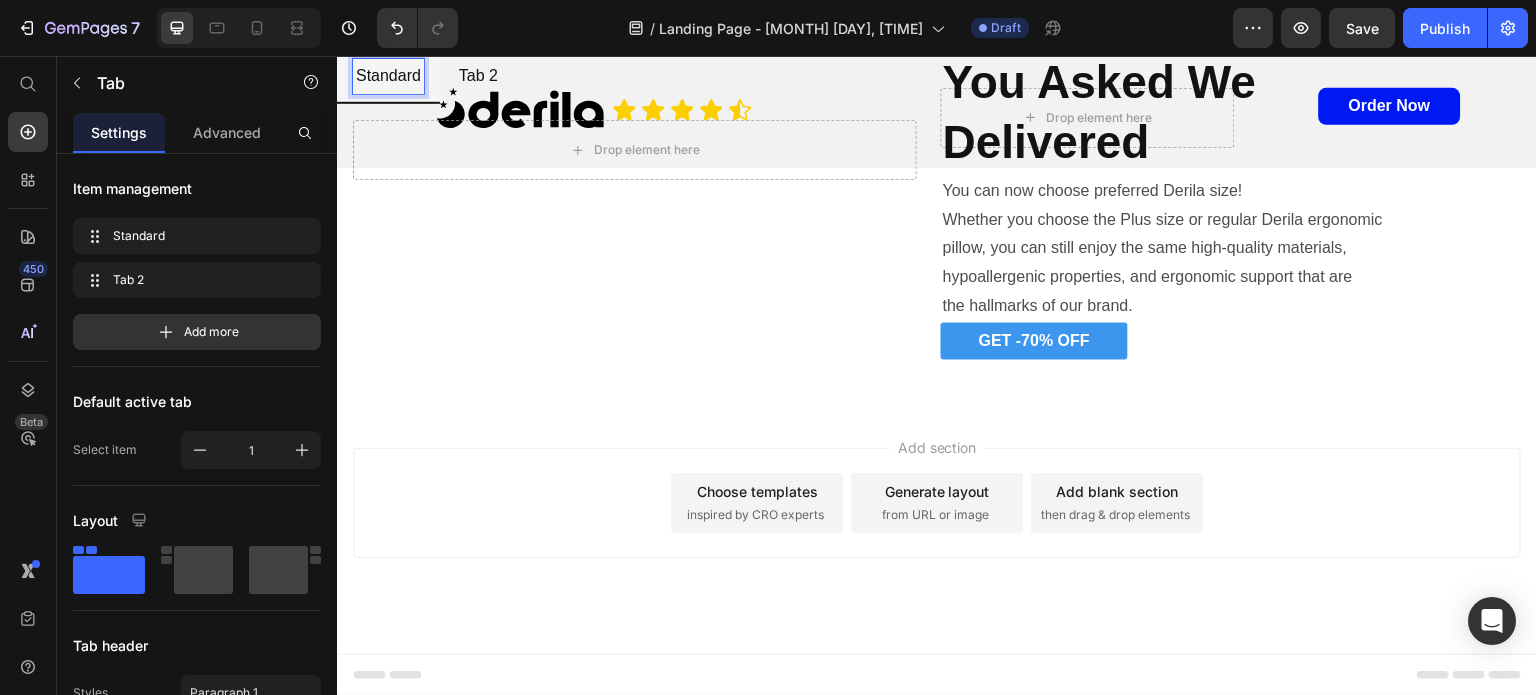 click on "Standard" at bounding box center (388, 76) 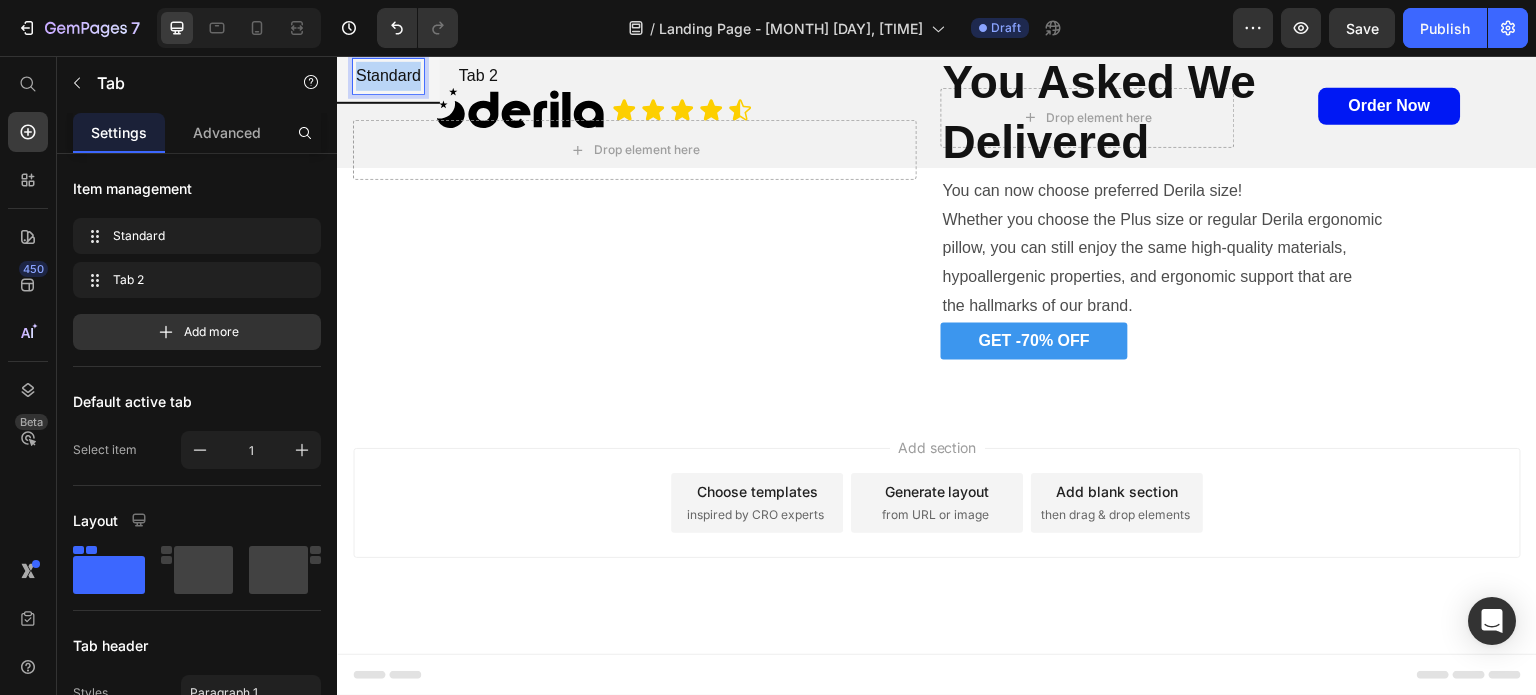 click on "Standard" at bounding box center [388, 76] 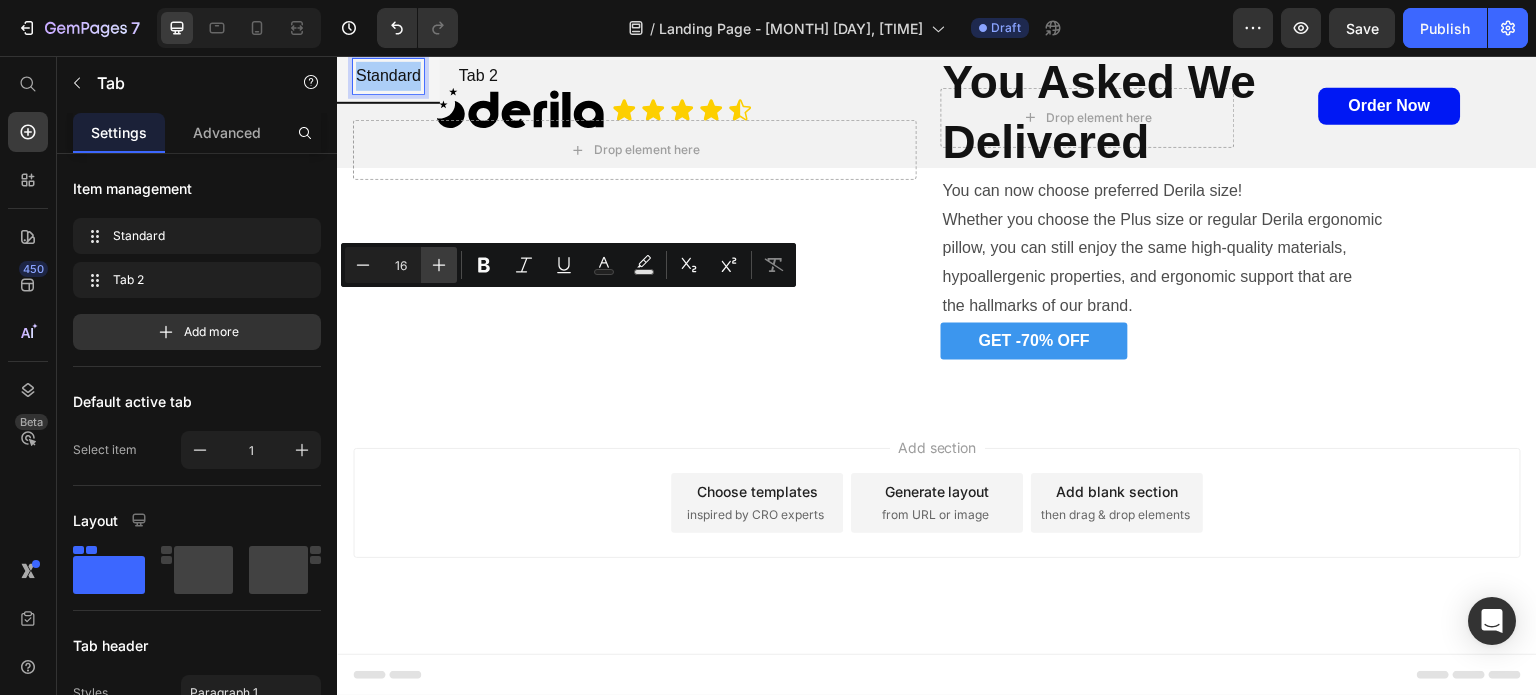 click 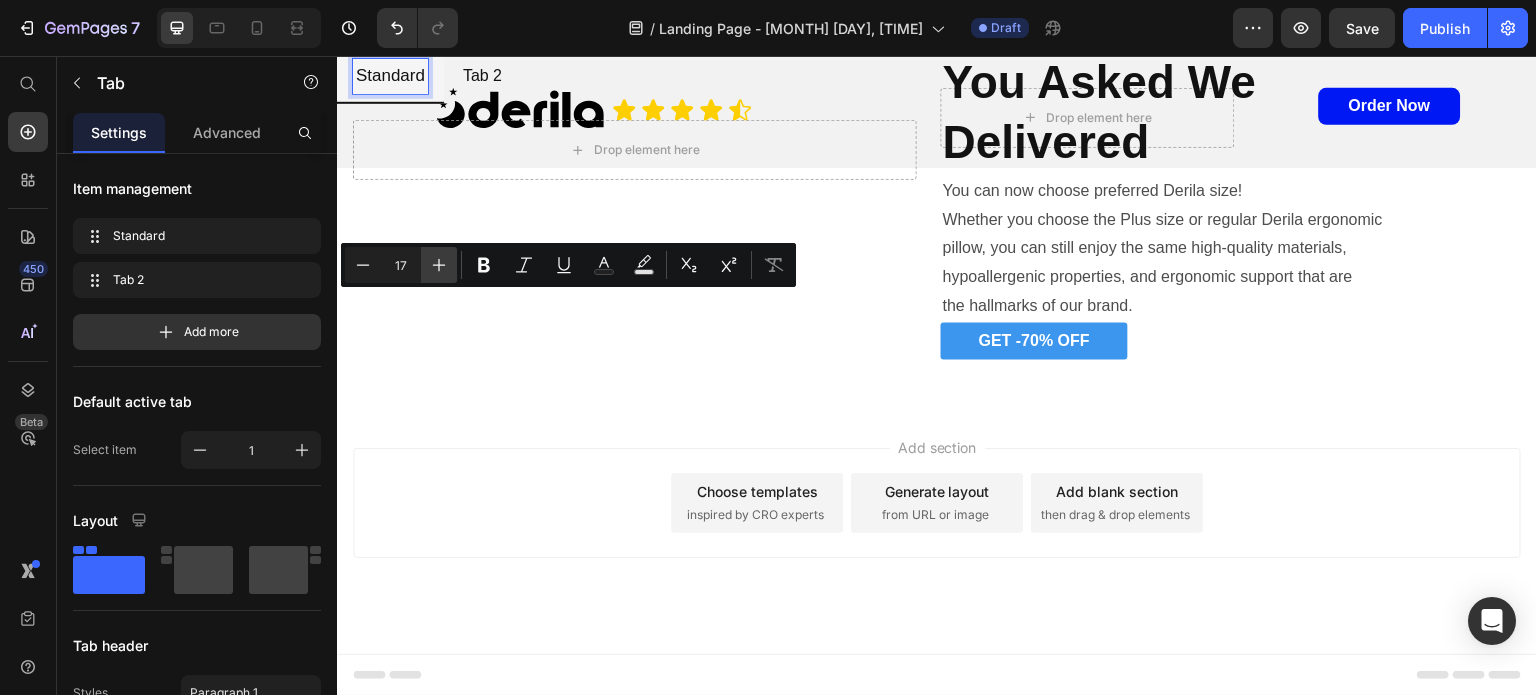 click 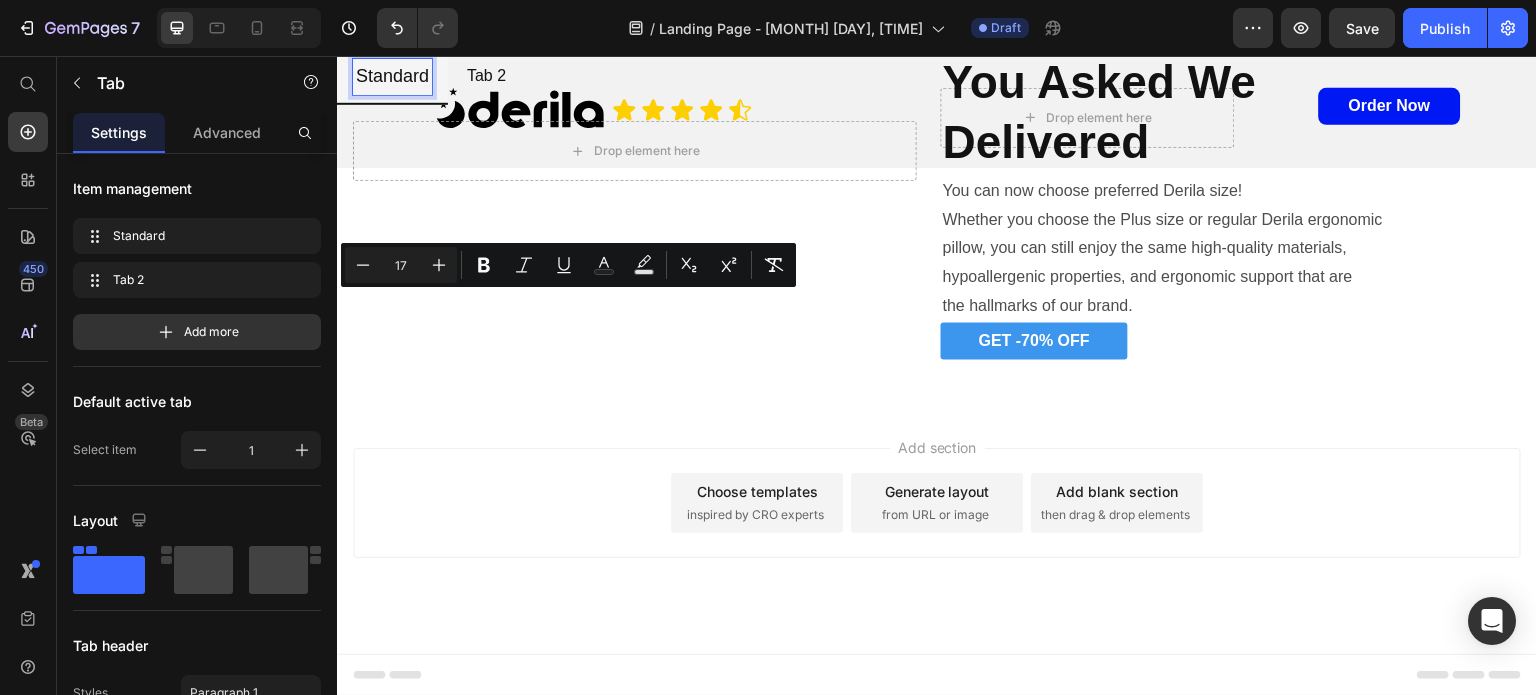 type on "18" 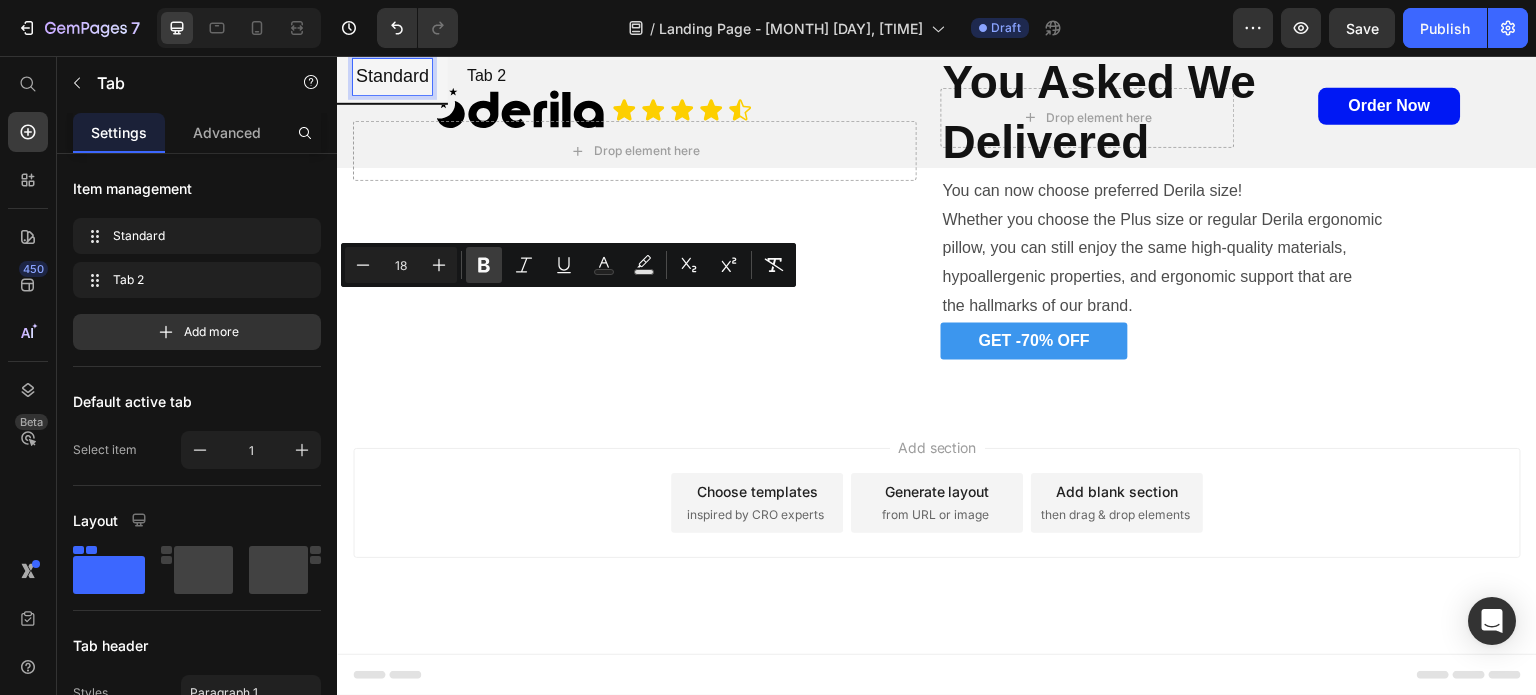 click 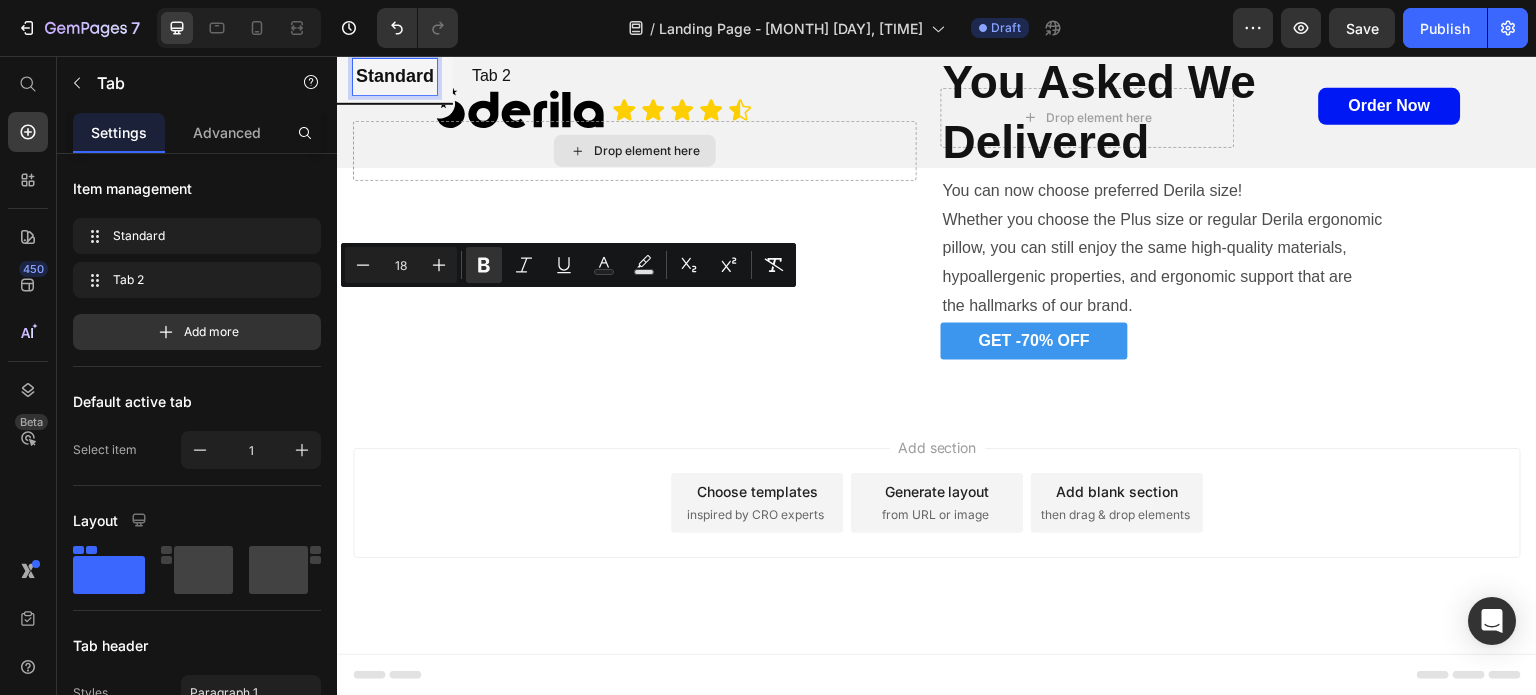 click on "Drop element here" at bounding box center (635, 151) 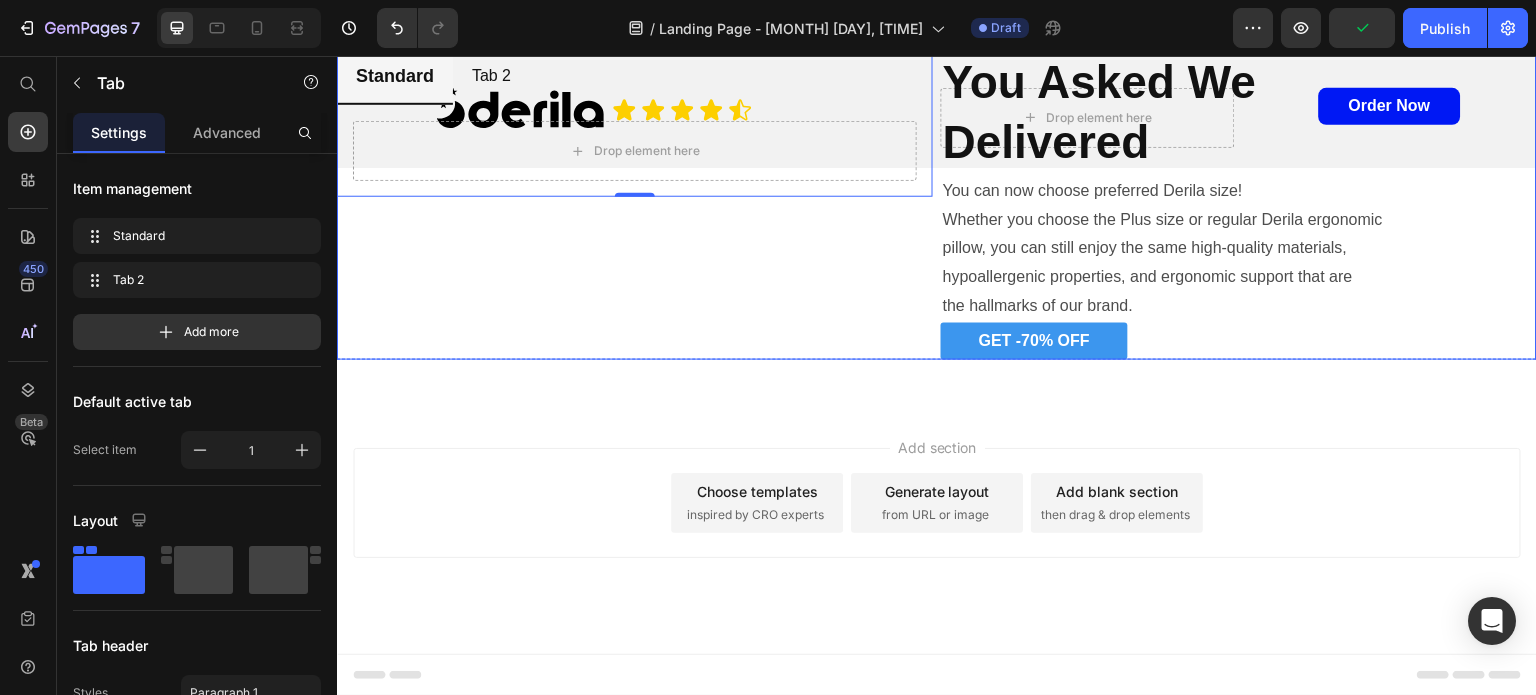 click on "Standard Tab 2
Drop element here
Tab   0" at bounding box center [635, 205] 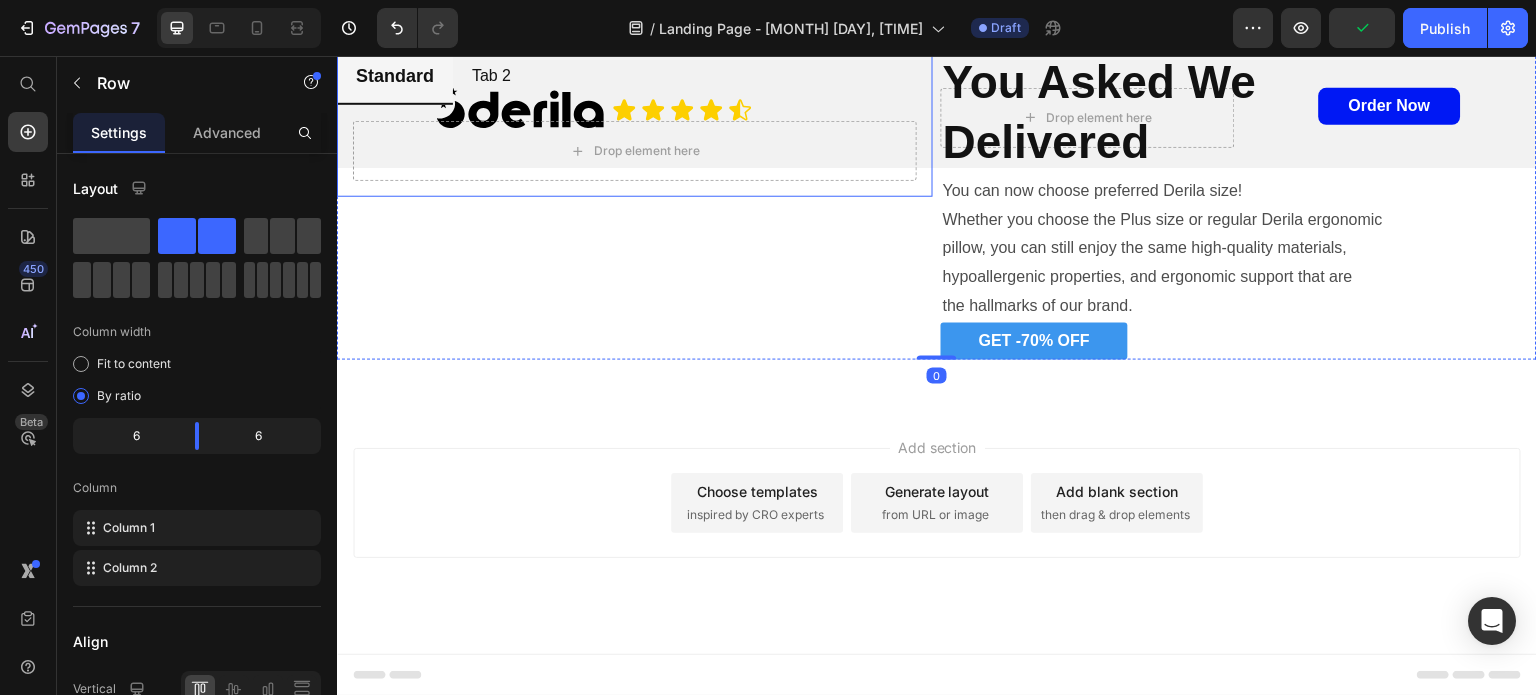click on "Standard" at bounding box center (395, 78) 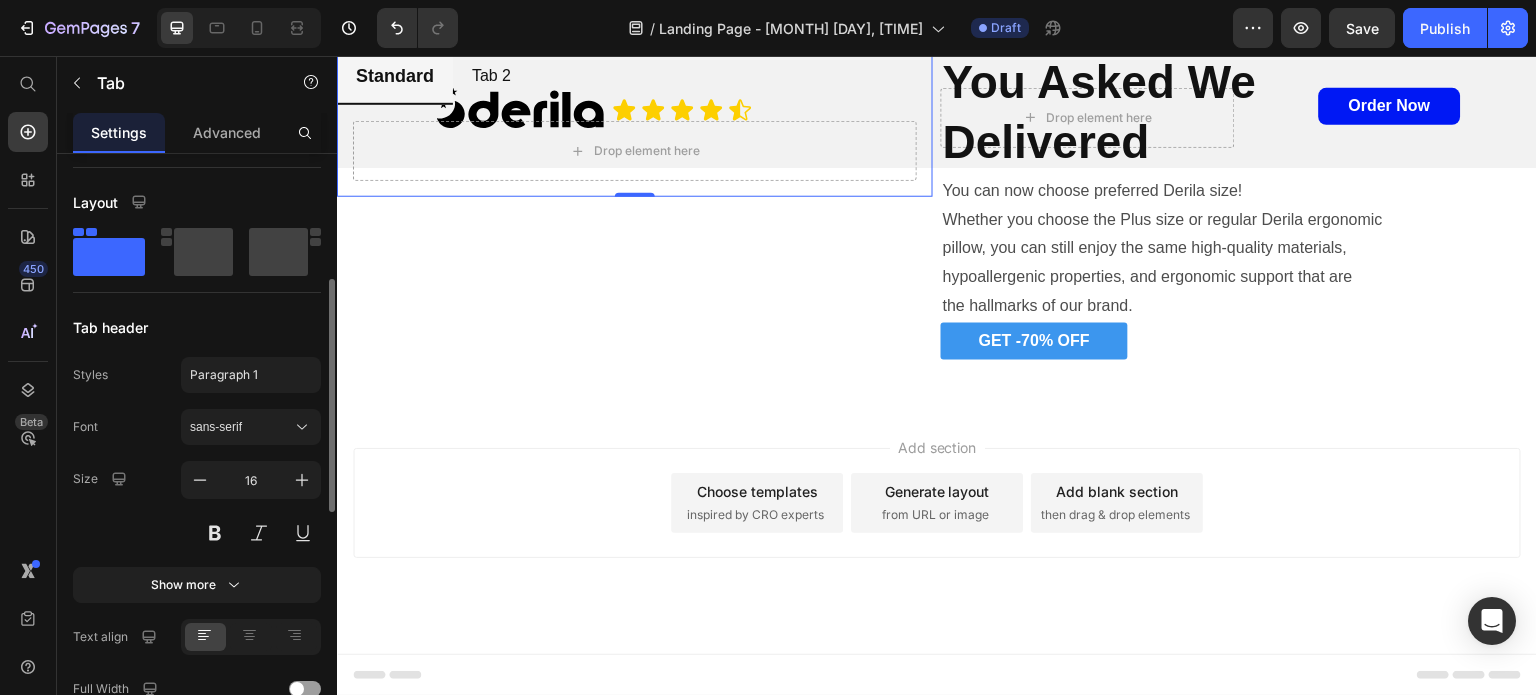scroll, scrollTop: 319, scrollLeft: 0, axis: vertical 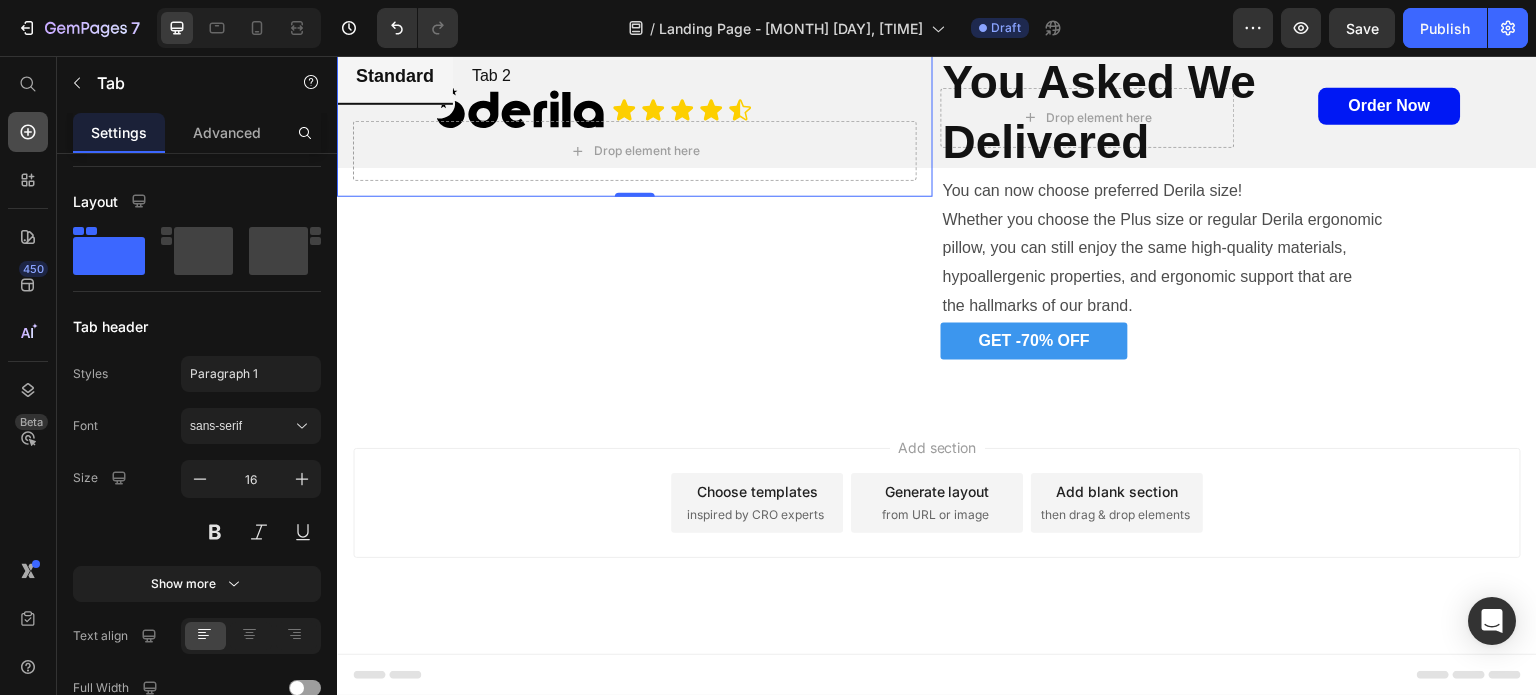 click 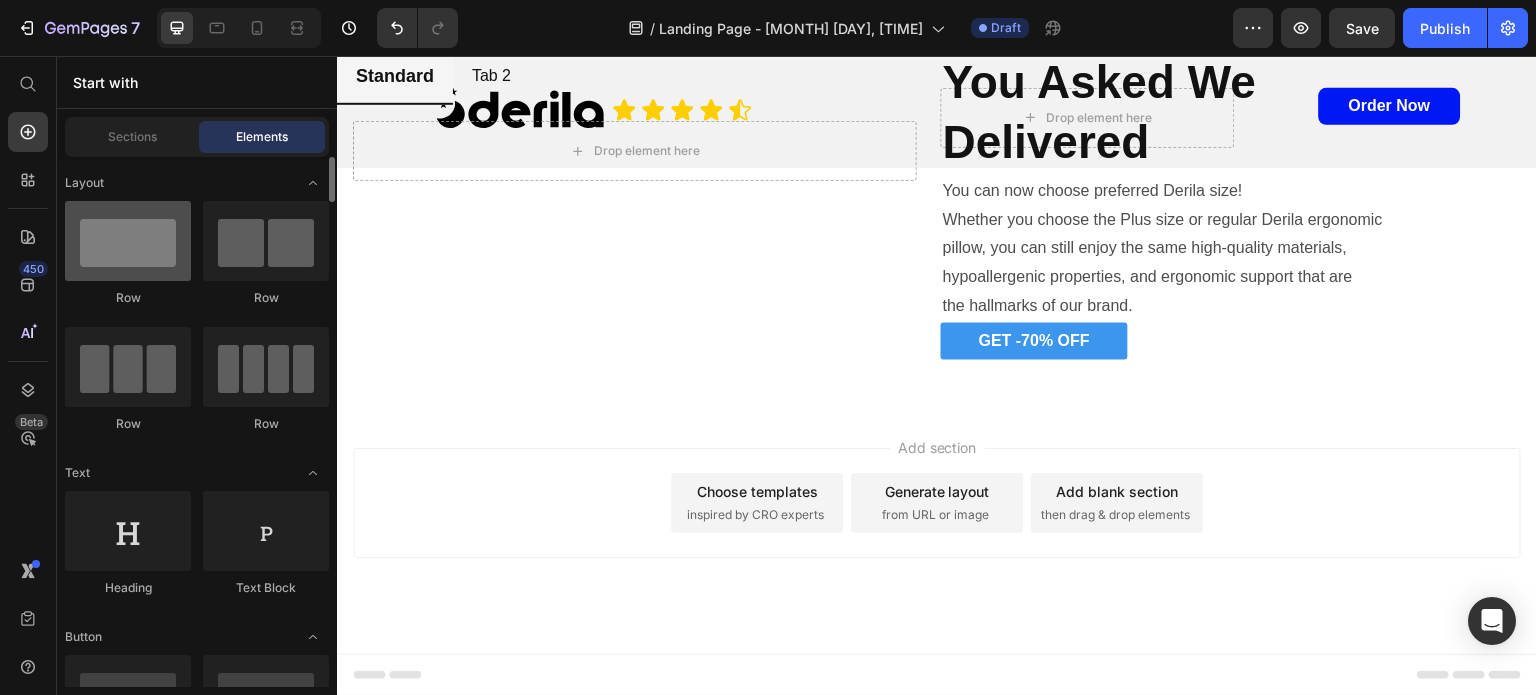 scroll, scrollTop: 0, scrollLeft: 0, axis: both 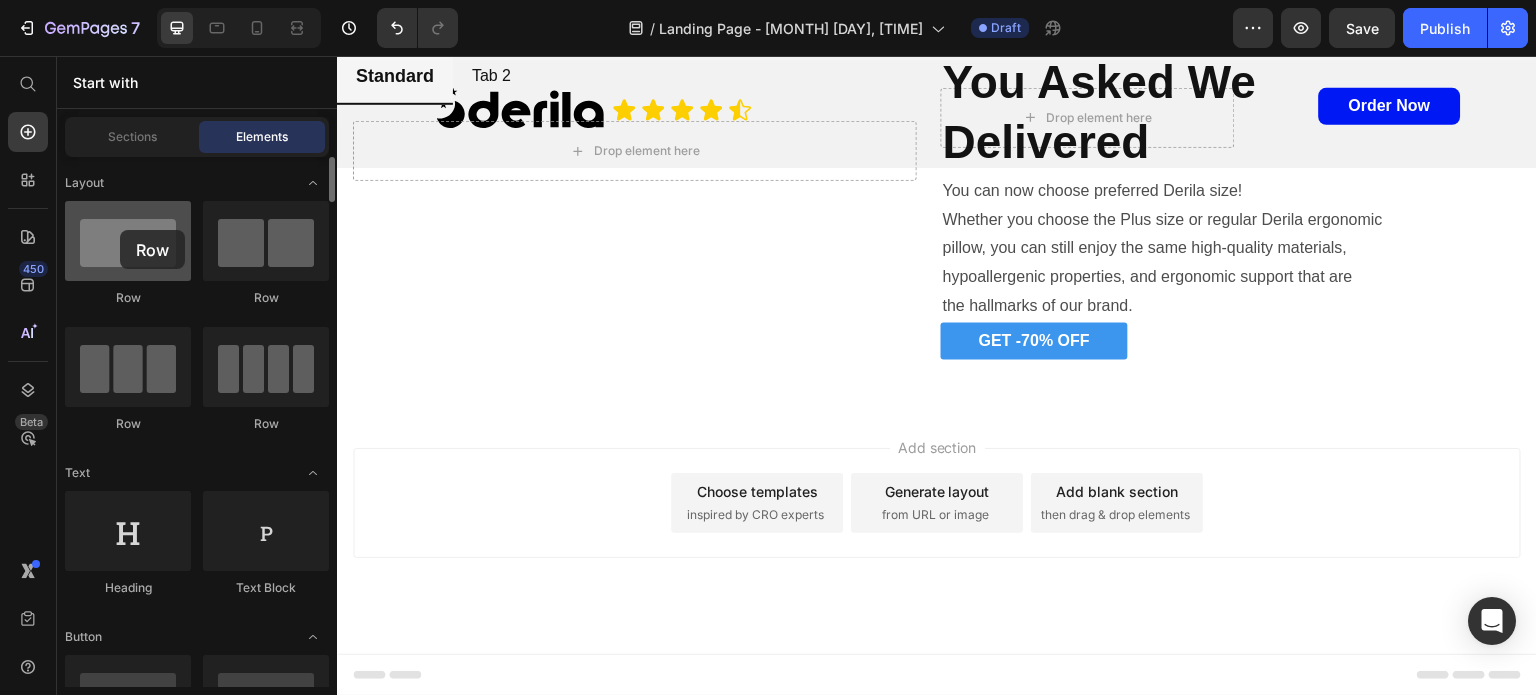drag, startPoint x: 143, startPoint y: 251, endPoint x: 120, endPoint y: 230, distance: 31.144823 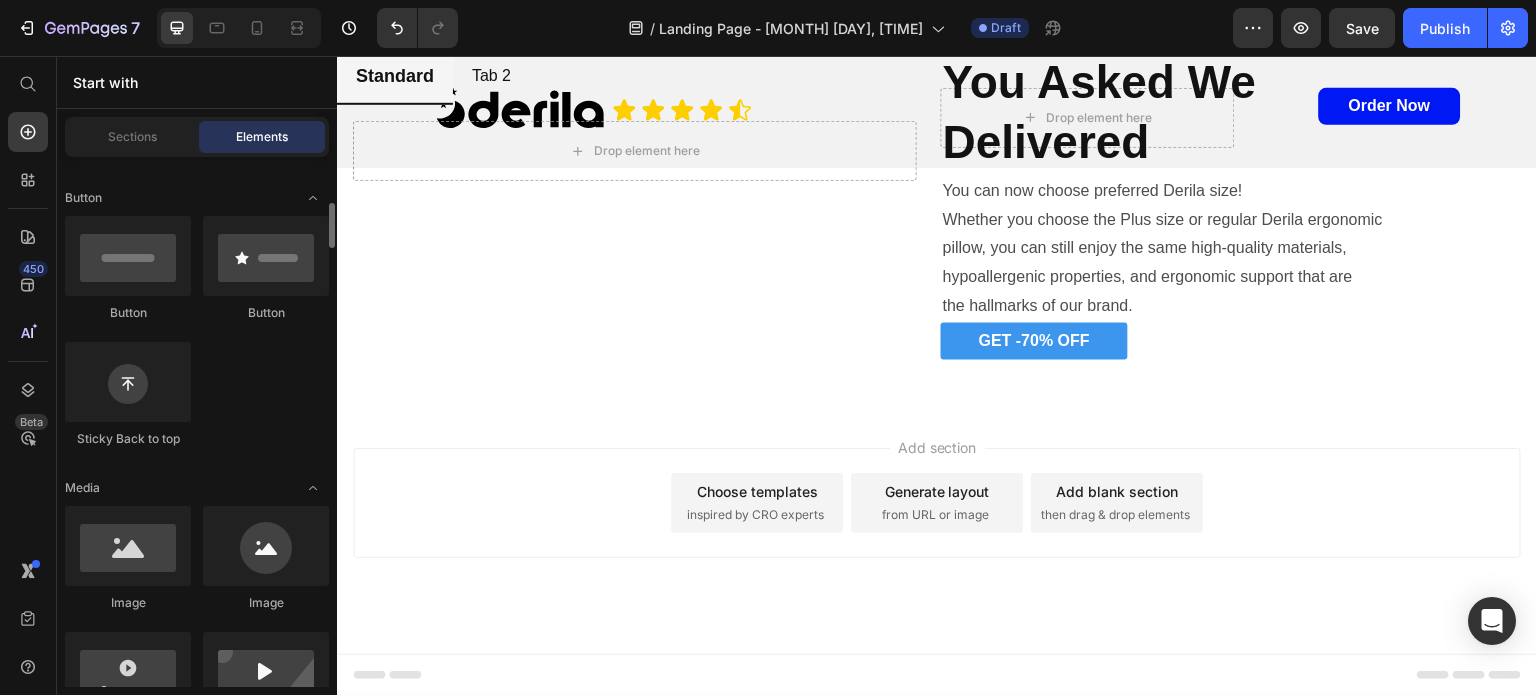 scroll, scrollTop: 450, scrollLeft: 0, axis: vertical 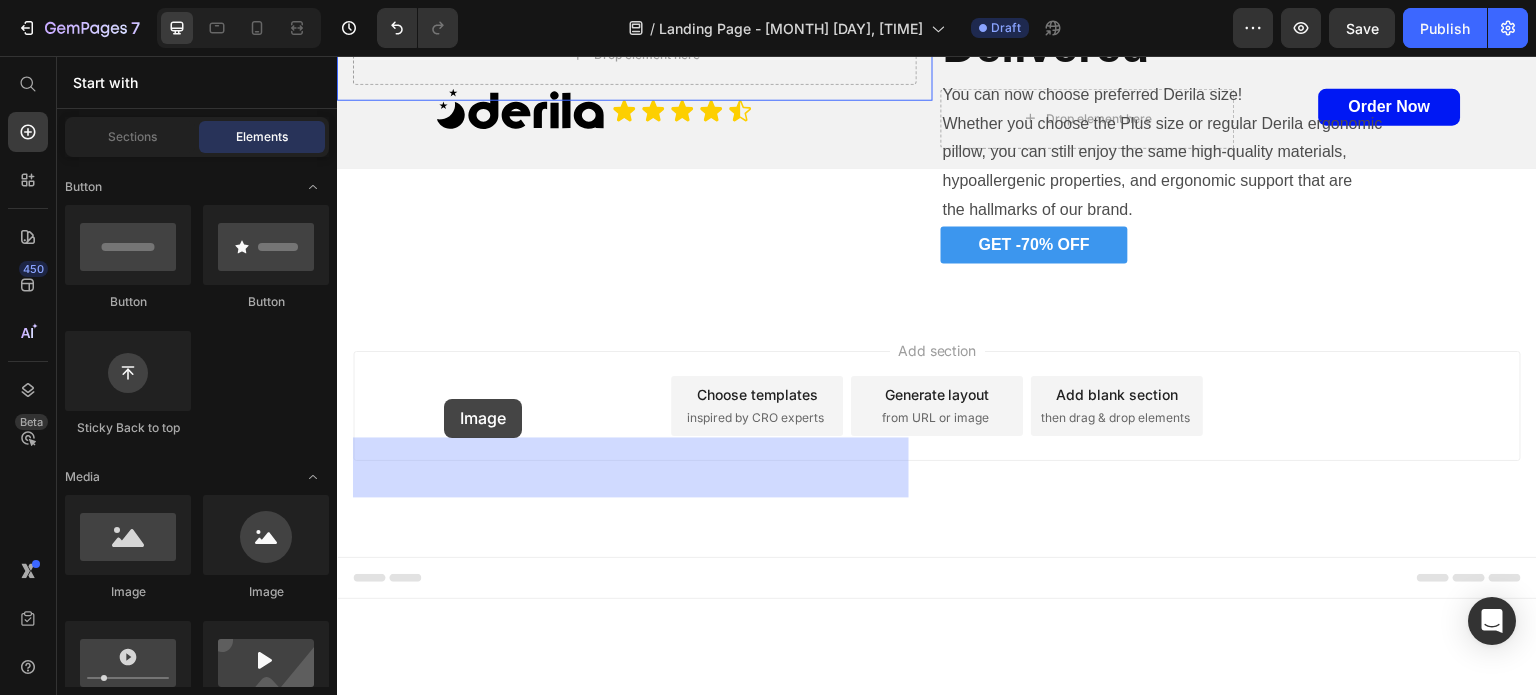 drag, startPoint x: 489, startPoint y: 595, endPoint x: 448, endPoint y: 397, distance: 202.2004 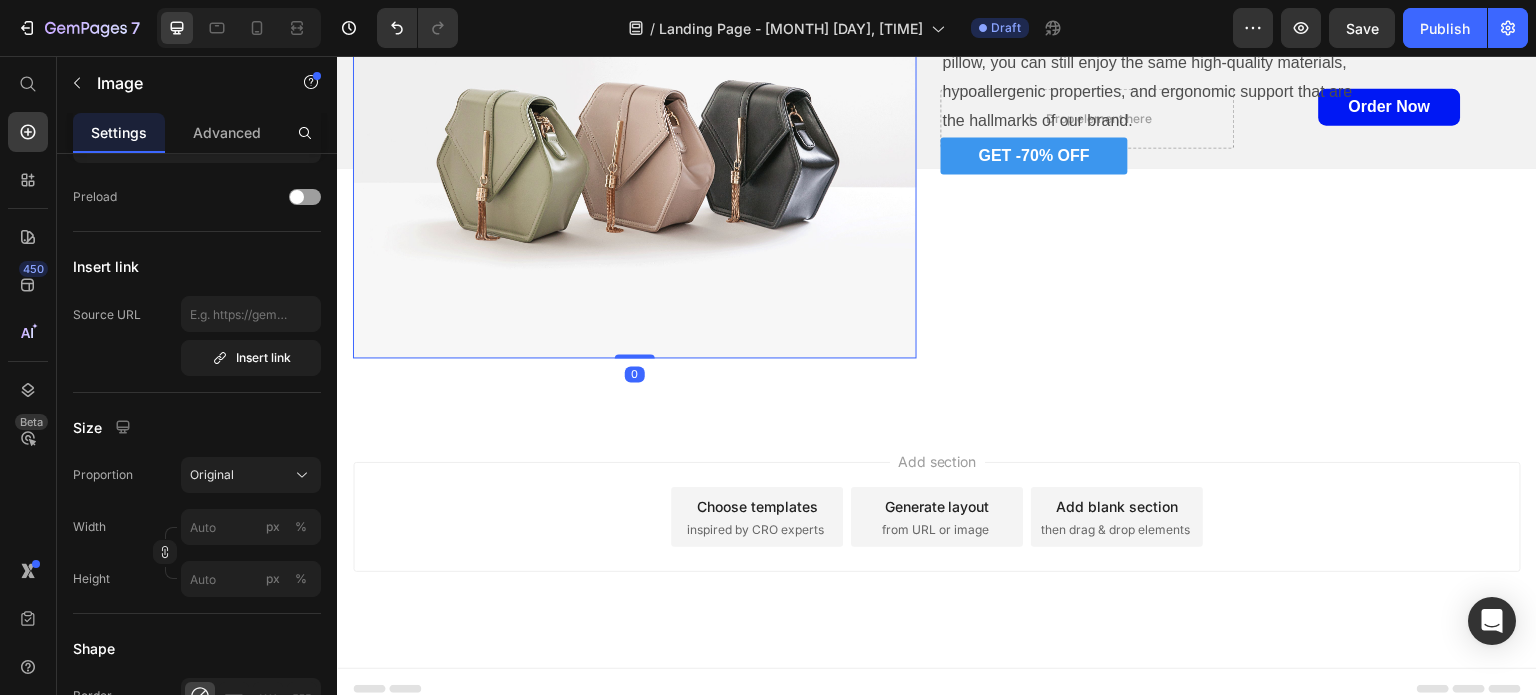scroll, scrollTop: 0, scrollLeft: 0, axis: both 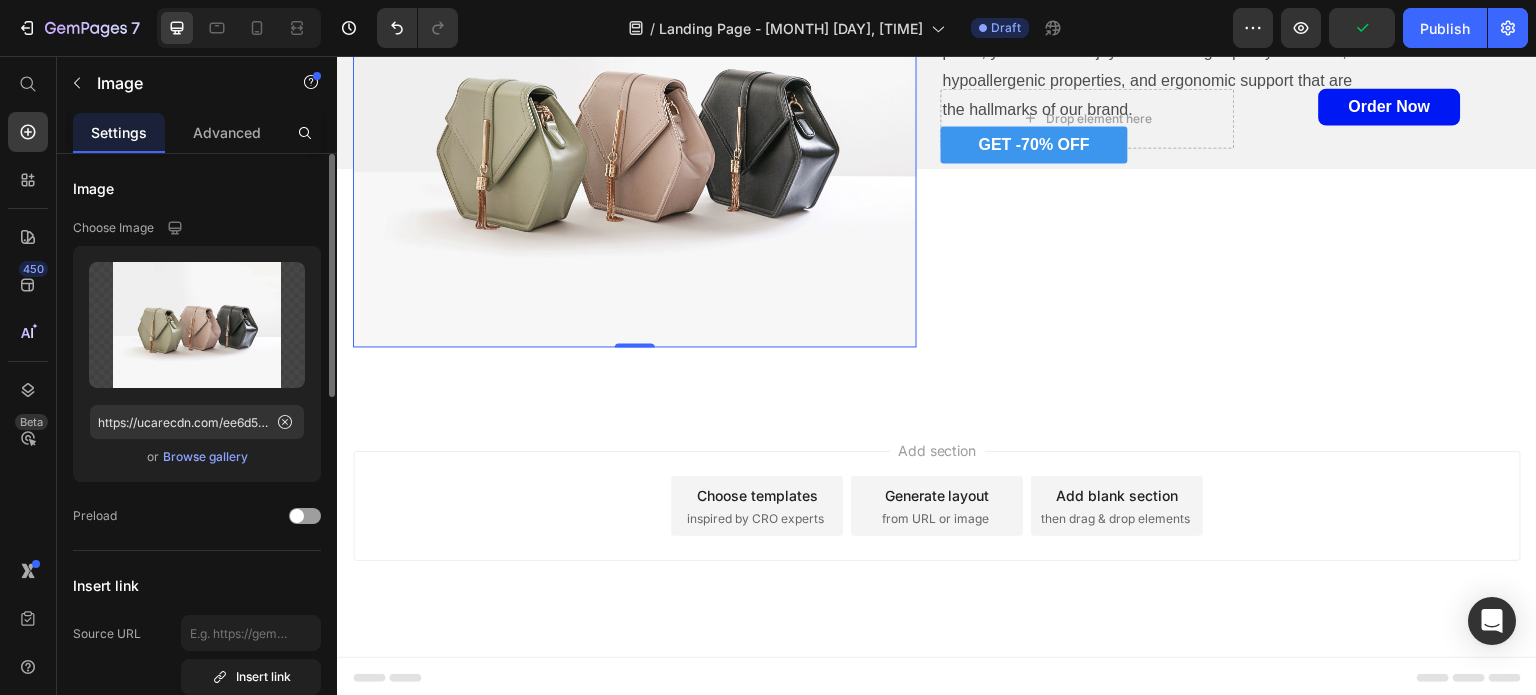 click on "Browse gallery" at bounding box center [205, 457] 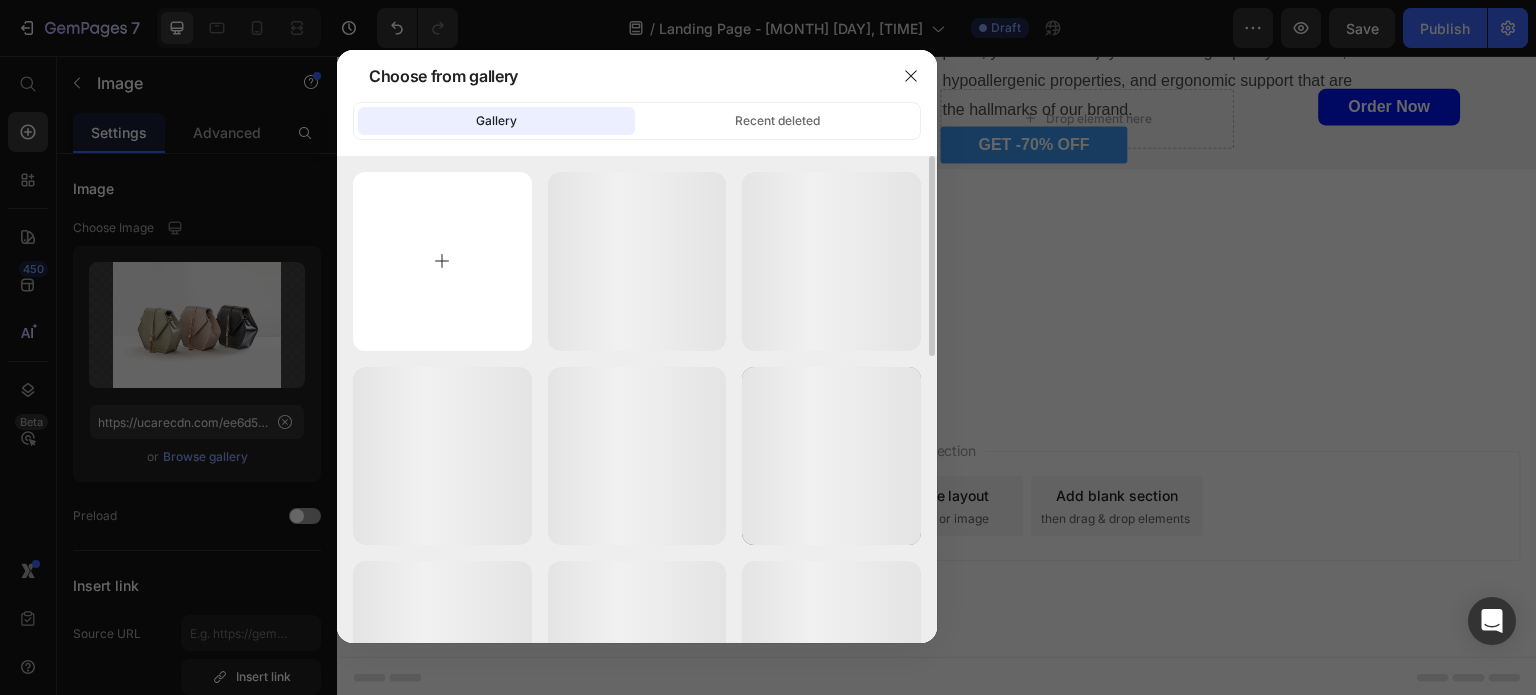 click at bounding box center [442, 261] 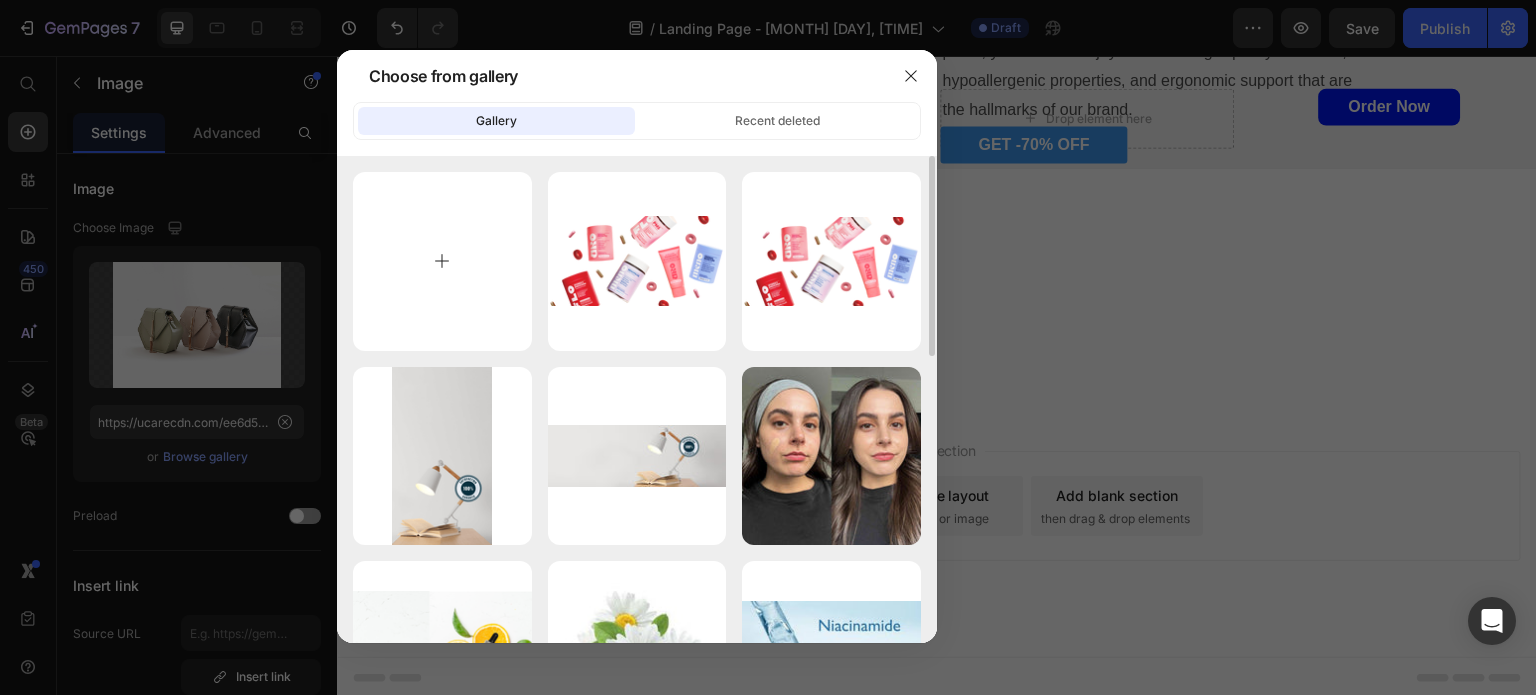 type on "C:\fakepath\1-standard.png" 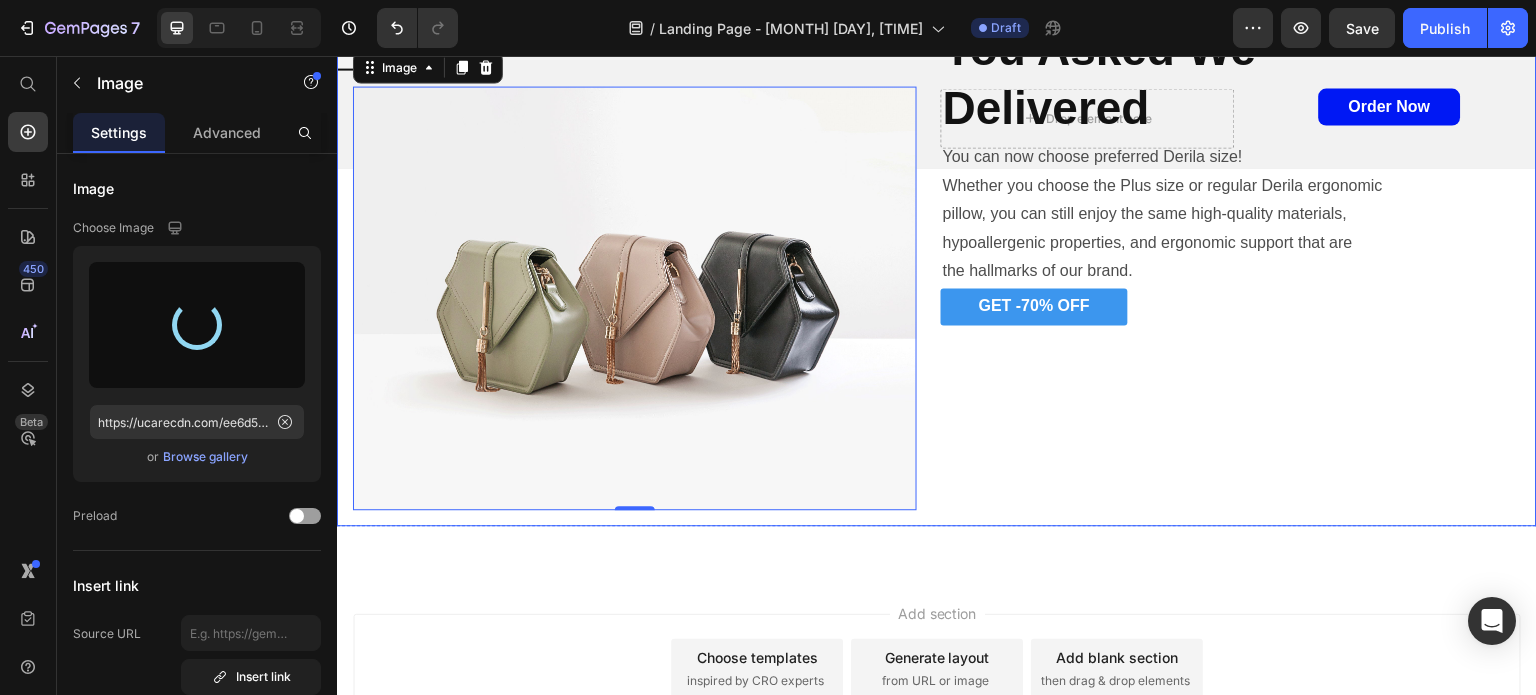 scroll, scrollTop: 4069, scrollLeft: 0, axis: vertical 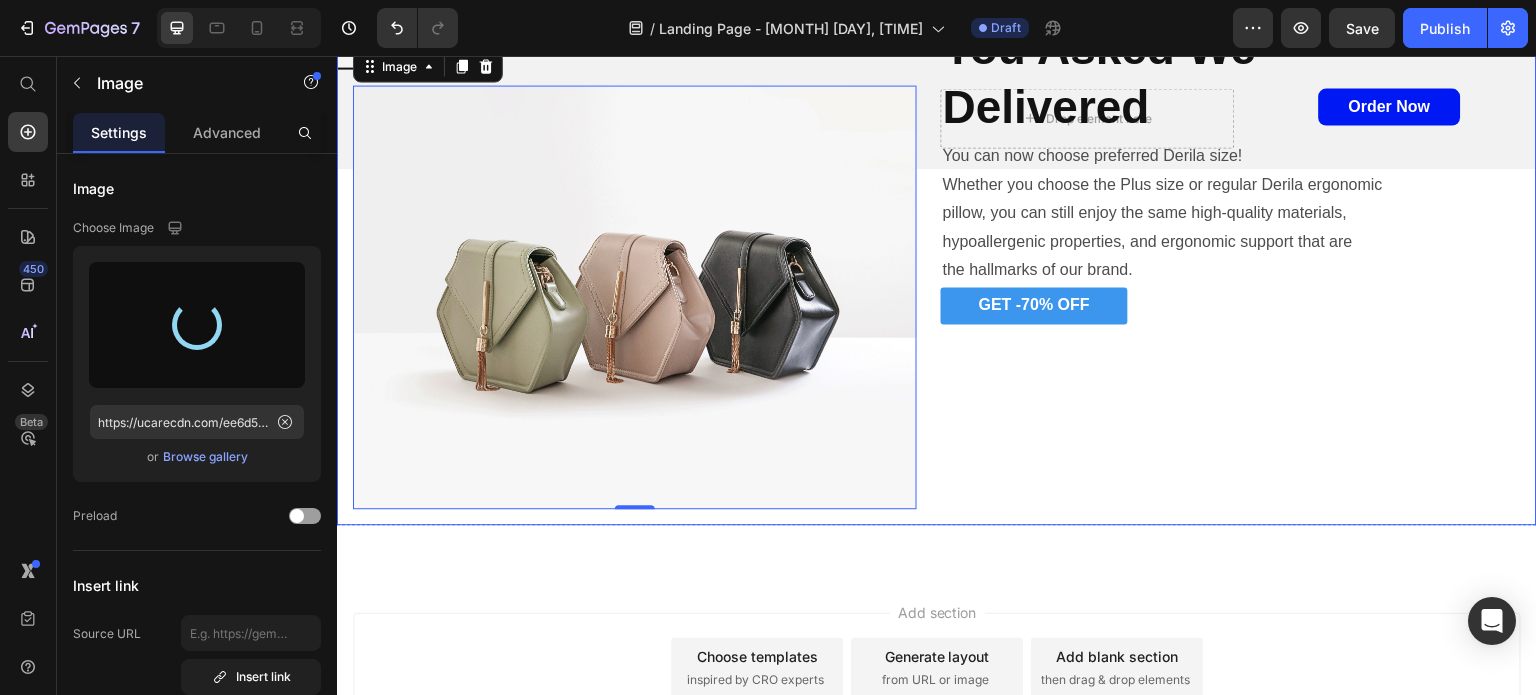 type on "https://cdn.shopify.com/s/files/1/0861/7495/7845/files/gempages_571782761602352000-64ff3e81-01bc-487e-a50b-168ac63b8257.png" 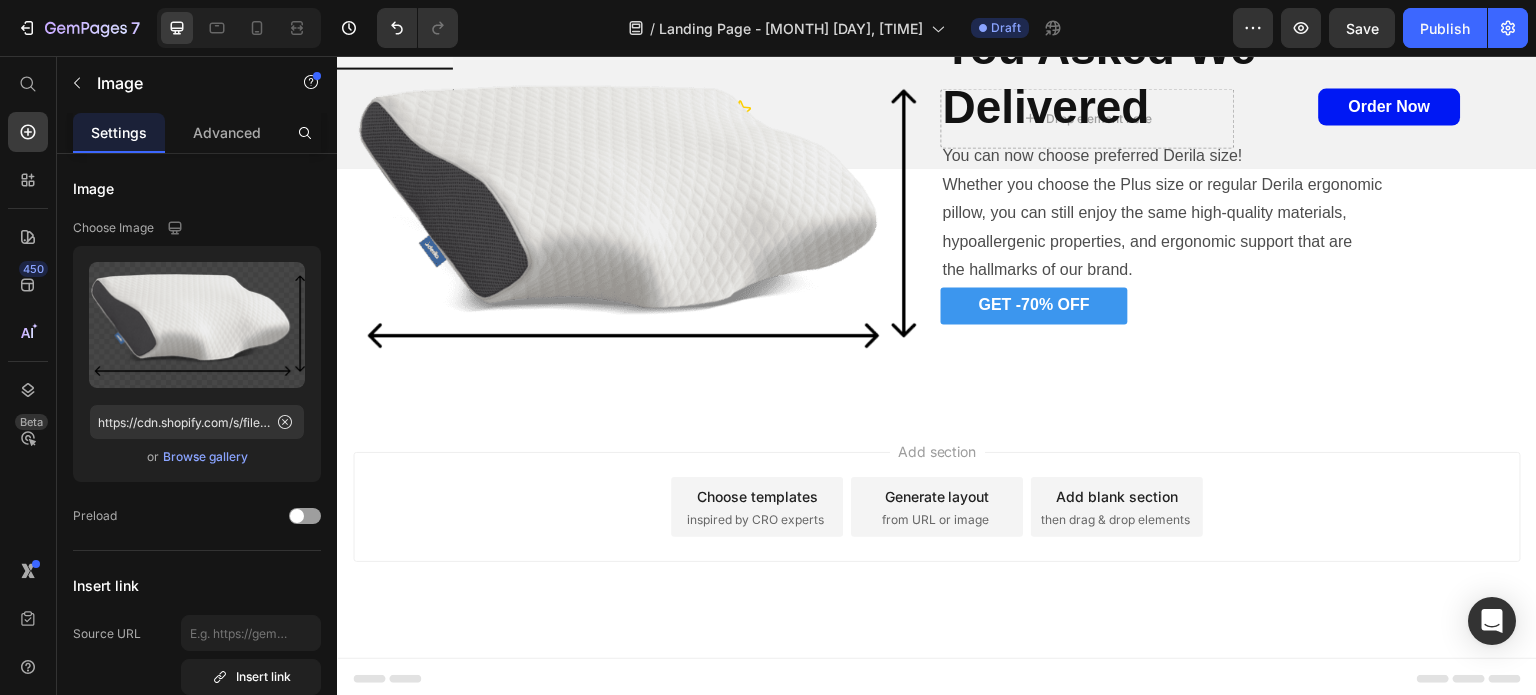 click on "Add section Choose templates inspired by CRO experts Generate layout from URL or image Add blank section then drag & drop elements" at bounding box center [937, 535] 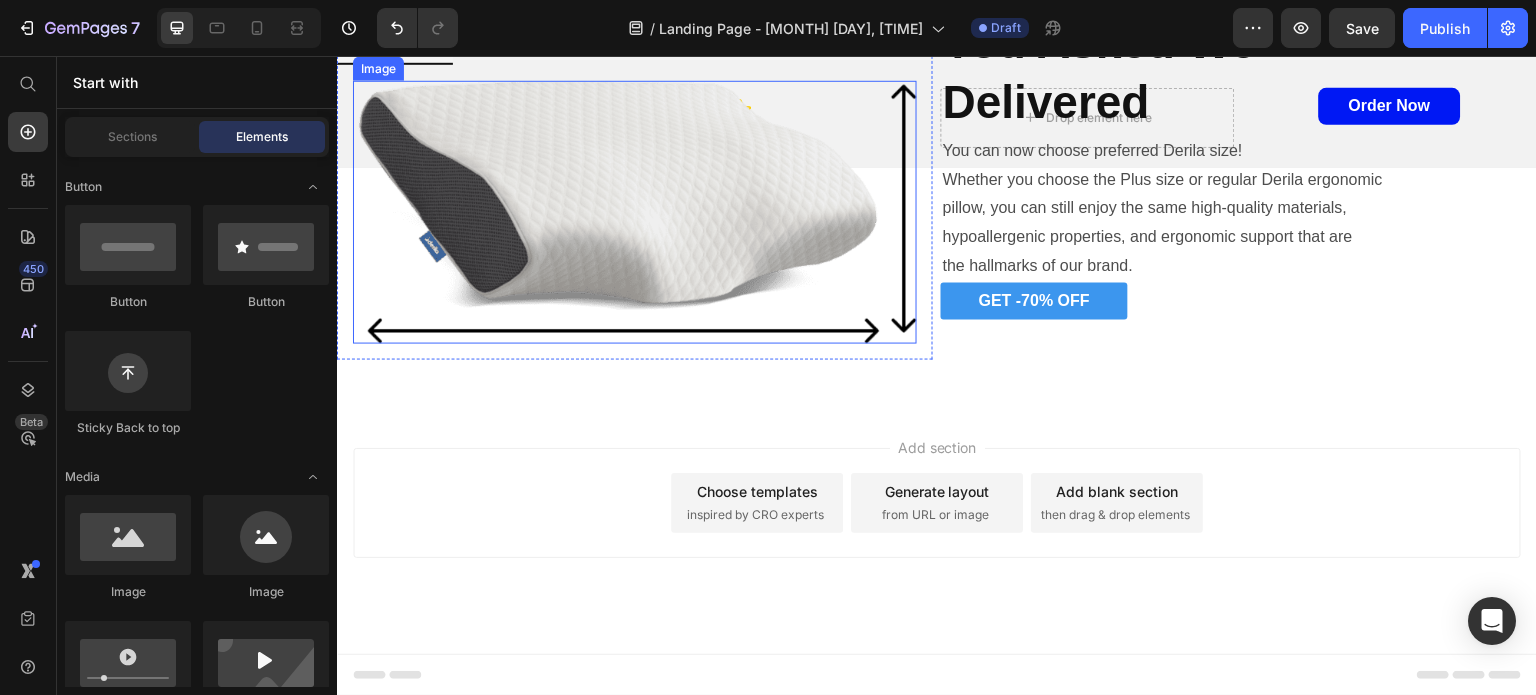 scroll, scrollTop: 4049, scrollLeft: 0, axis: vertical 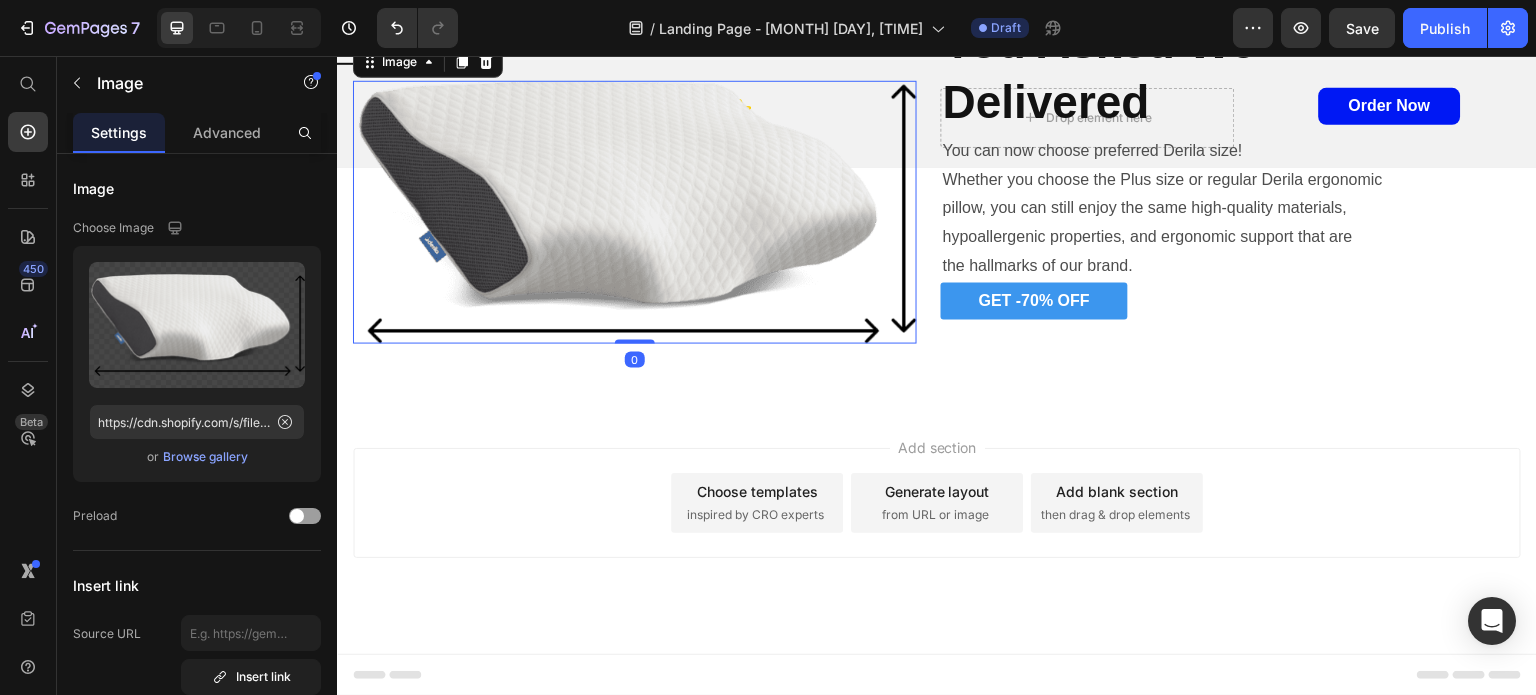 click at bounding box center (635, 212) 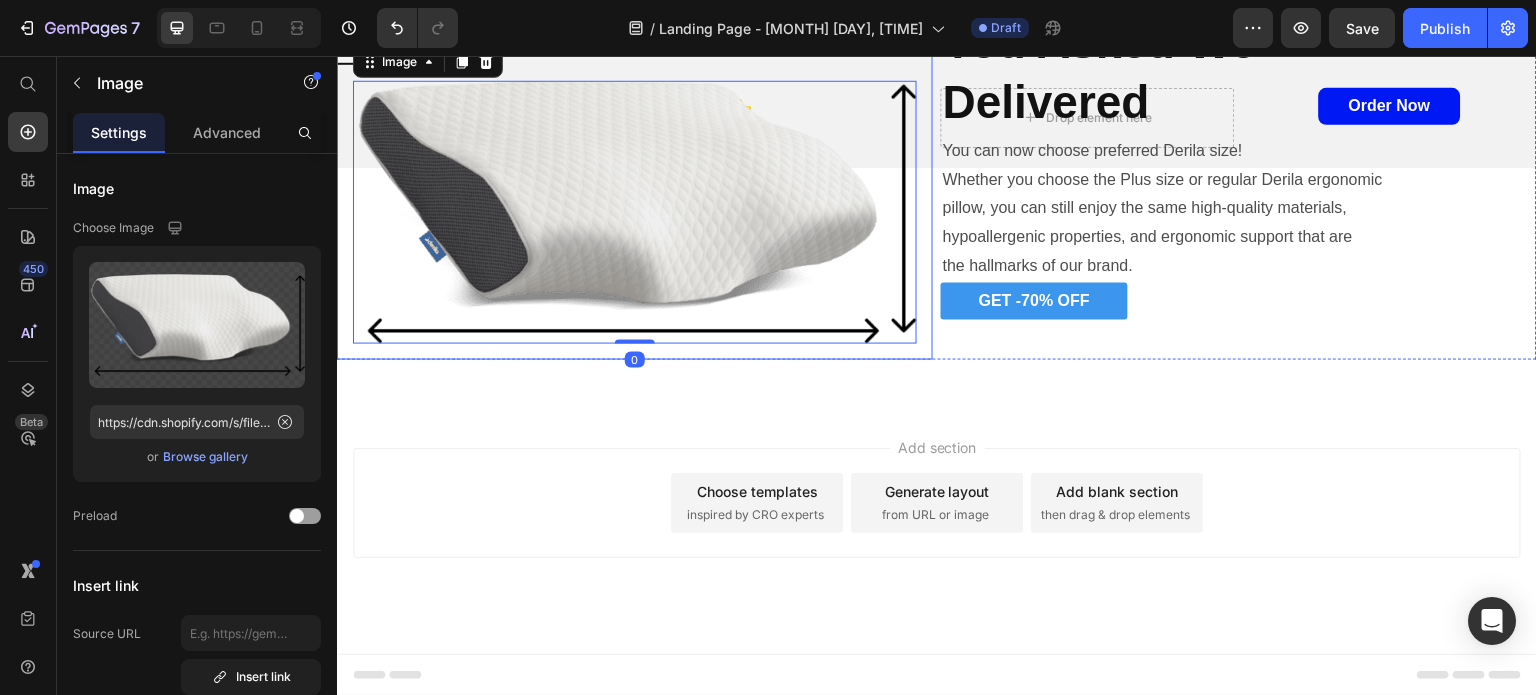 click on "Standard Tab 2" at bounding box center [635, 38] 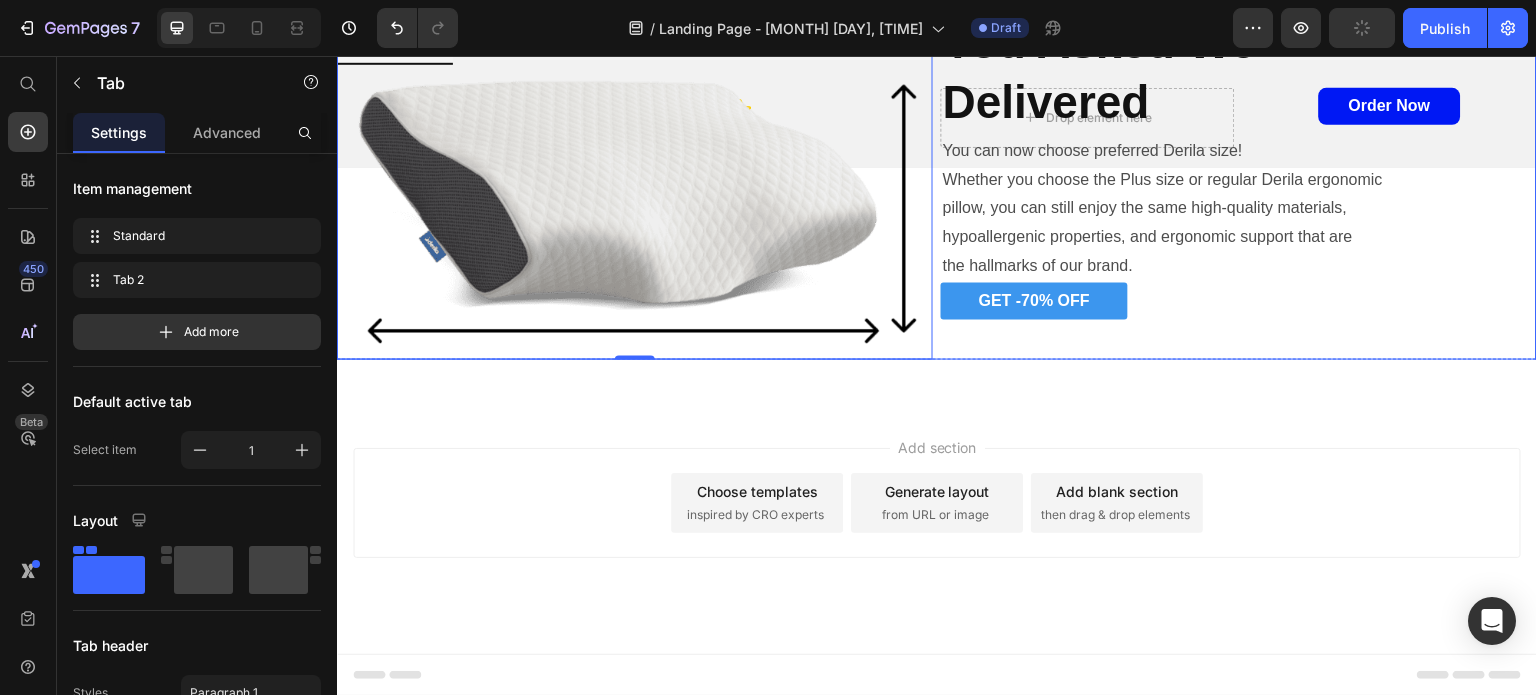 click on "Standard Tab 2 Image
Tab   0 You Asked We  Delivered Heading You can now choose preferred Derila size! Whether you choose the Plus size or regular Derila ergonomic  pillow, you can still enjoy the same high-quality materials,  hypoallergenic properties, and ergonomic support that are  the hallmarks of our brand. Text Block GET -70%   OFF Button Row" at bounding box center [937, 185] 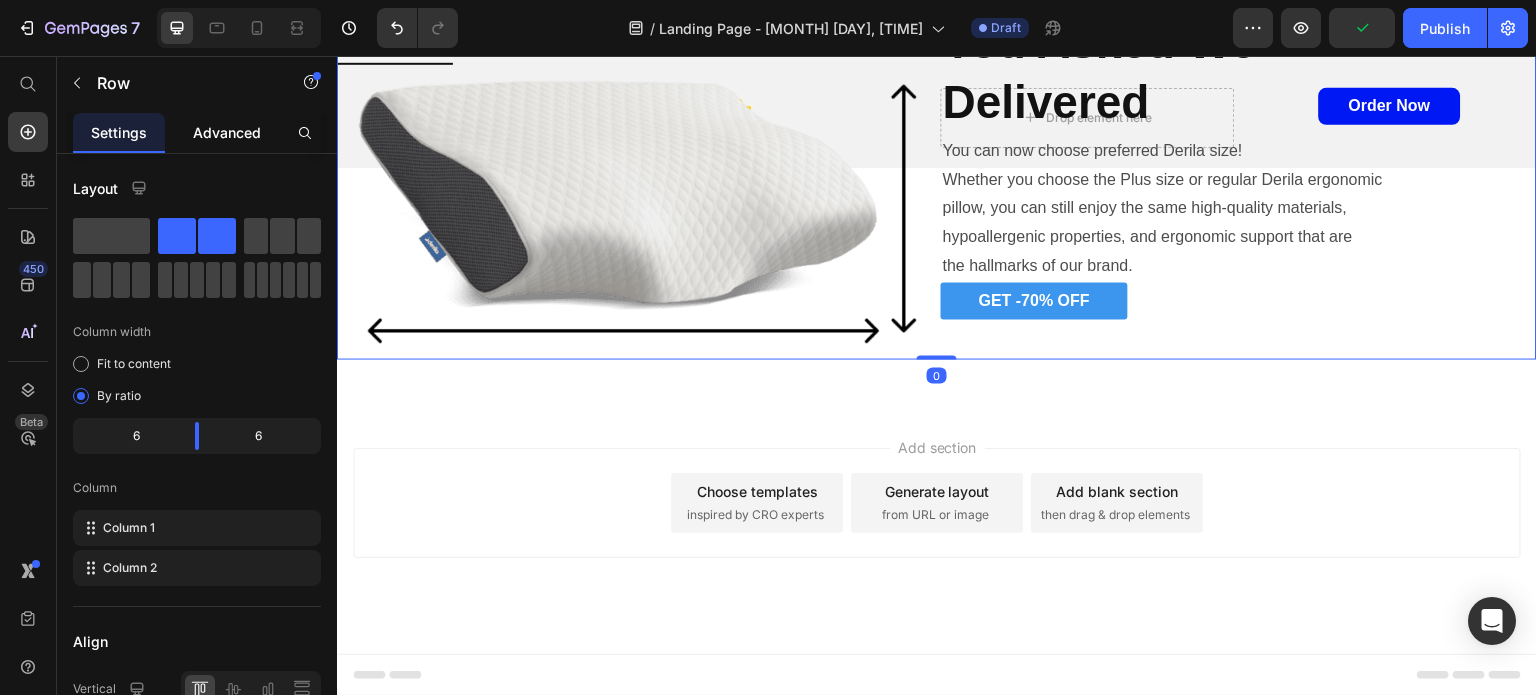 click on "Advanced" at bounding box center [227, 132] 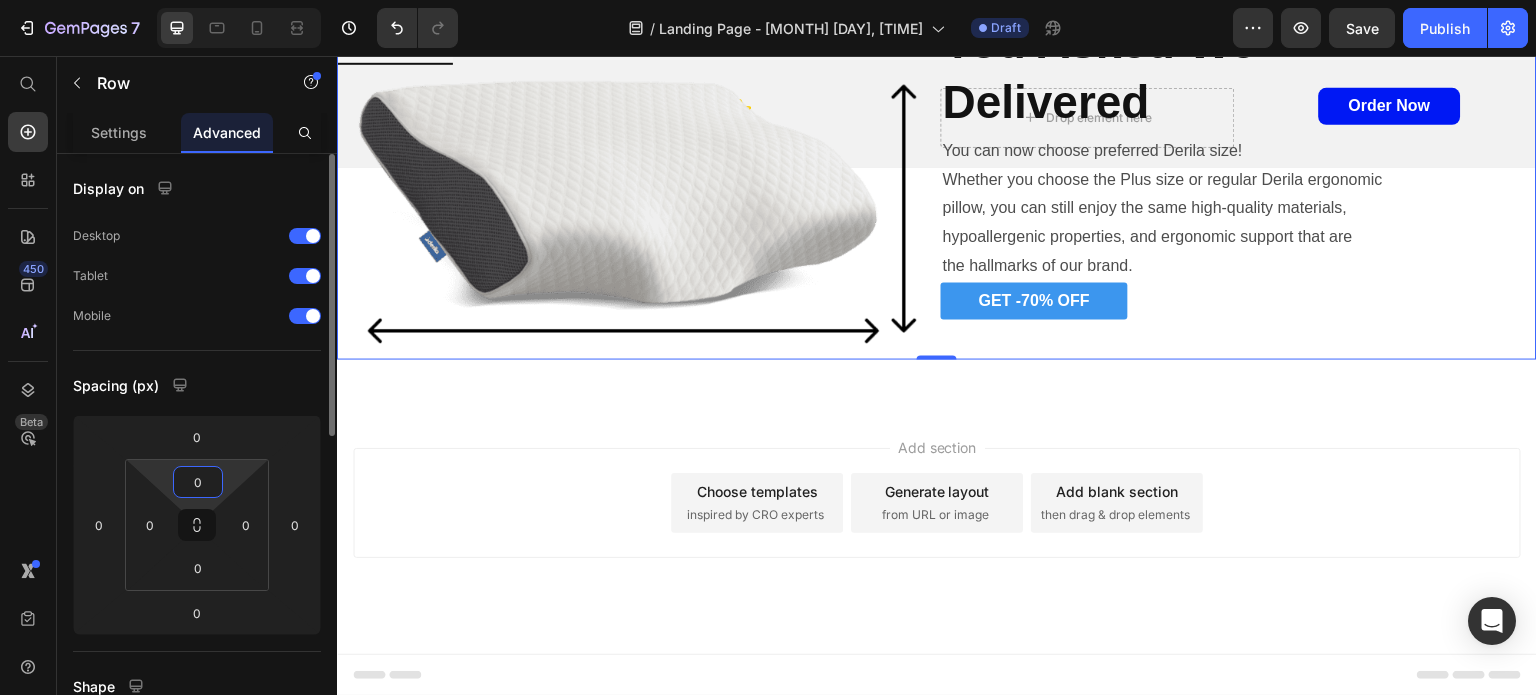 click on "0" at bounding box center (198, 482) 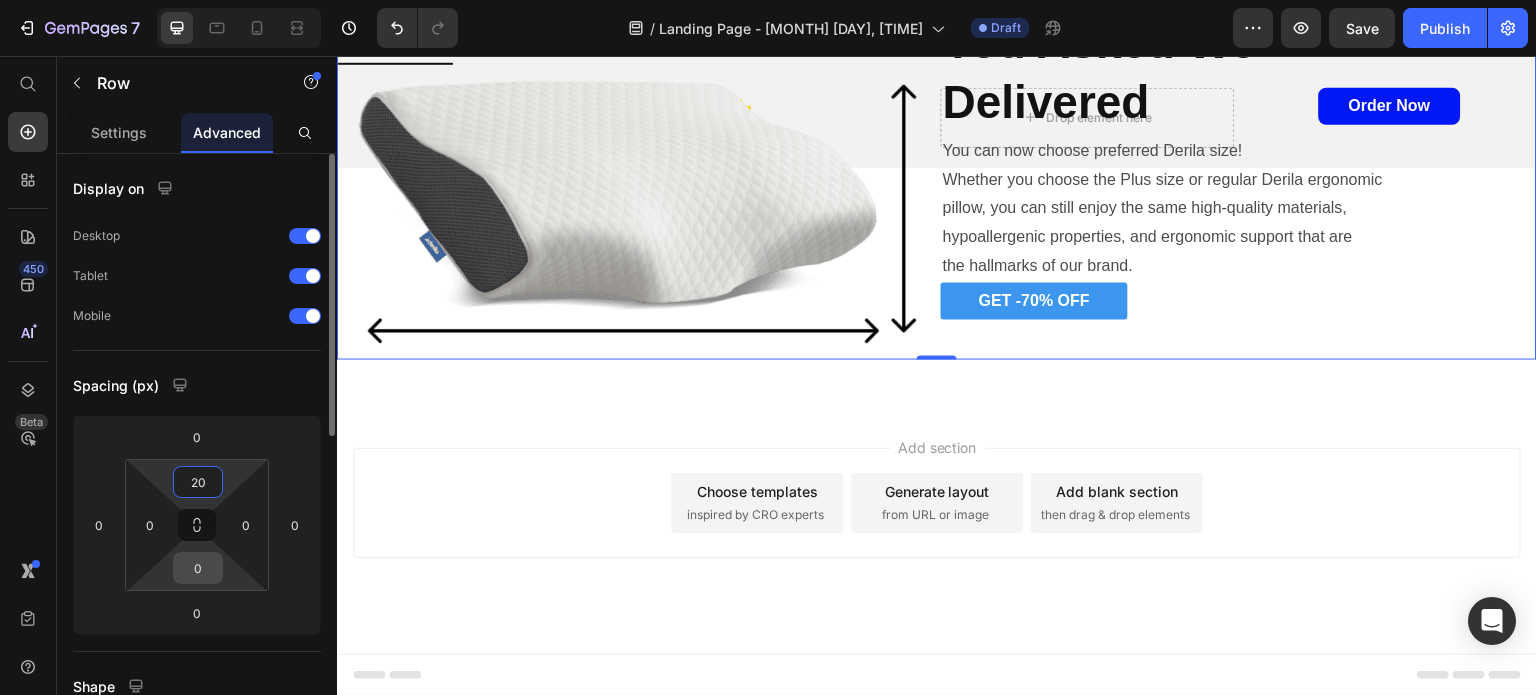 type on "20" 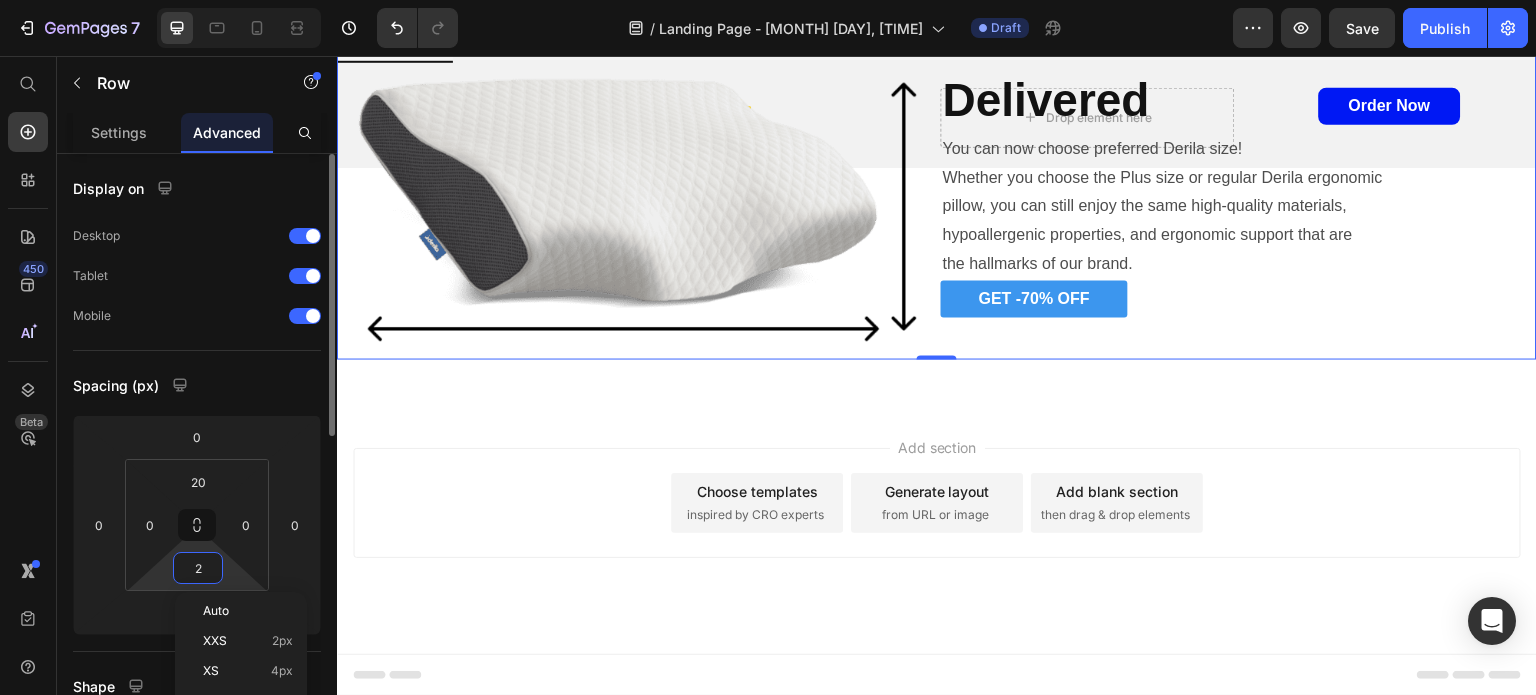 type on "20" 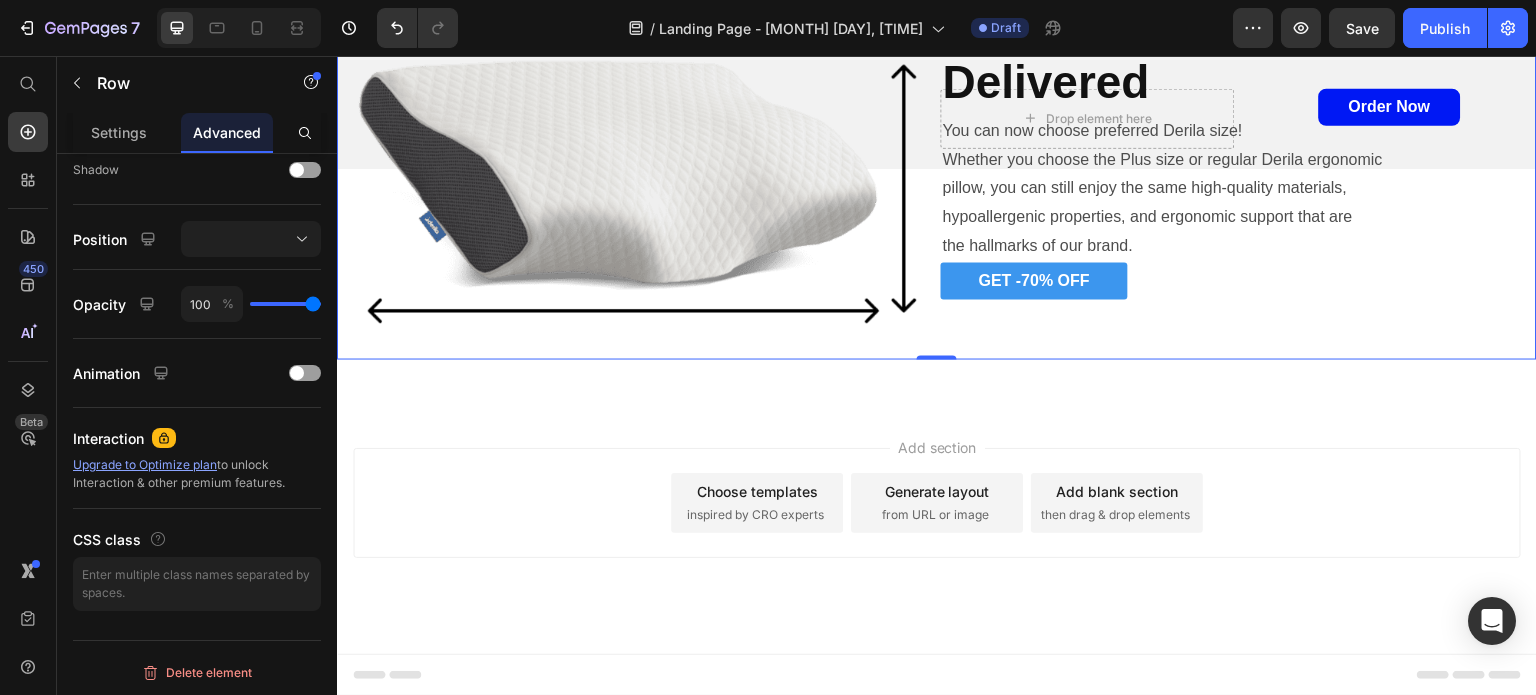 scroll, scrollTop: 0, scrollLeft: 0, axis: both 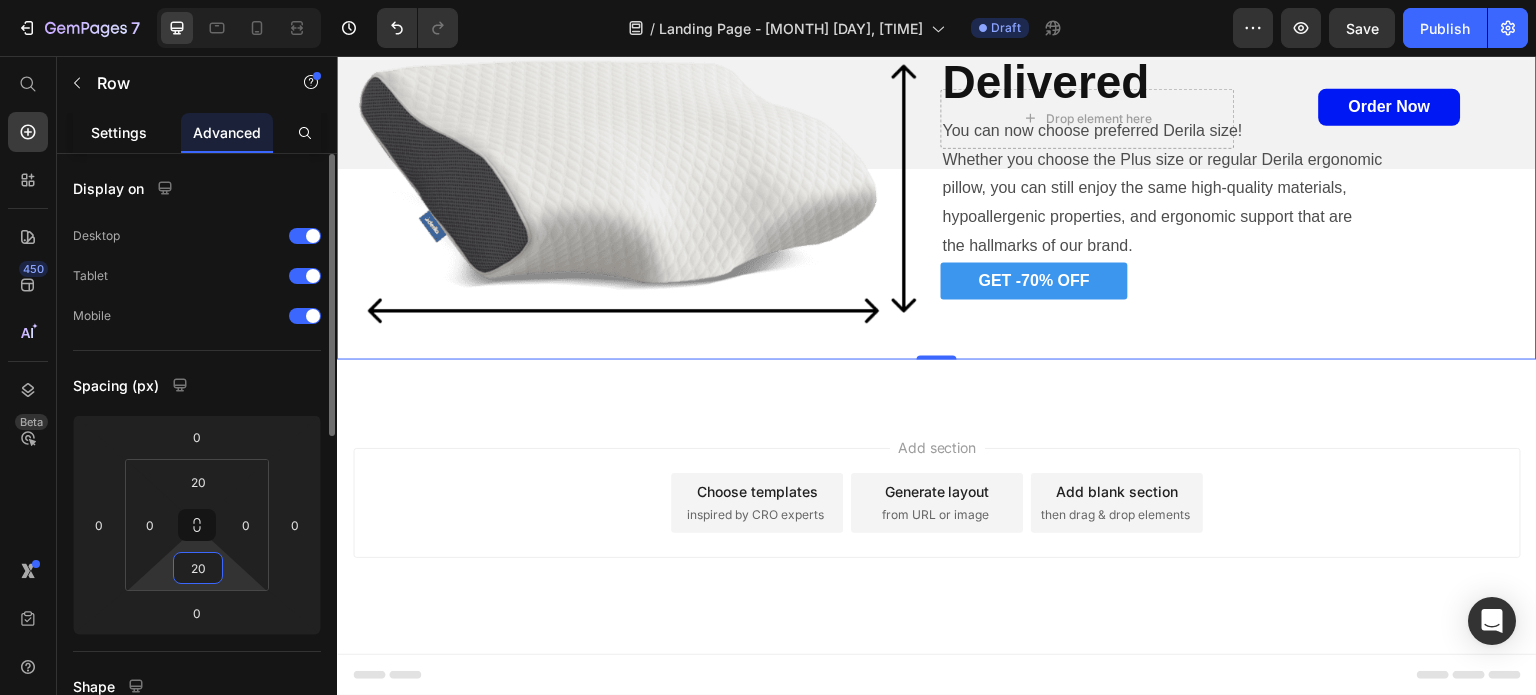 click on "Settings" at bounding box center (119, 132) 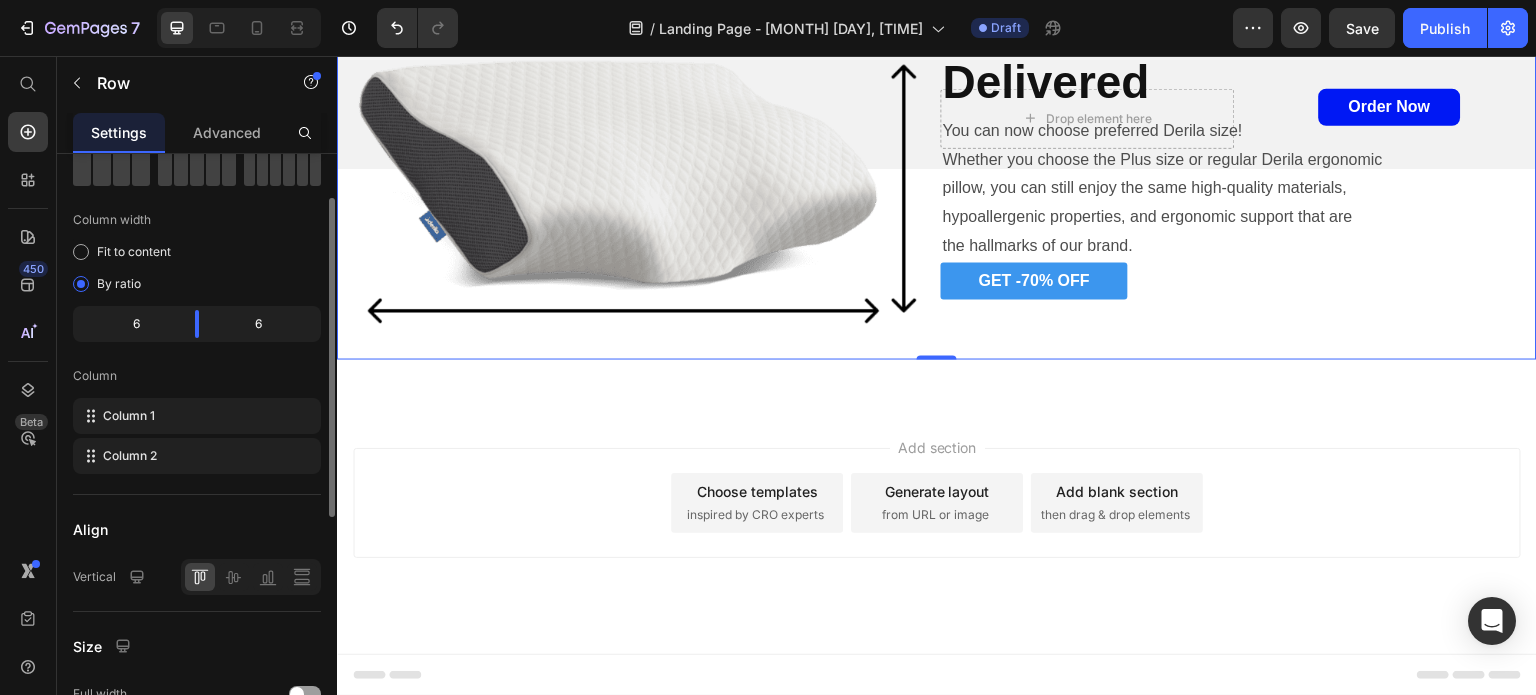 scroll, scrollTop: 124, scrollLeft: 0, axis: vertical 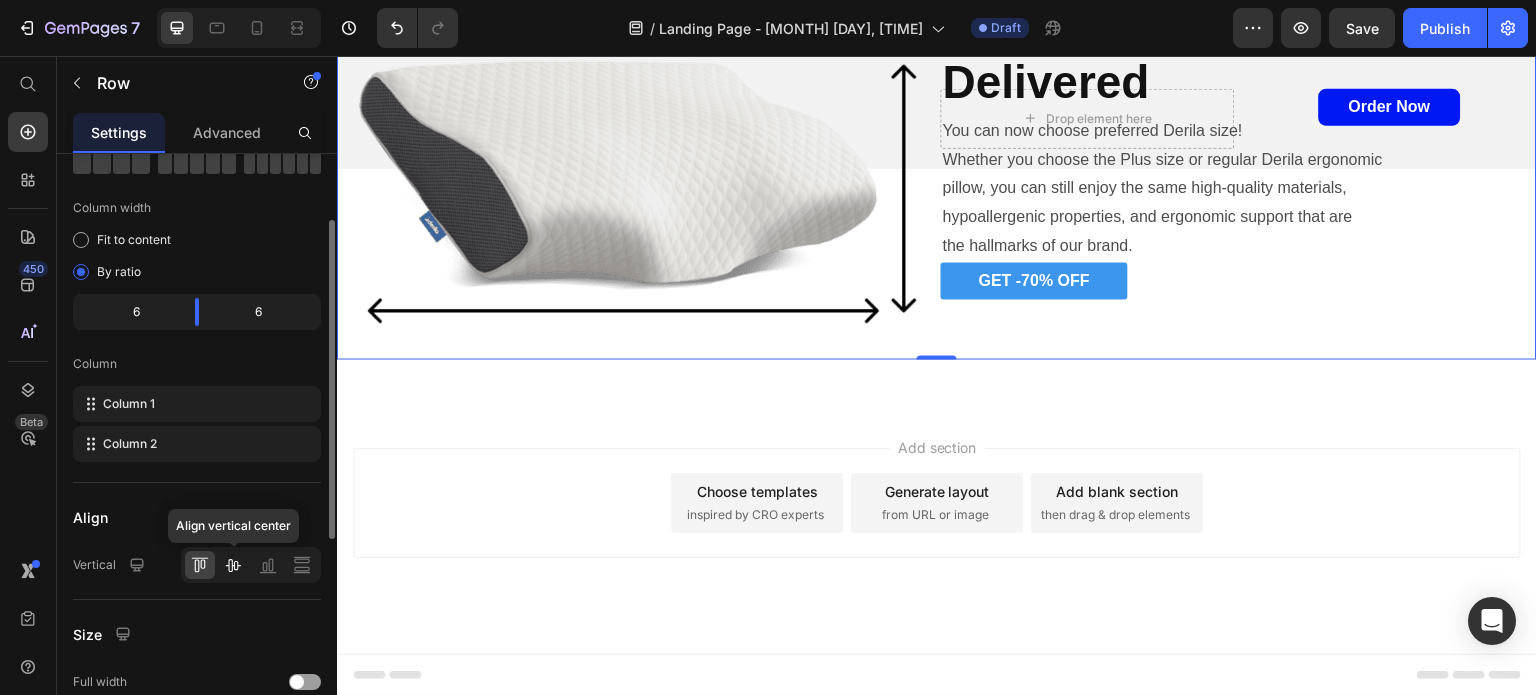 click 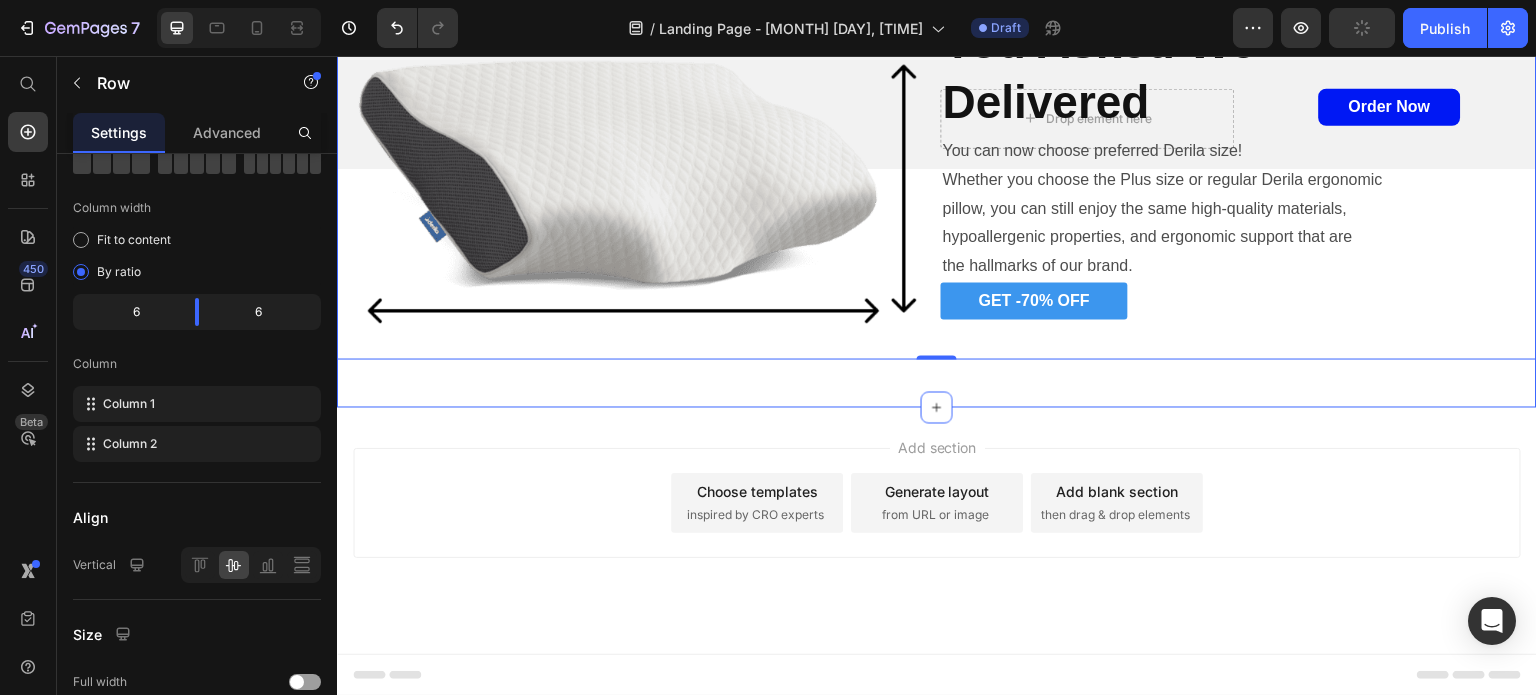click on "Standard Tab 2 Image
Tab You Asked We  Delivered Heading You can now choose preferred Derila size! Whether you choose the Plus size or regular Derila ergonomic  pillow, you can still enjoy the same high-quality materials,  hypoallergenic properties, and ergonomic support that are  the hallmarks of our brand. Text Block GET -70%   OFF Button Row   0 Row Section 8" at bounding box center [937, 173] 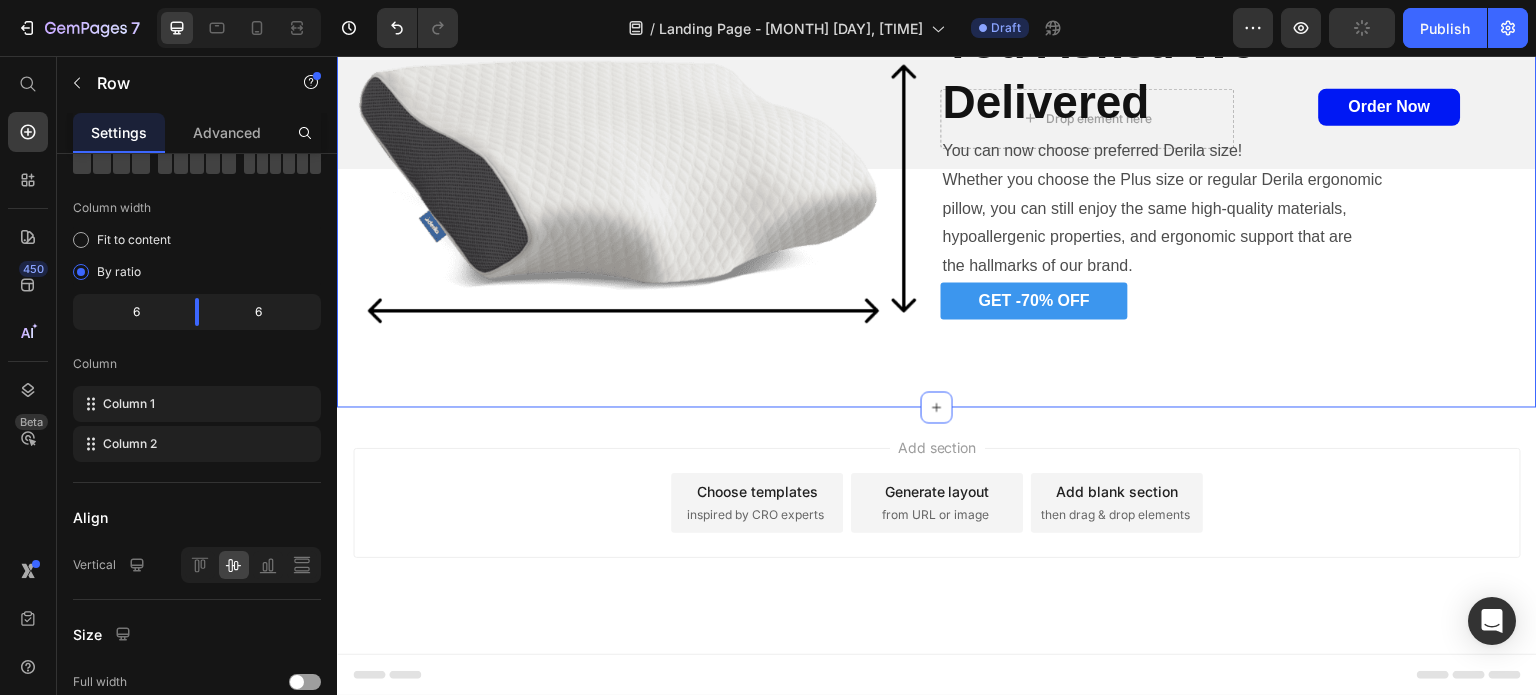 scroll, scrollTop: 0, scrollLeft: 0, axis: both 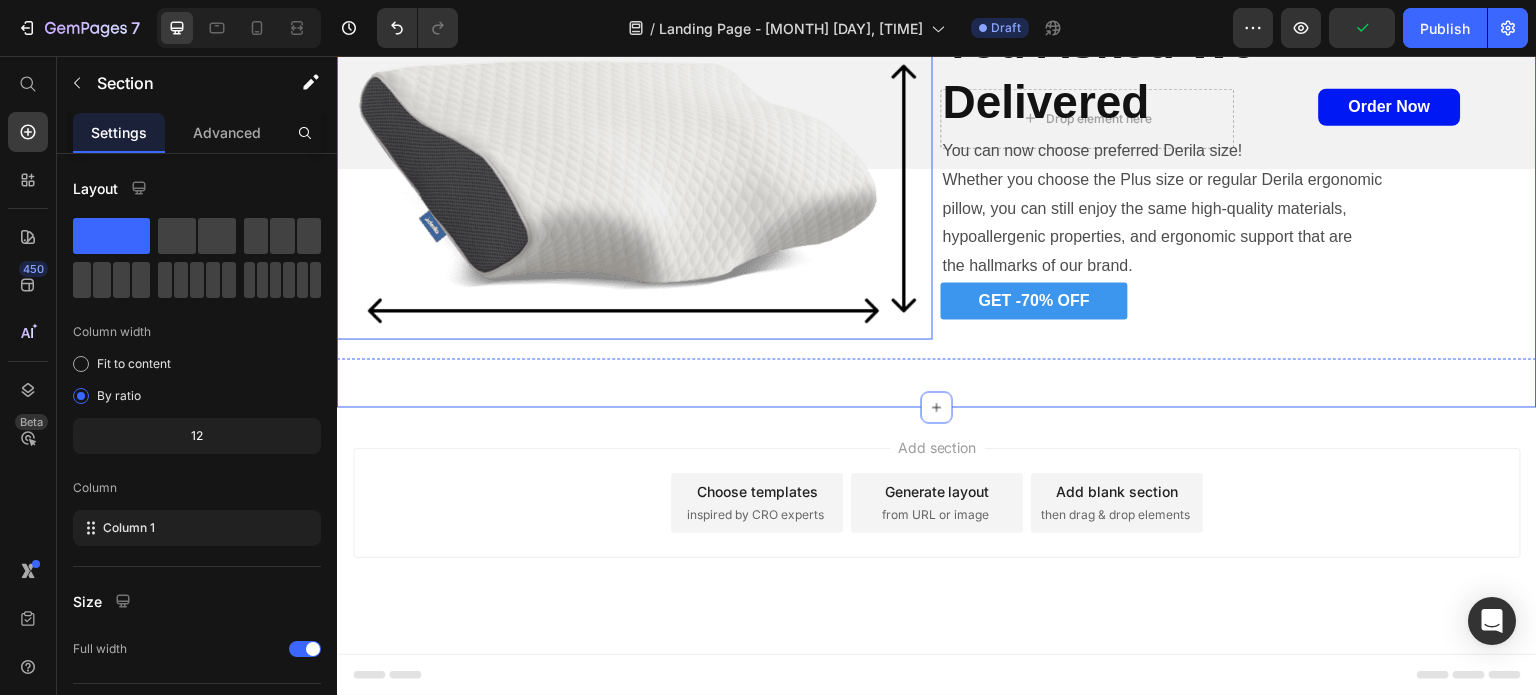 click on "Tab 2" at bounding box center (491, 16) 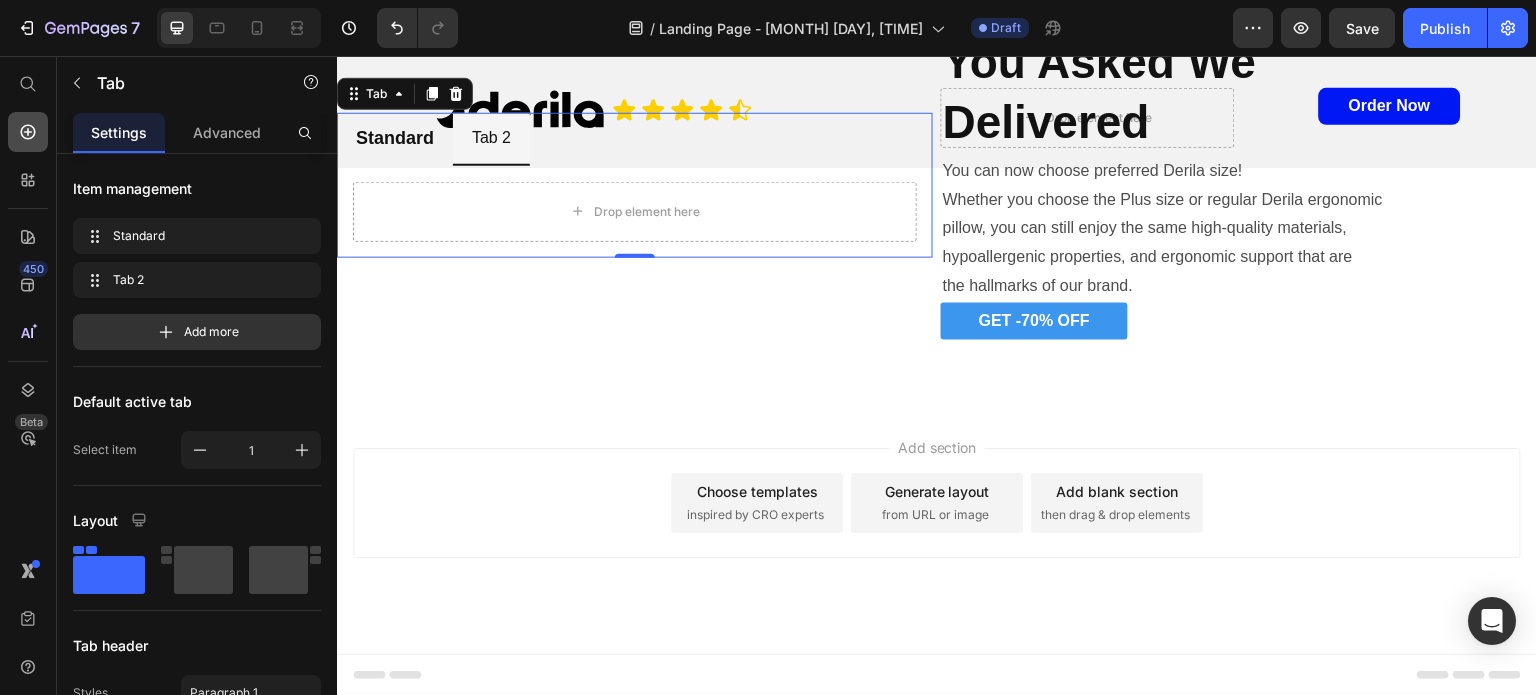click 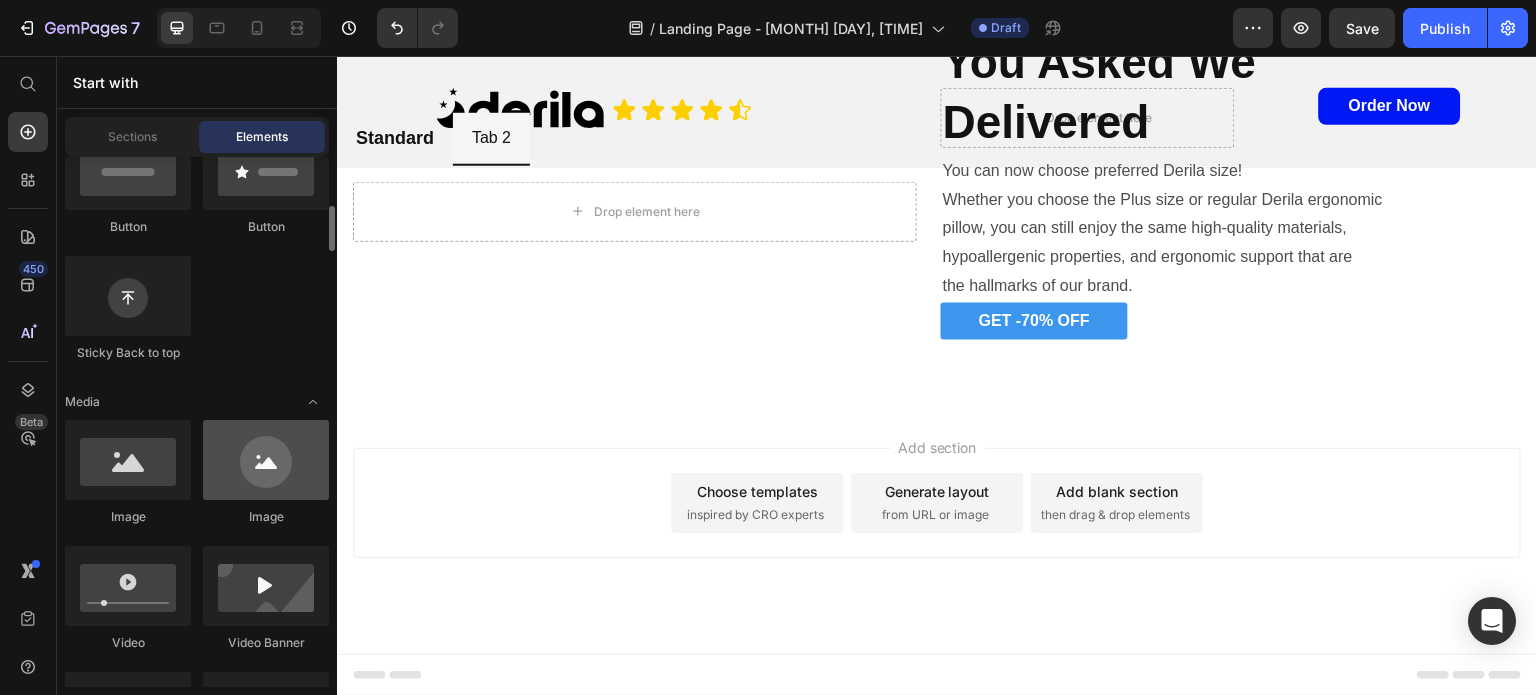 scroll, scrollTop: 532, scrollLeft: 0, axis: vertical 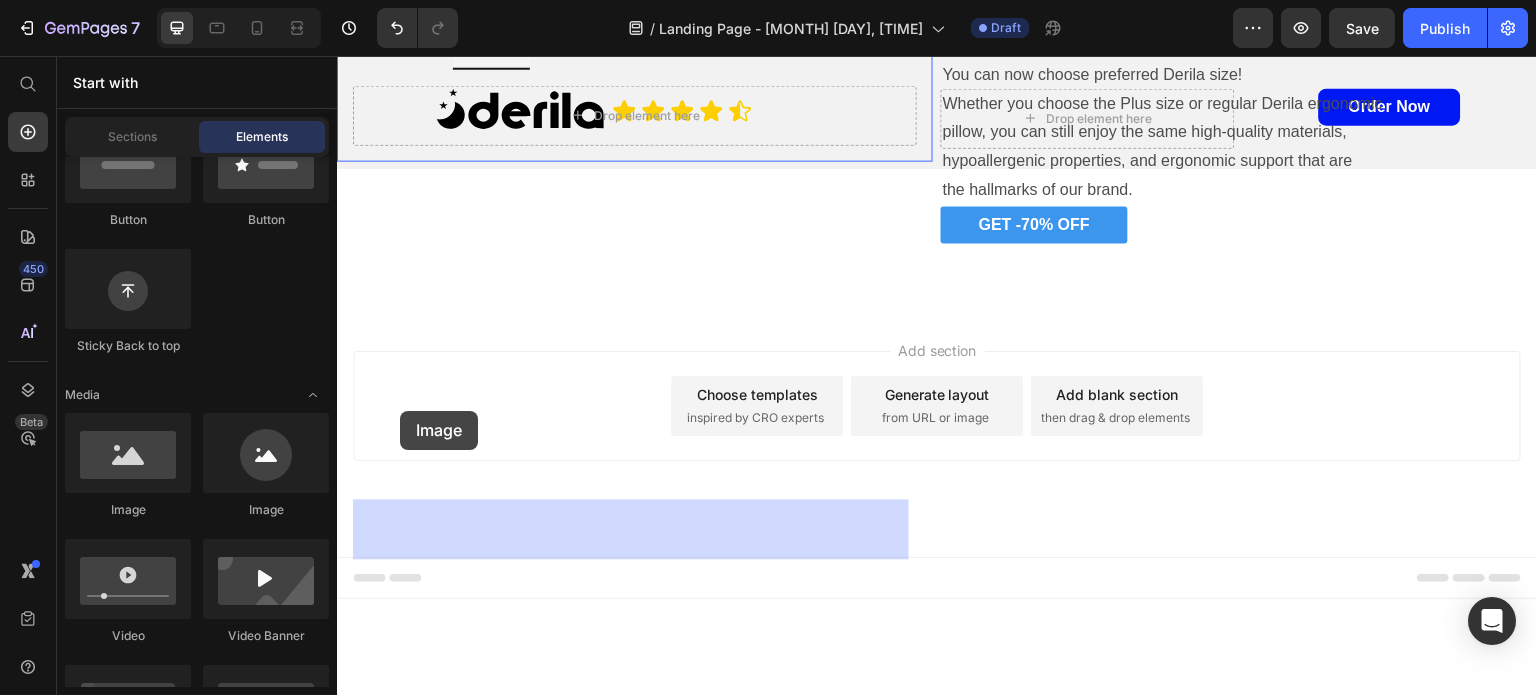 drag, startPoint x: 469, startPoint y: 521, endPoint x: 402, endPoint y: 411, distance: 128.7983 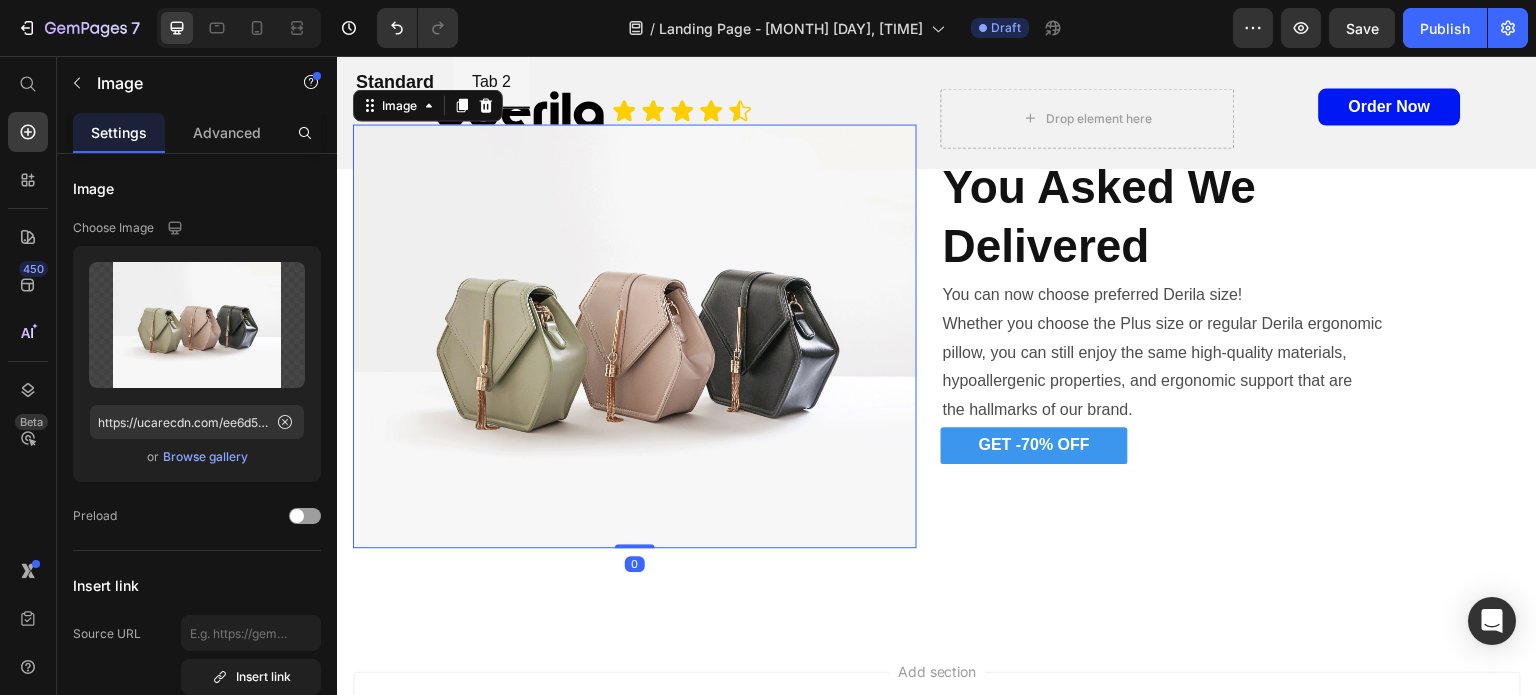 scroll, scrollTop: 4157, scrollLeft: 0, axis: vertical 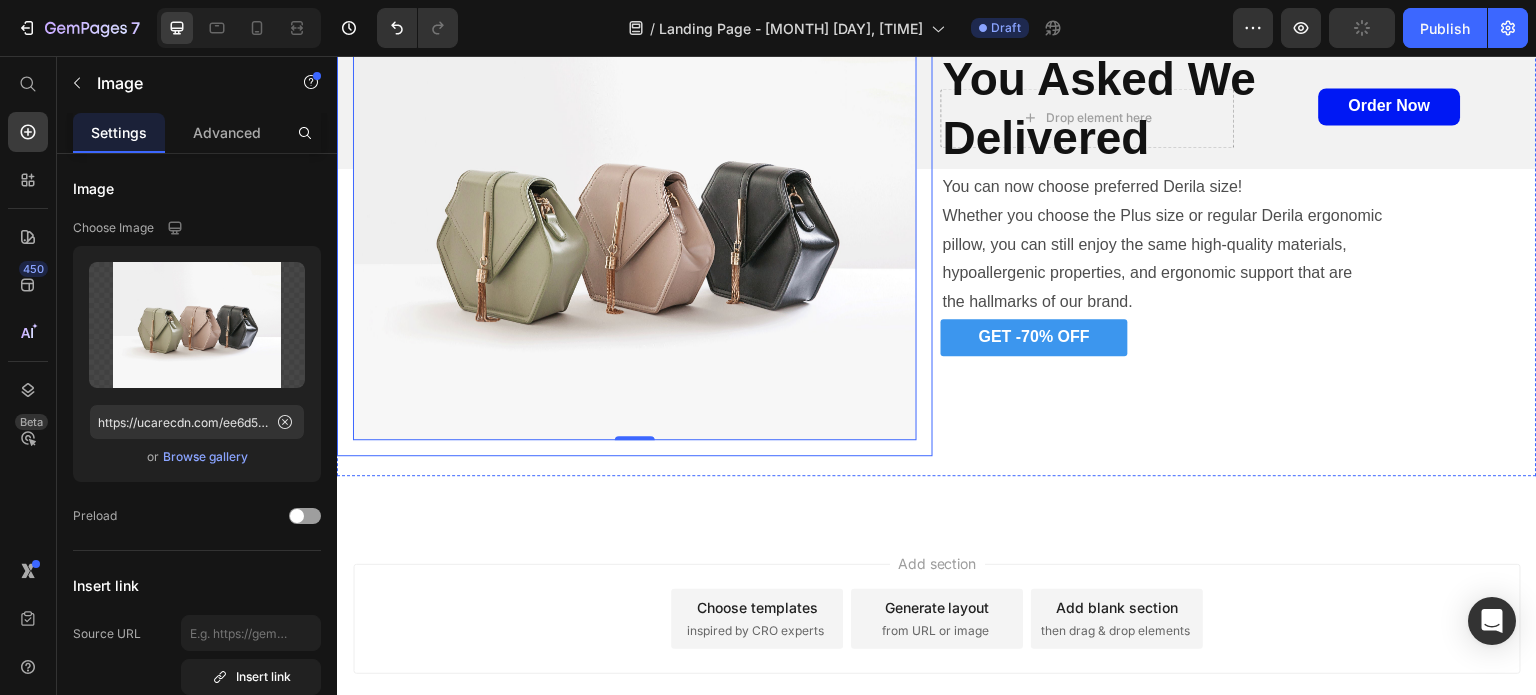 click on "Tab 2" at bounding box center [491, -27] 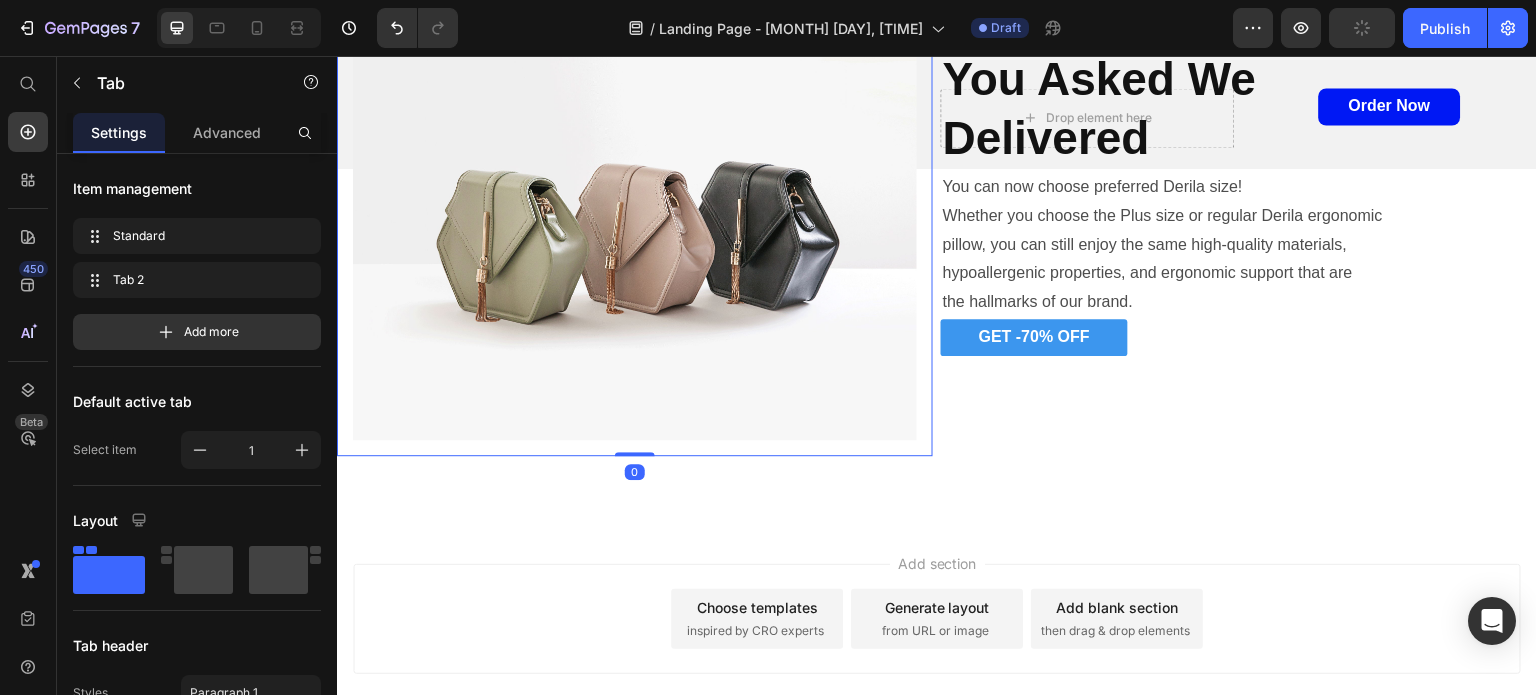click on "Tab 2" at bounding box center (491, -27) 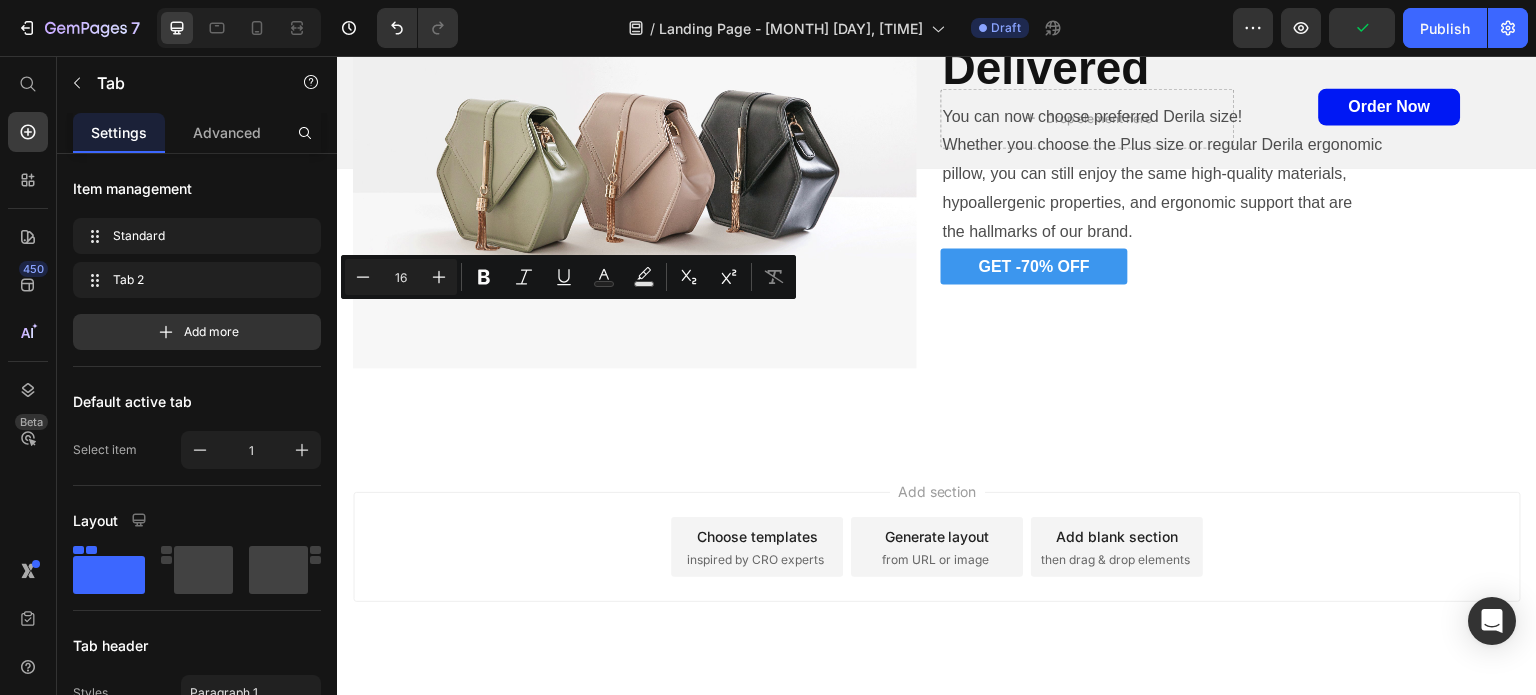 scroll, scrollTop: 3982, scrollLeft: 0, axis: vertical 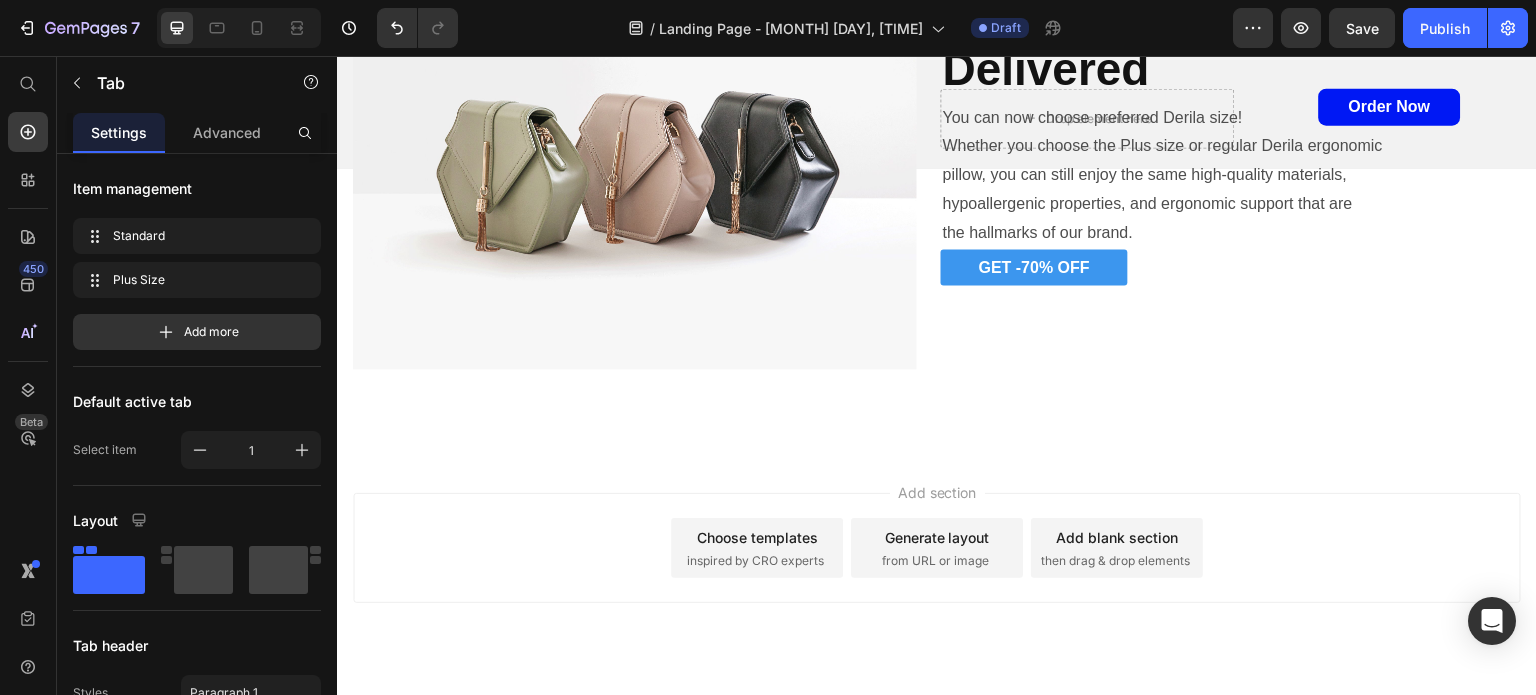 click on "Plus Size" at bounding box center (505, -98) 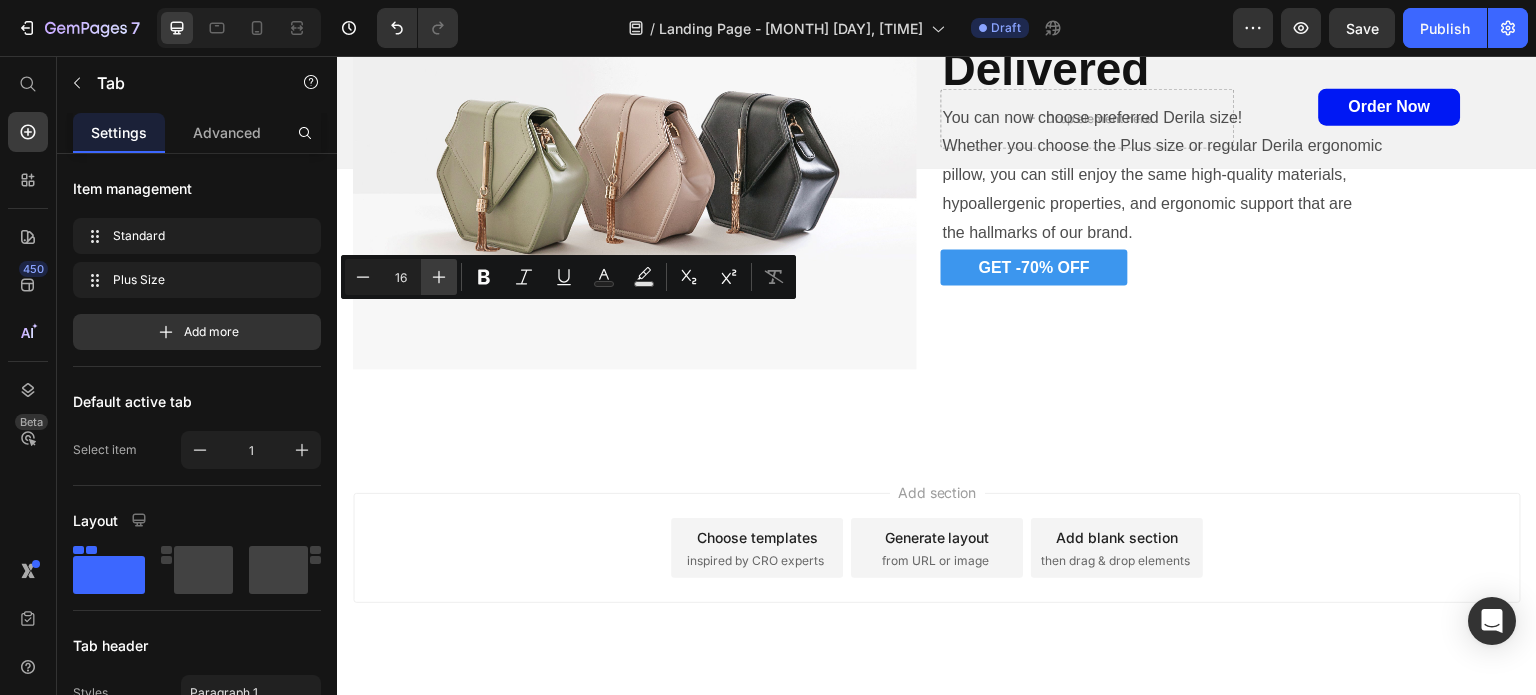 click 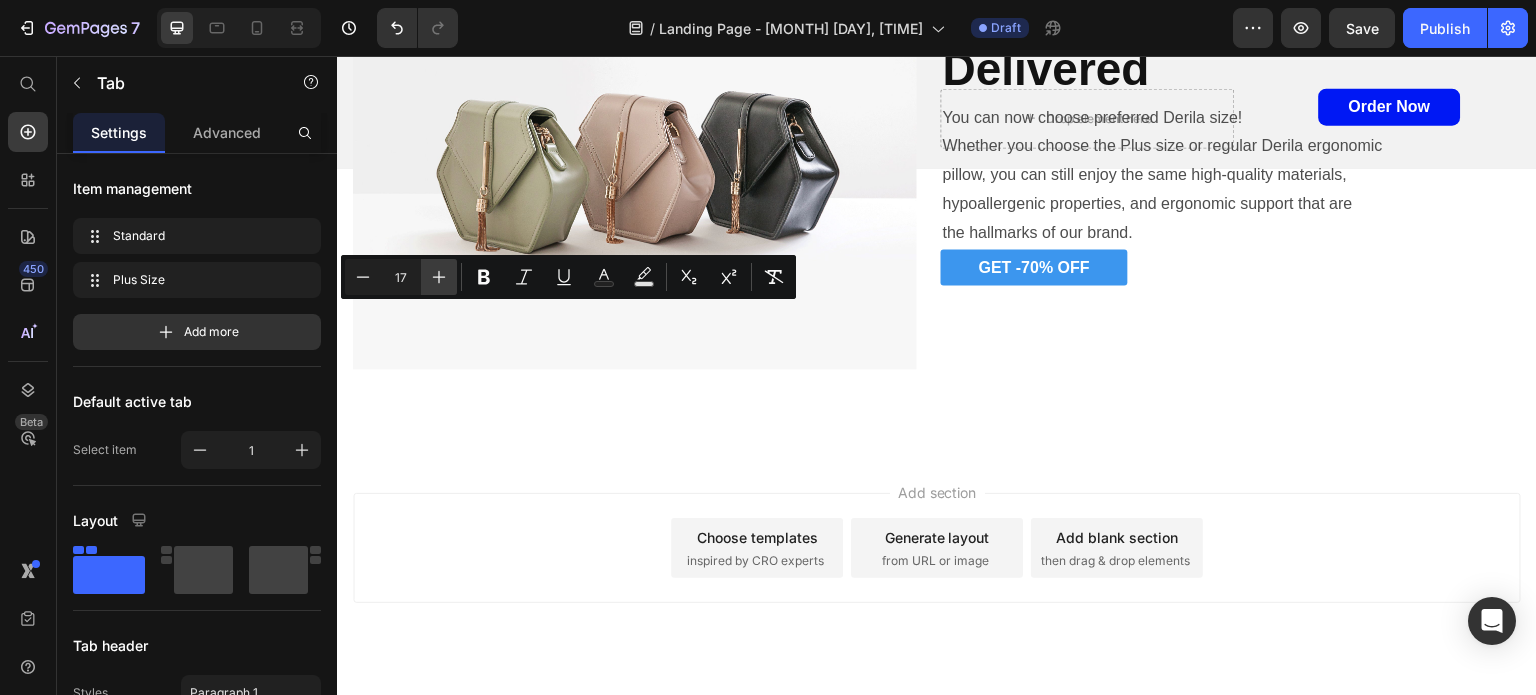 click 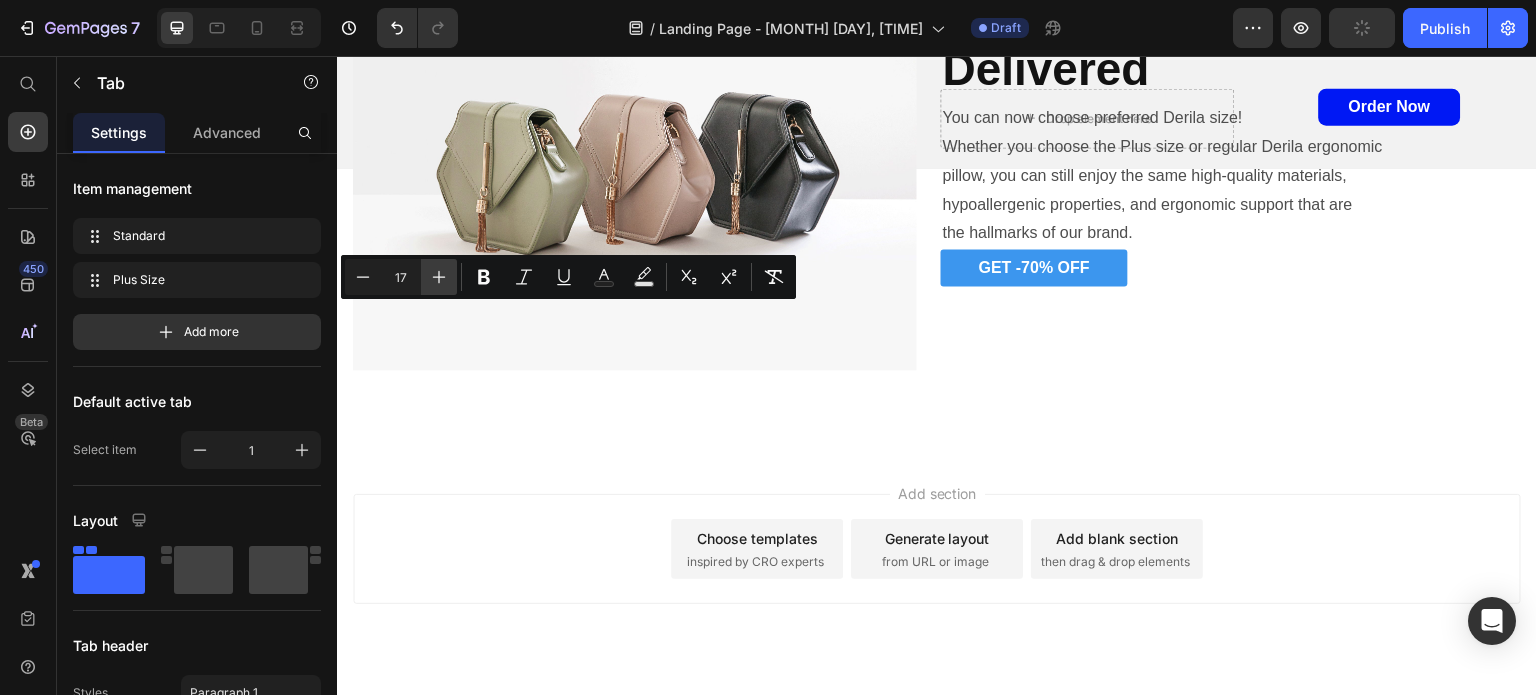 type on "18" 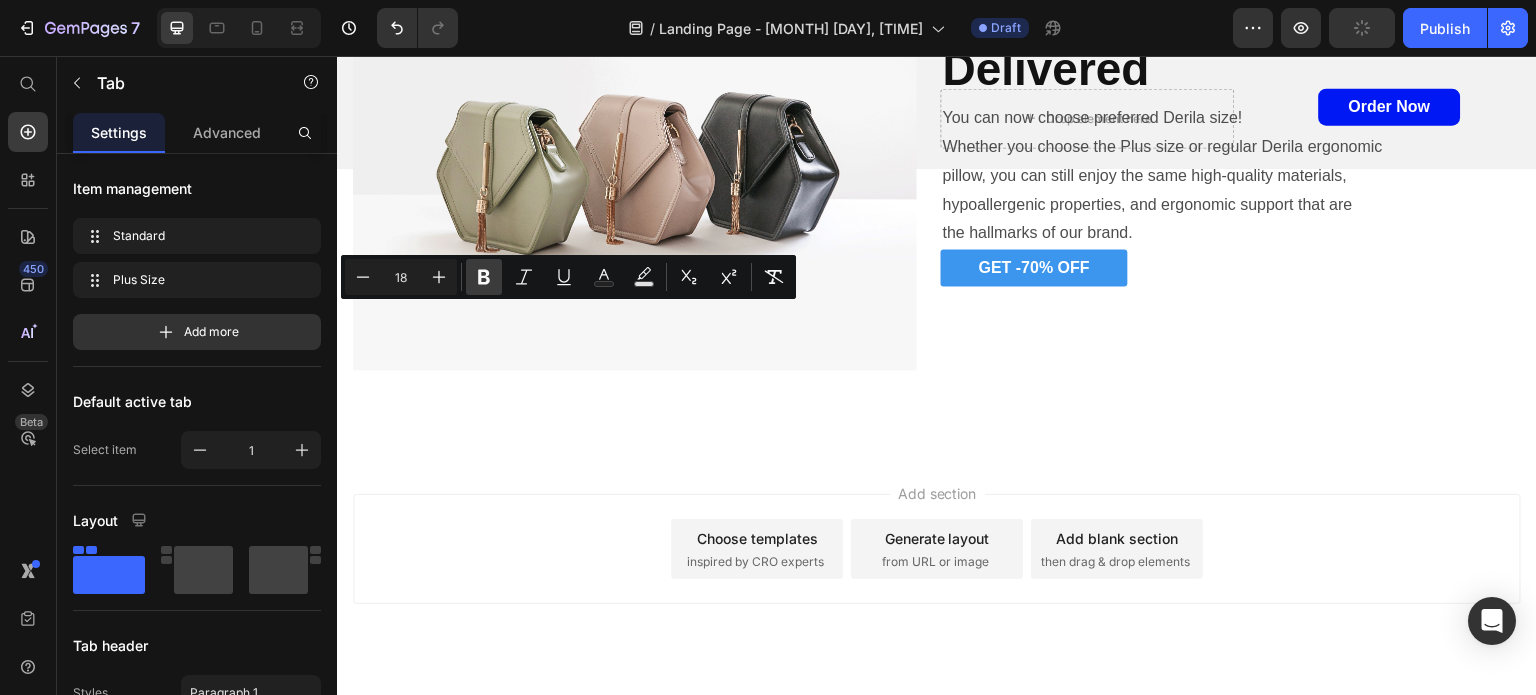 click 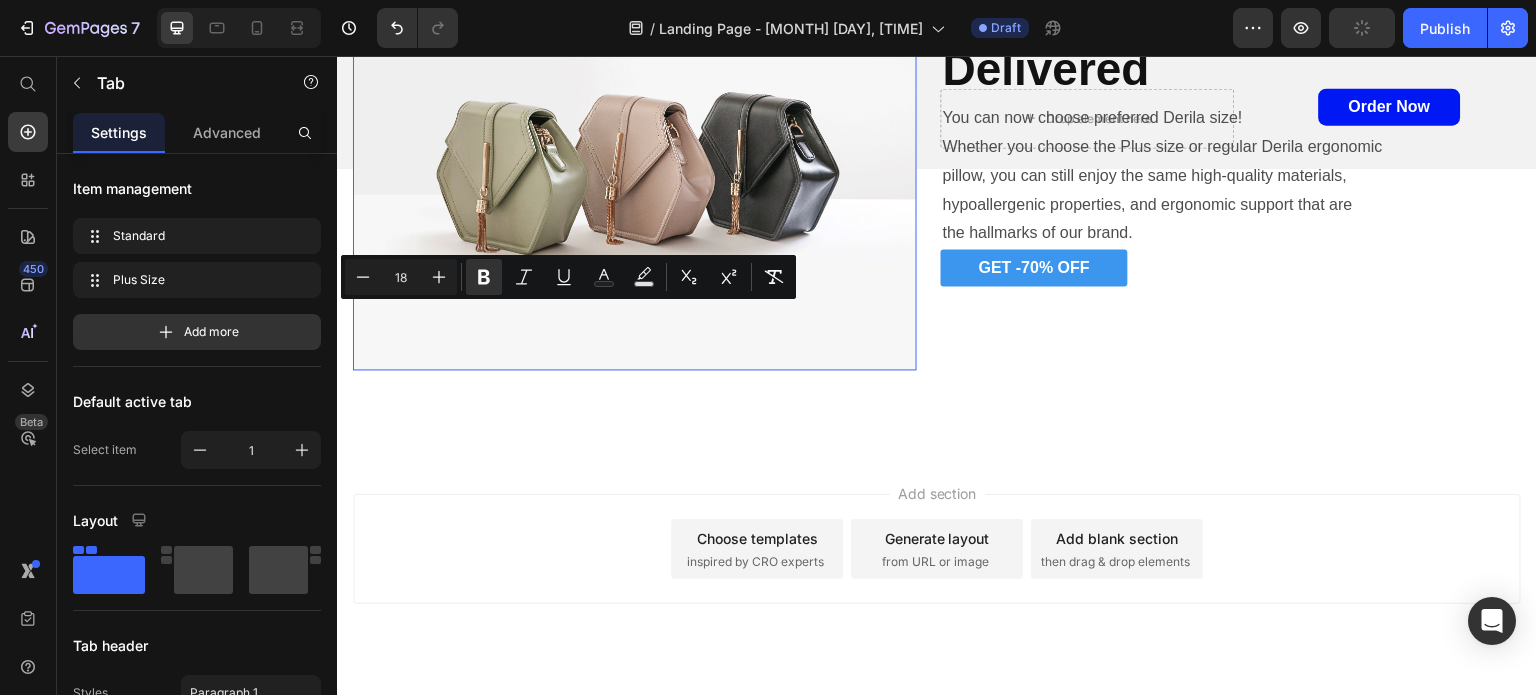 click at bounding box center [635, 158] 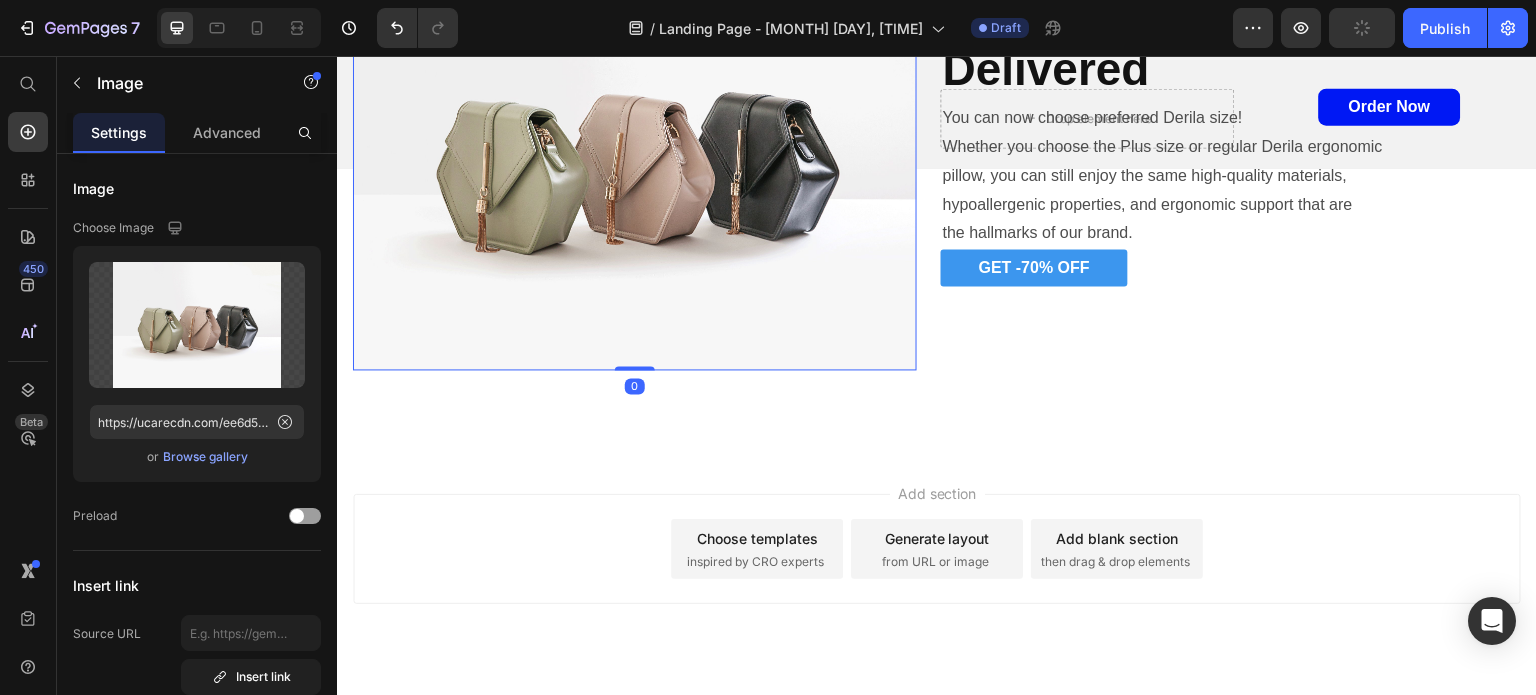 click at bounding box center (635, 158) 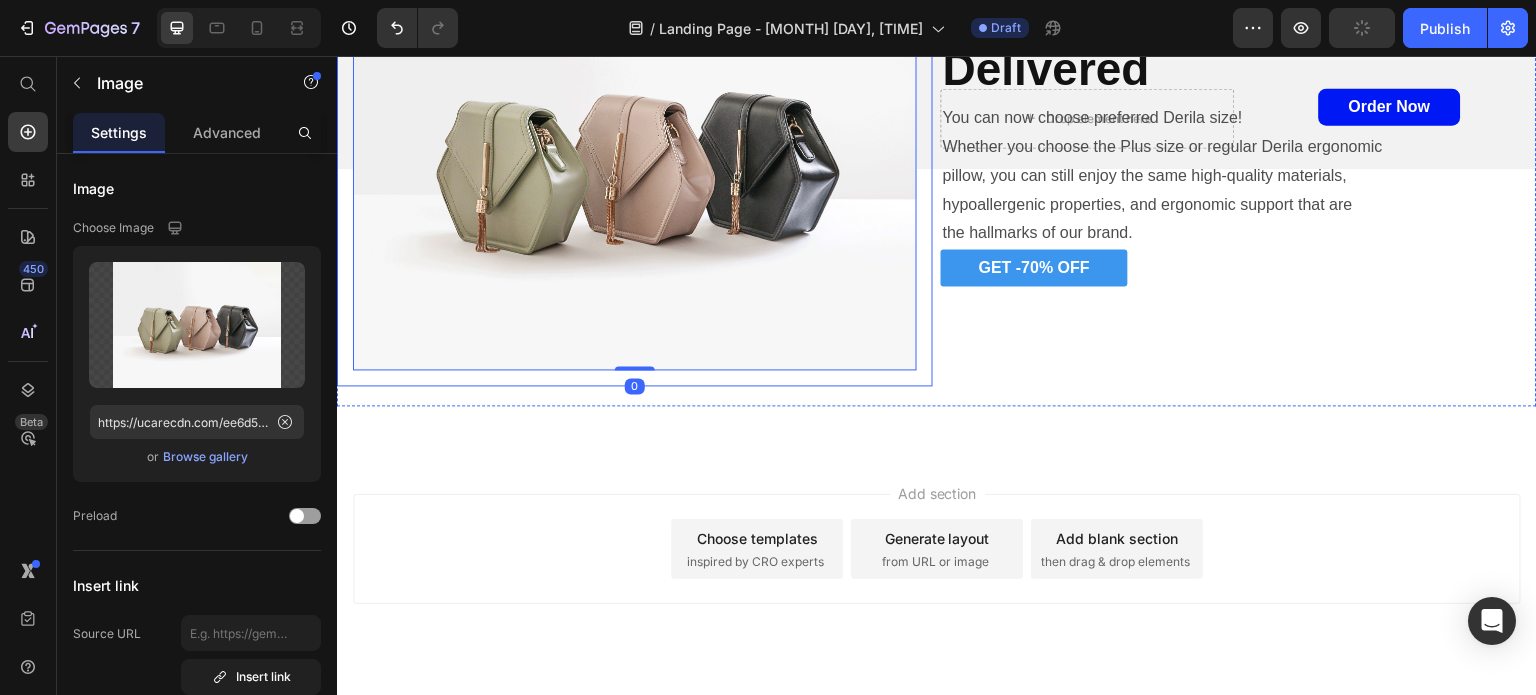 click on "Standard" at bounding box center (395, -96) 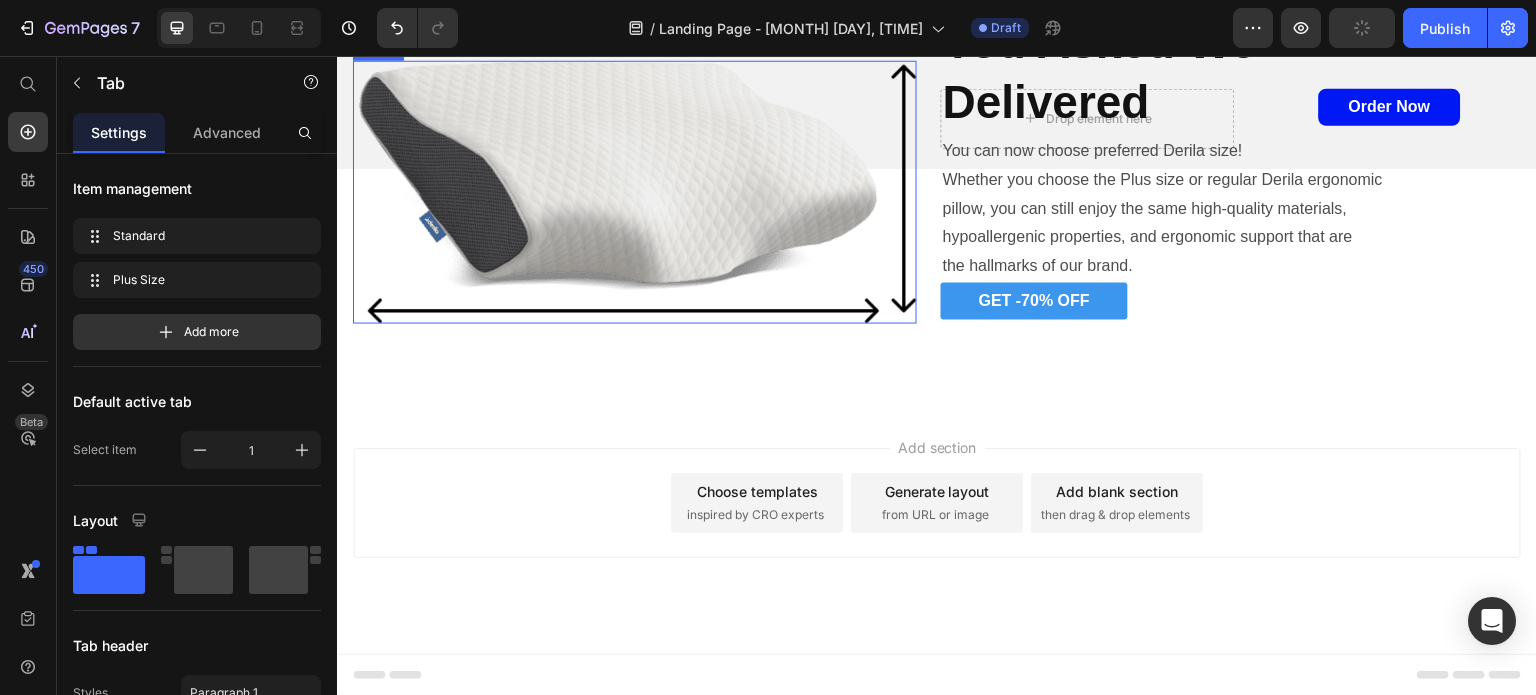 click at bounding box center [635, 192] 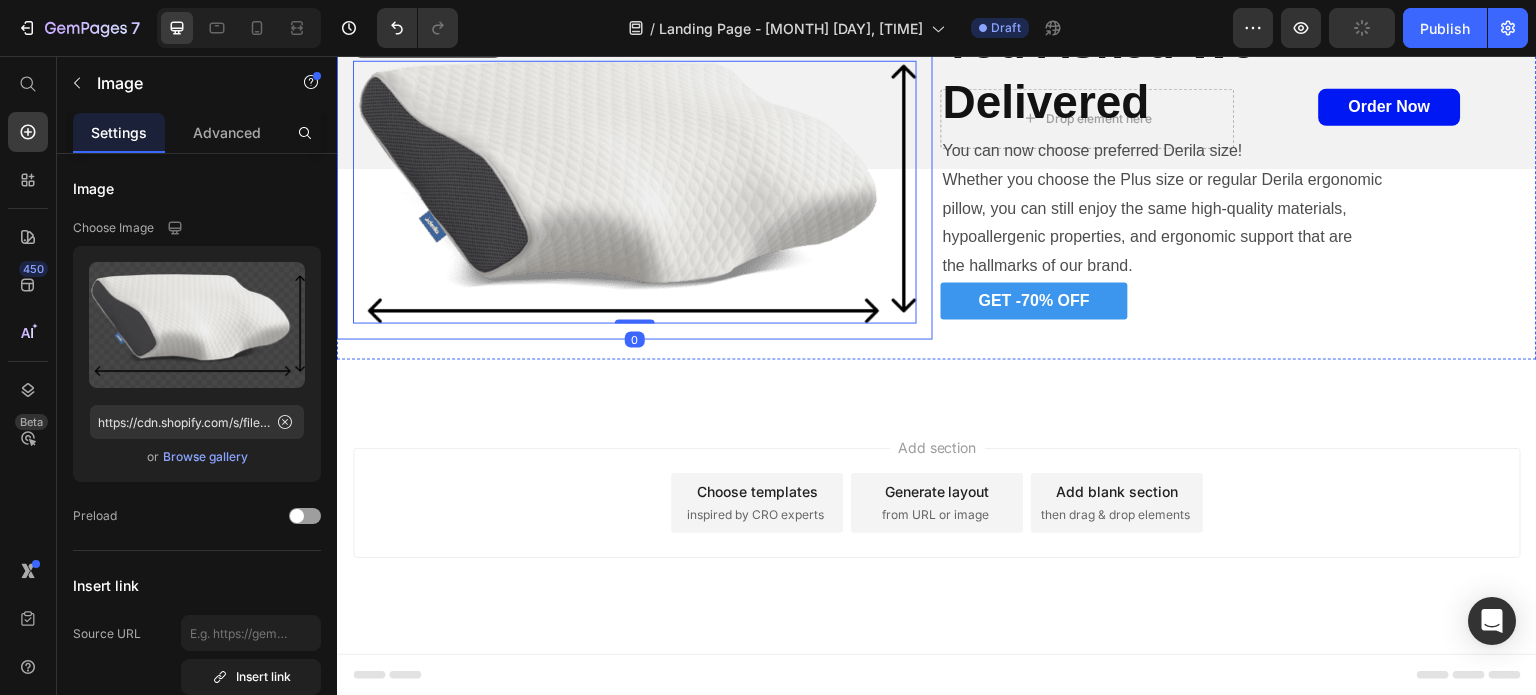 click on "Plus Size" at bounding box center (511, 16) 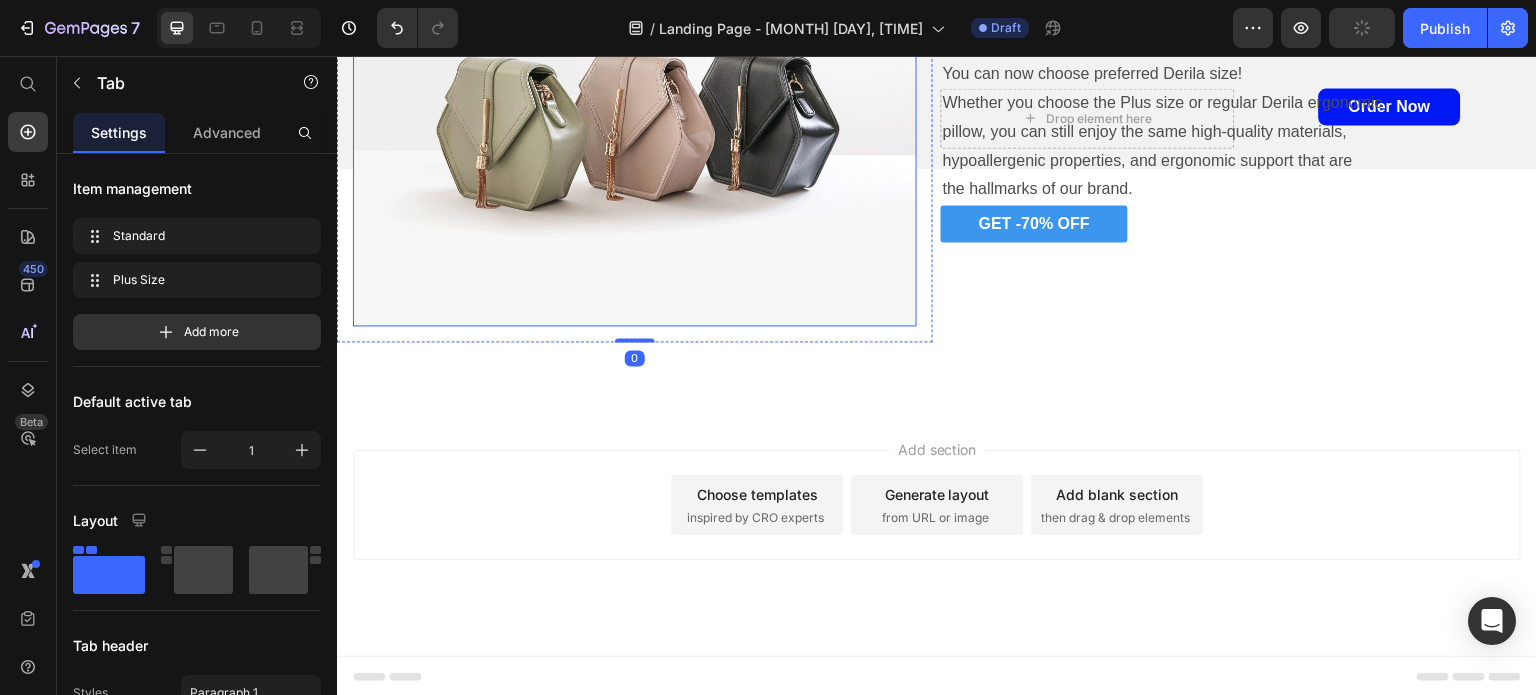 scroll, scrollTop: 4032, scrollLeft: 0, axis: vertical 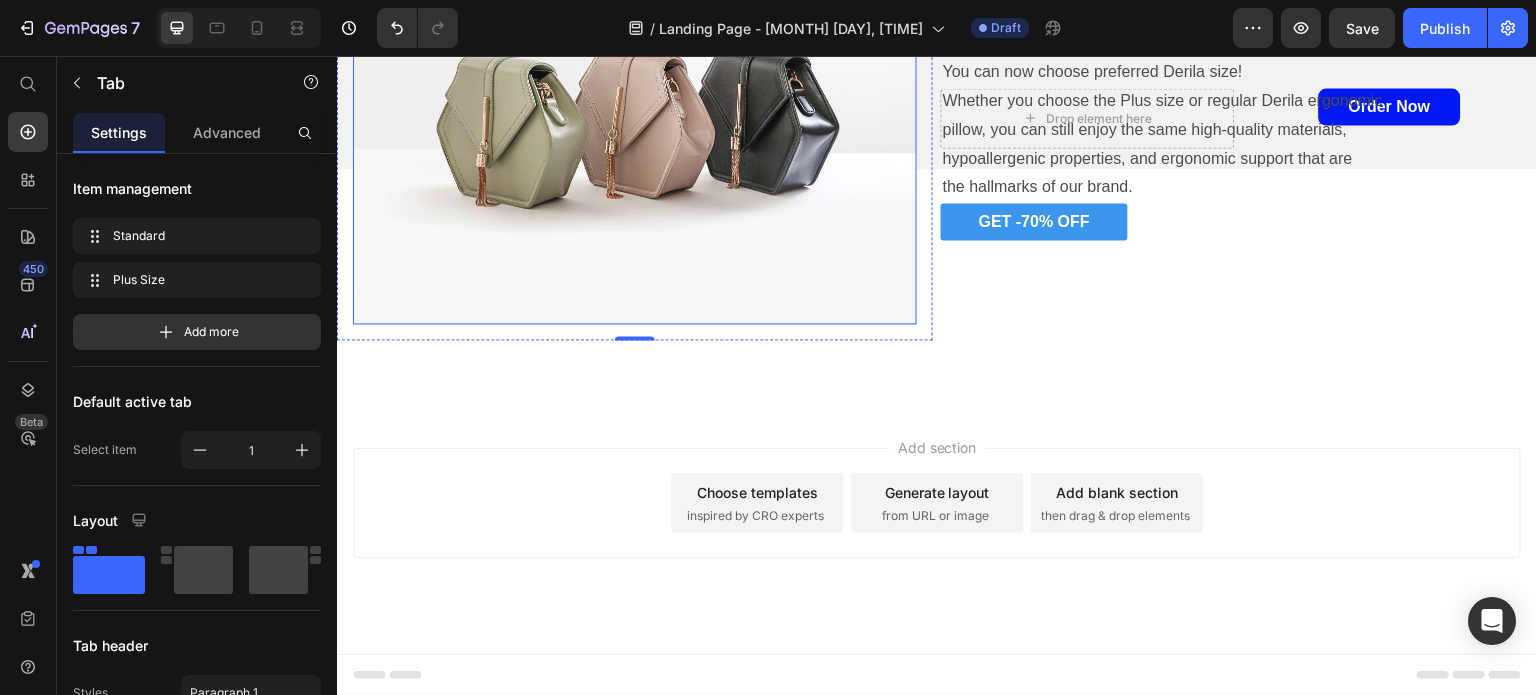 click at bounding box center [635, 112] 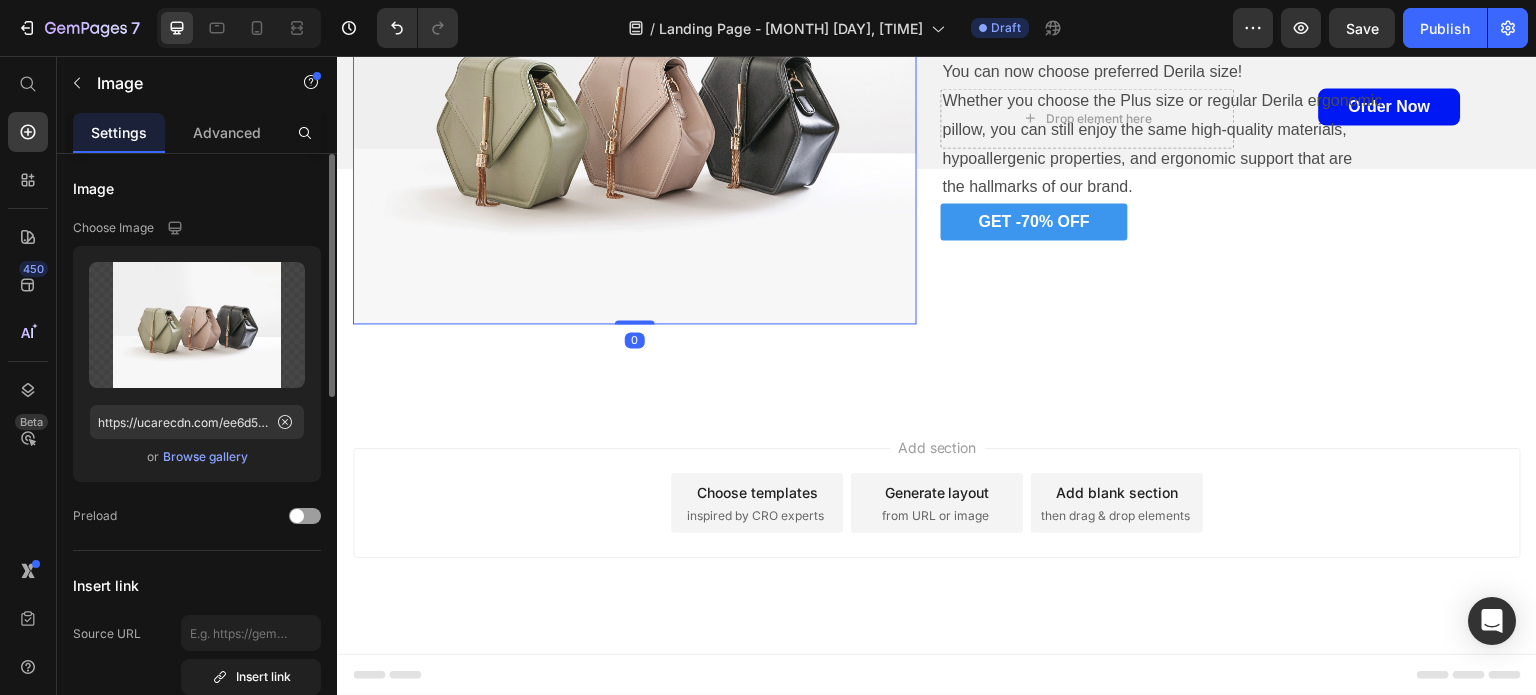 click on "Browse gallery" at bounding box center [205, 457] 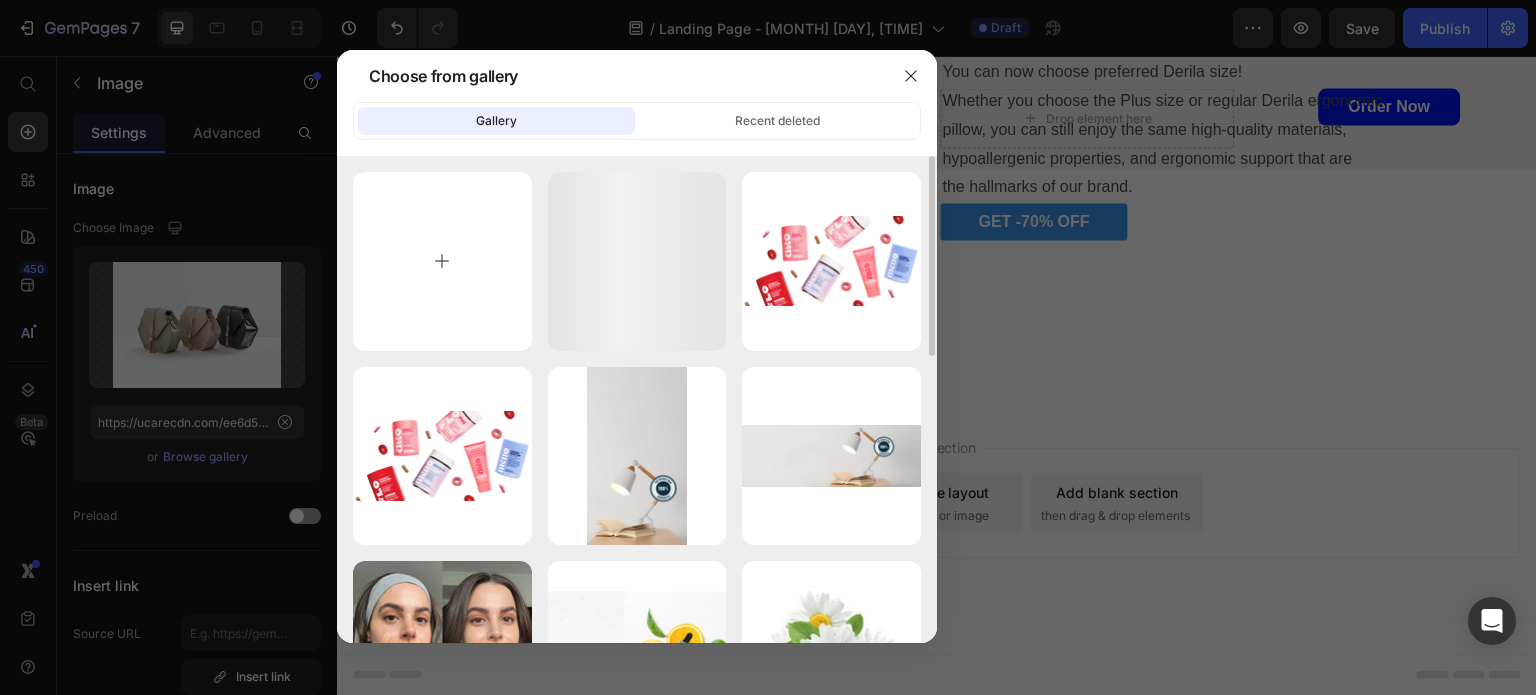 click at bounding box center (442, 261) 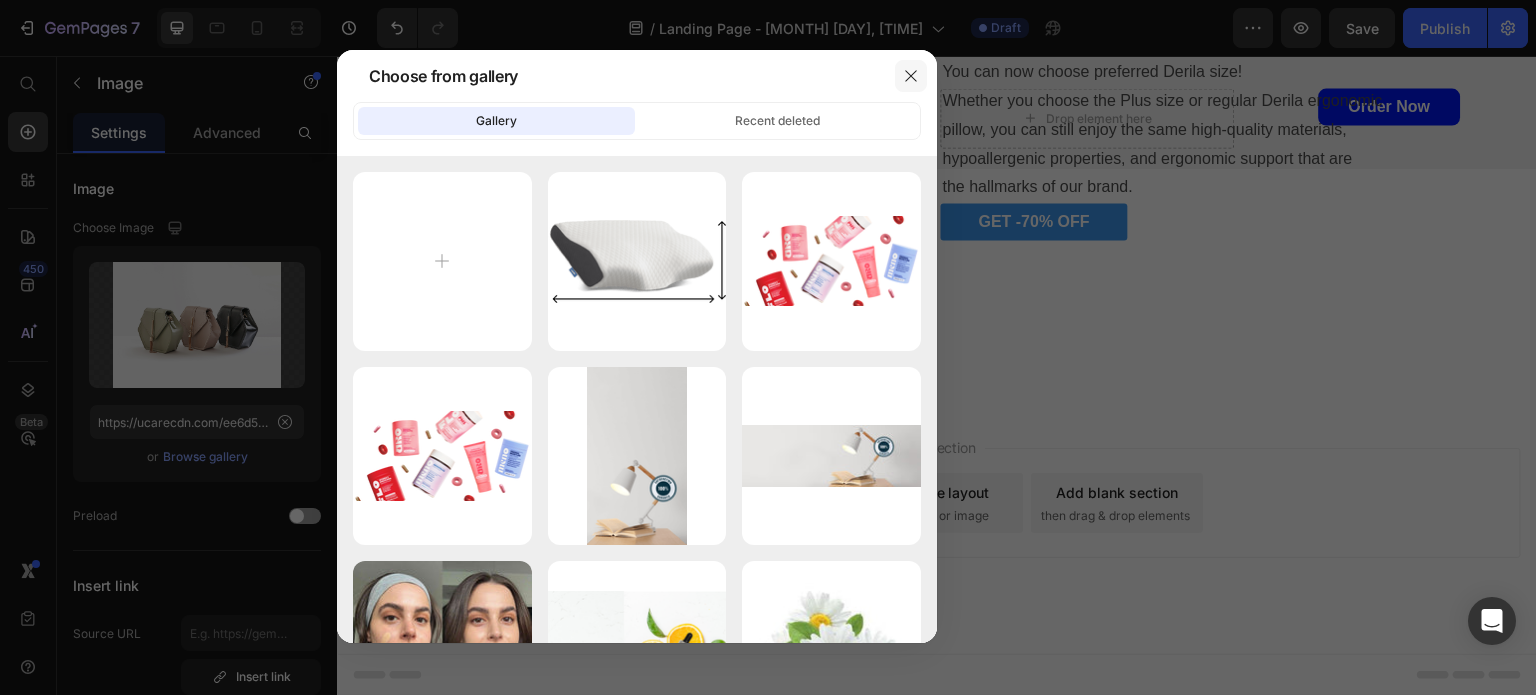 click at bounding box center (911, 76) 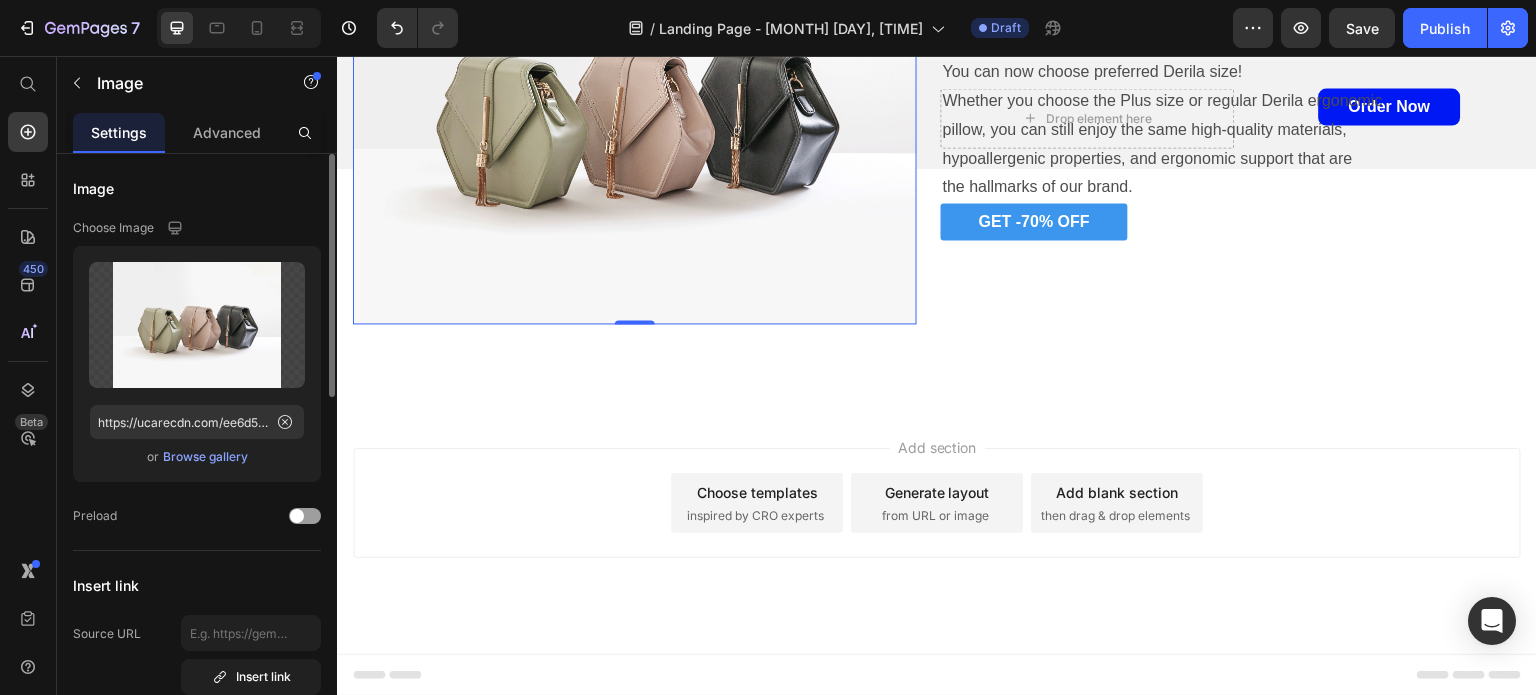 click on "Browse gallery" at bounding box center (205, 457) 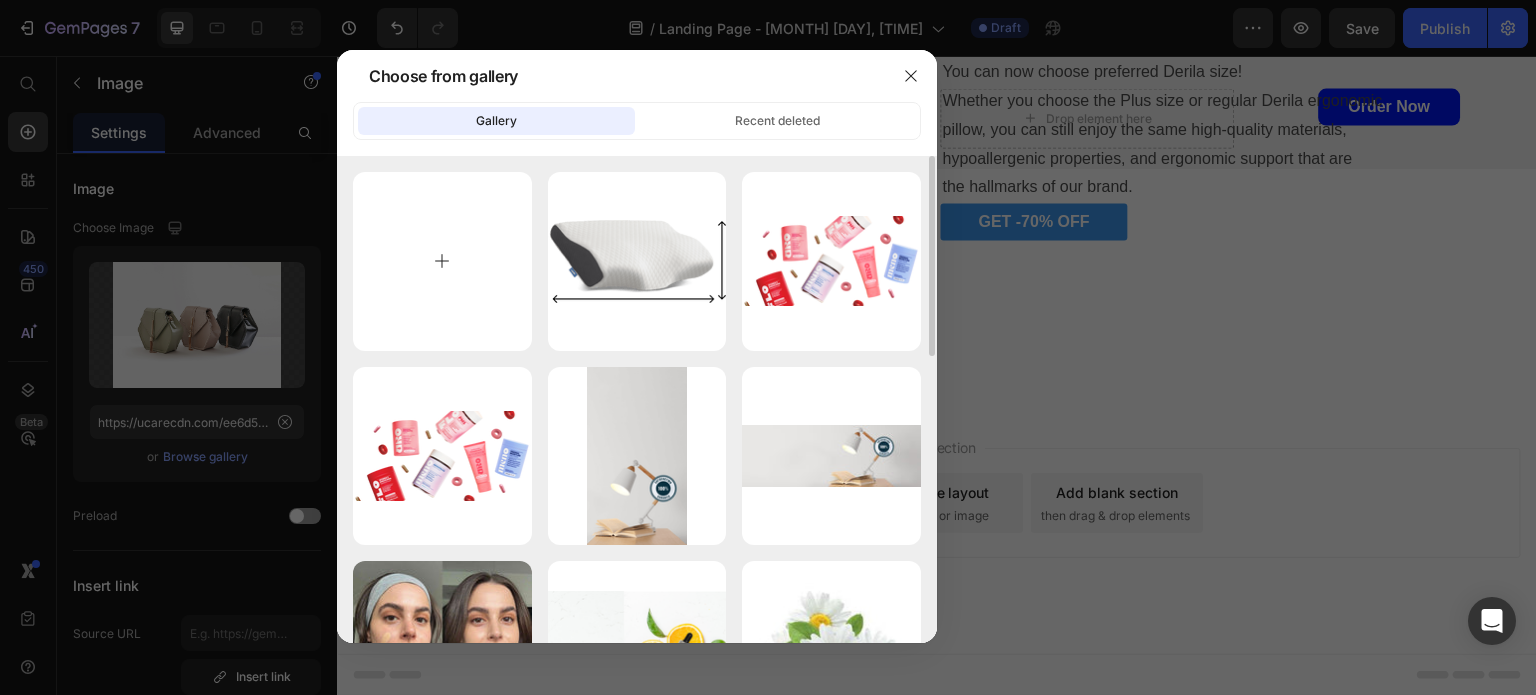 click at bounding box center (442, 261) 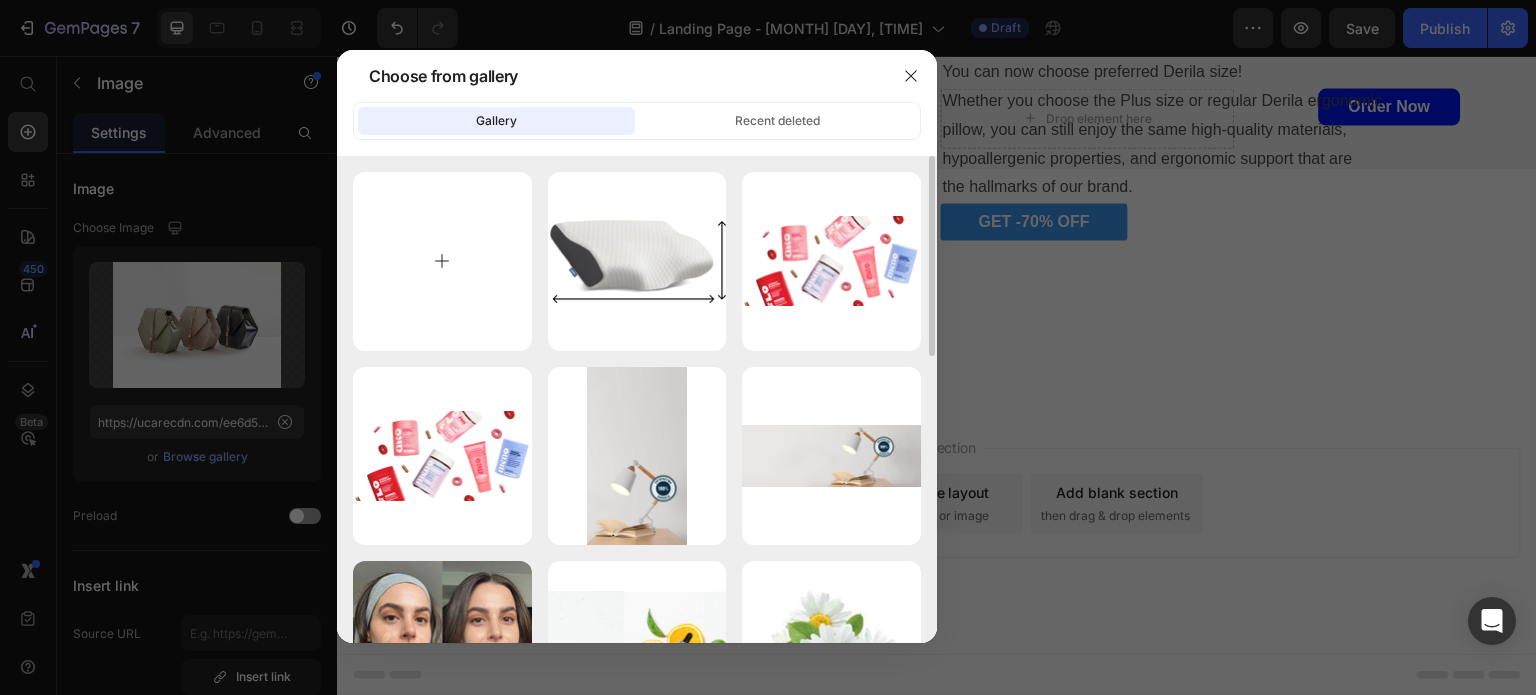 type on "C:\fakepath\1-standard.png" 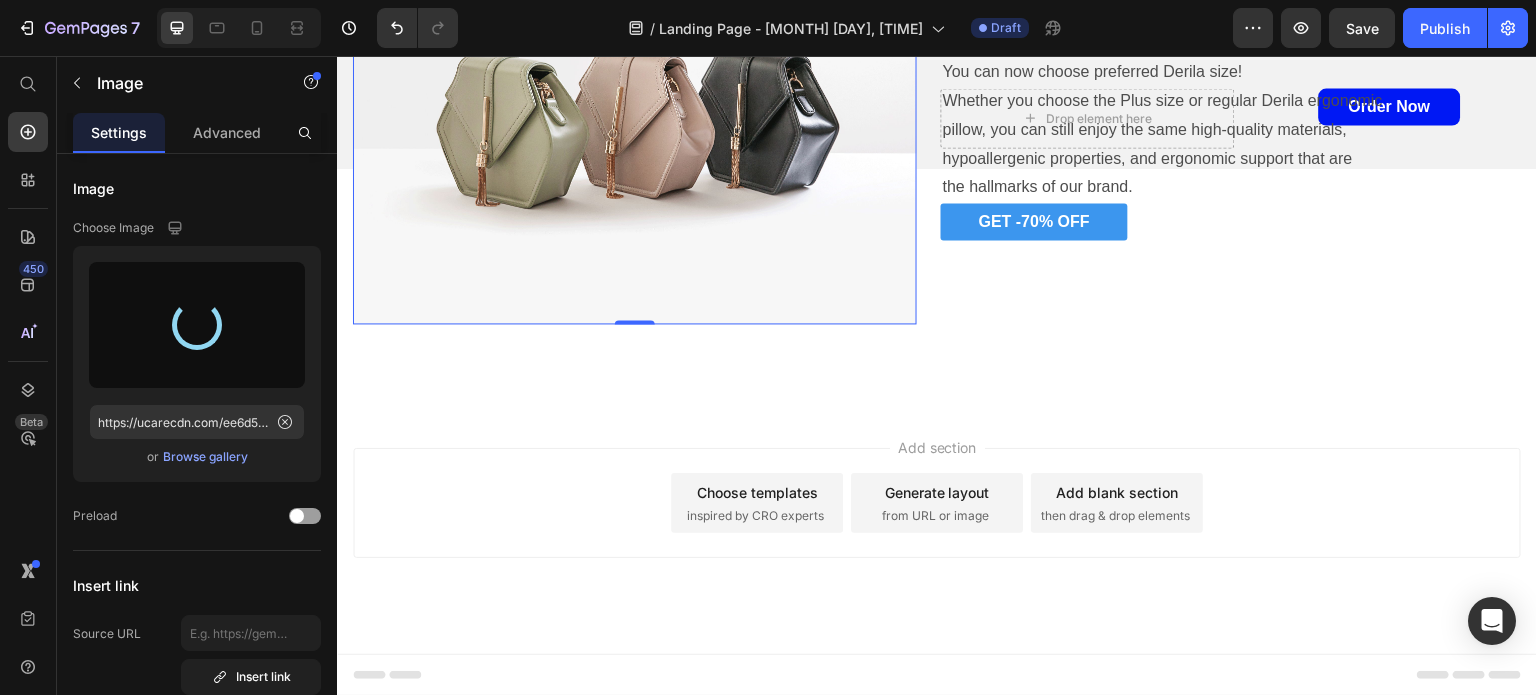 type on "https://cdn.shopify.com/s/files/1/0861/7495/7845/files/gempages_571782761602352000-64ff3e81-01bc-487e-a50b-168ac63b8257.png" 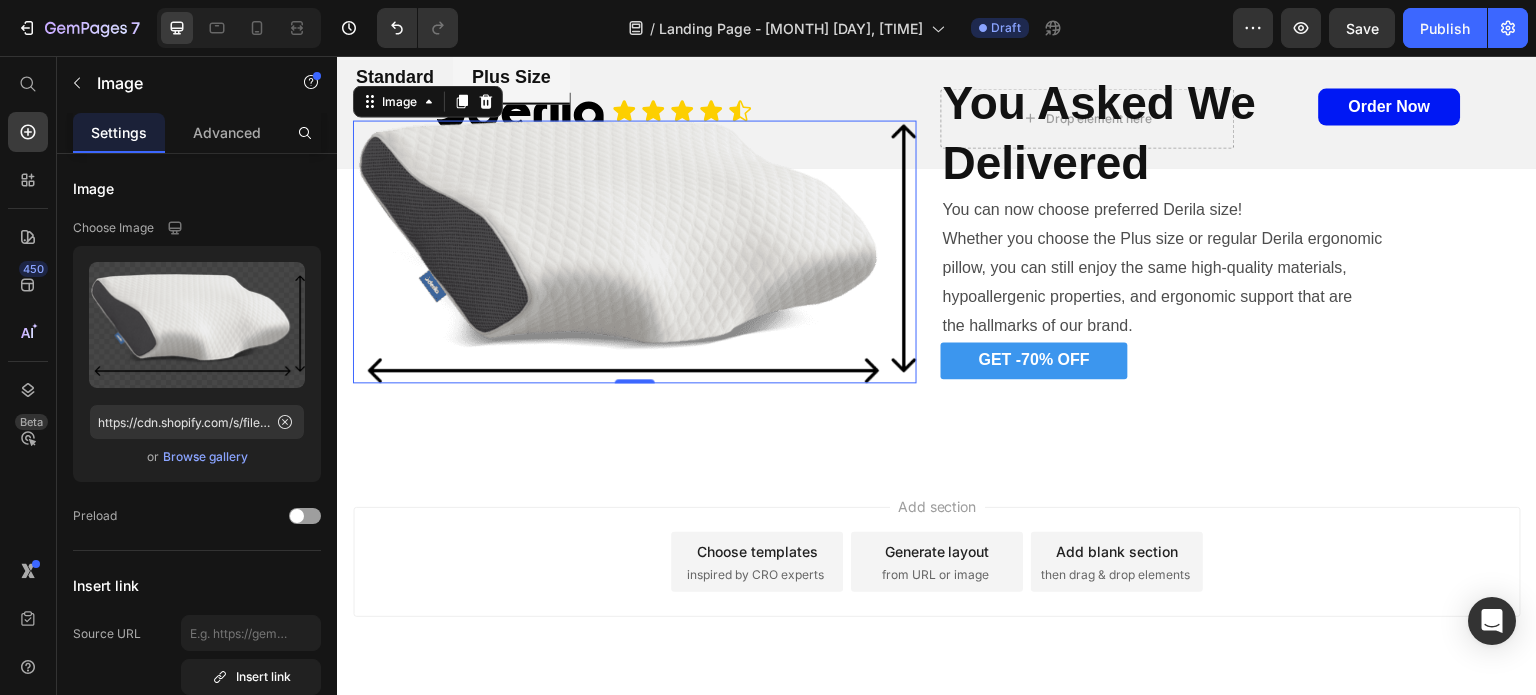 scroll, scrollTop: 4049, scrollLeft: 0, axis: vertical 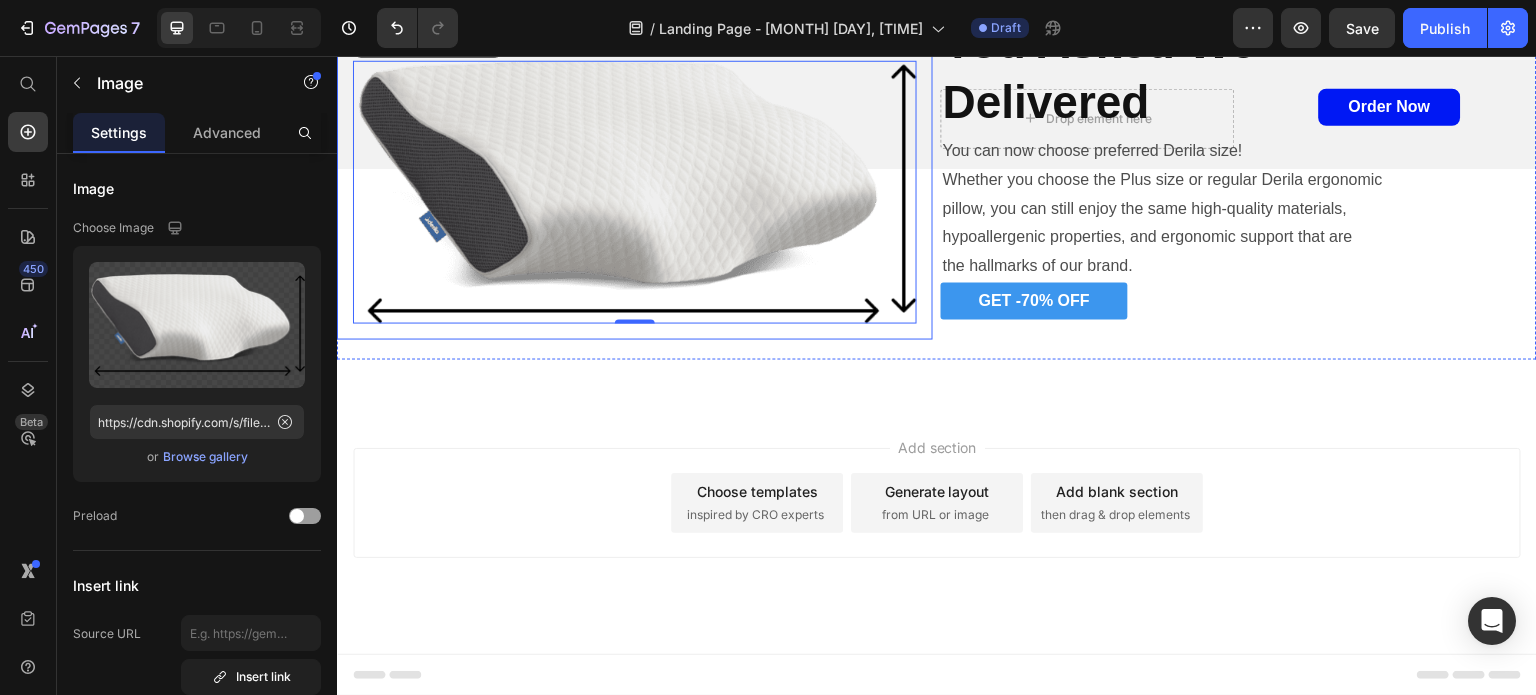 click on "Standard" at bounding box center [395, 16] 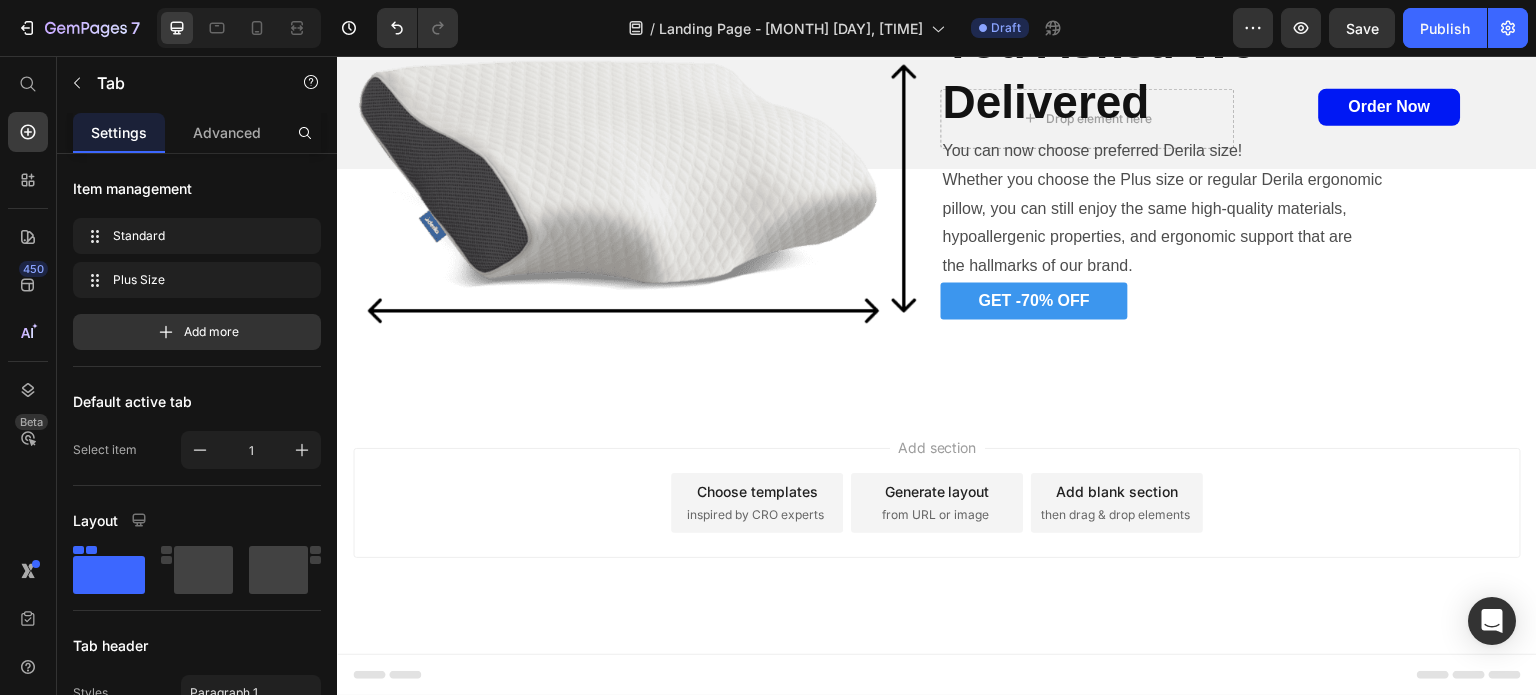 click on "Standard" at bounding box center (395, 16) 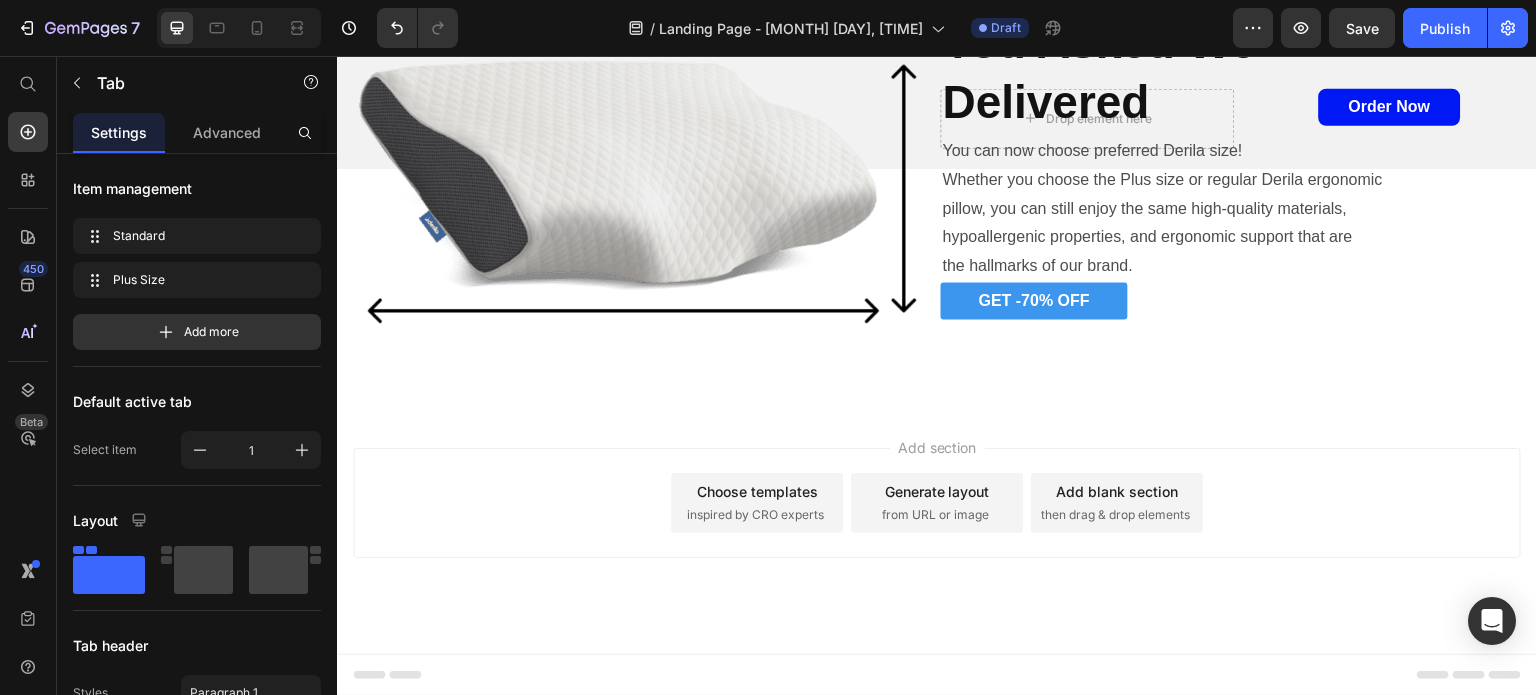 click on "Plus Size" at bounding box center (511, 16) 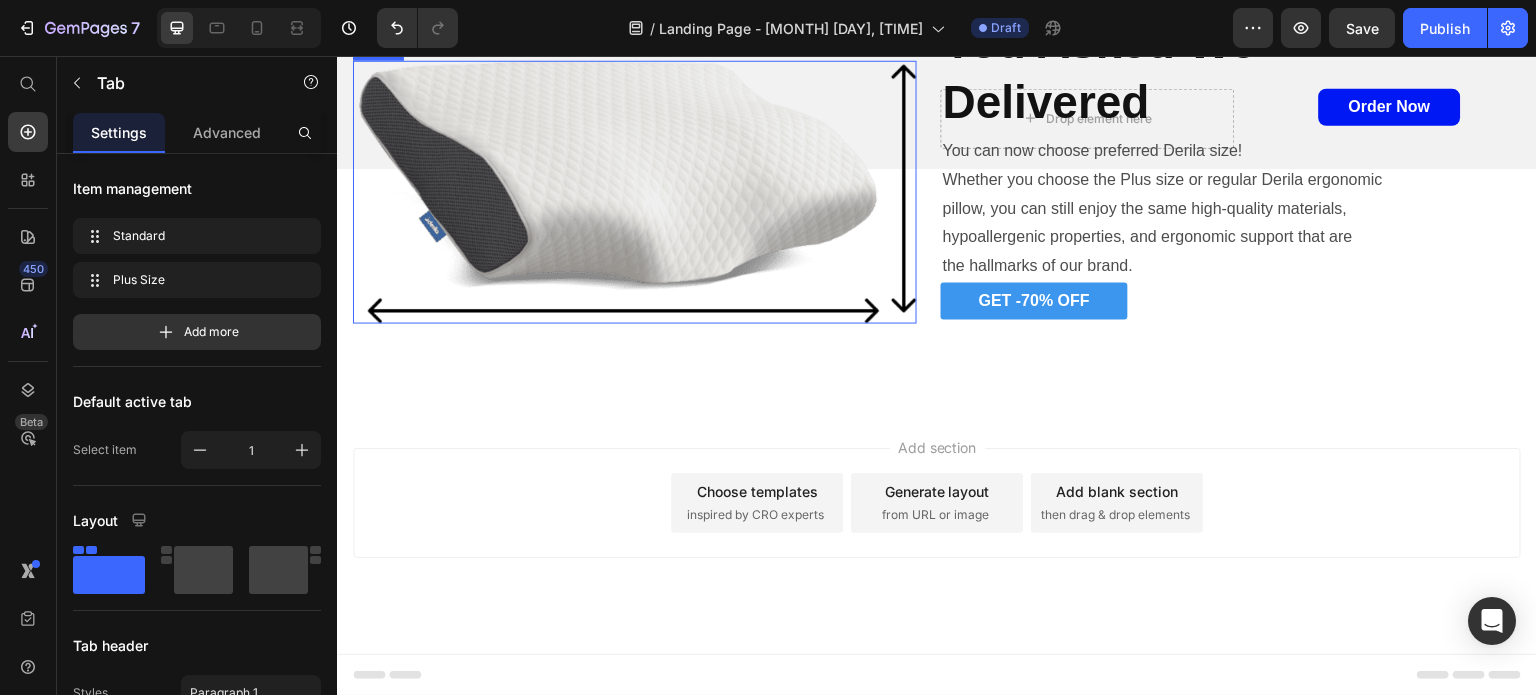 click at bounding box center (635, 192) 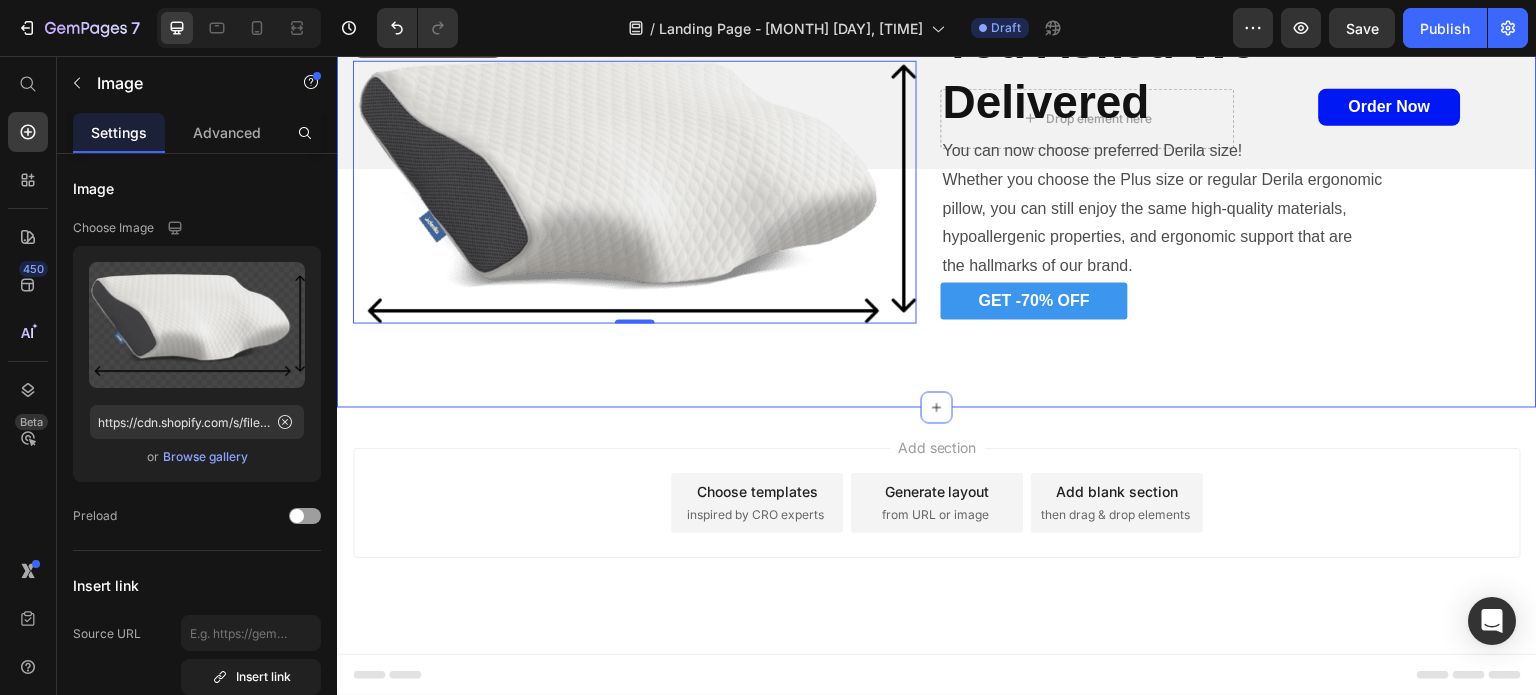 click on "Standard Plus Size Image Image   0 Tab You Asked We  Delivered Heading You can now choose preferred Derila size! Whether you choose the Plus size or regular Derila ergonomic  pillow, you can still enjoy the same high-quality materials,  hypoallergenic properties, and ergonomic support that are  the hallmarks of our brand. Text Block GET -70%   OFF Button Row Row" at bounding box center (937, 173) 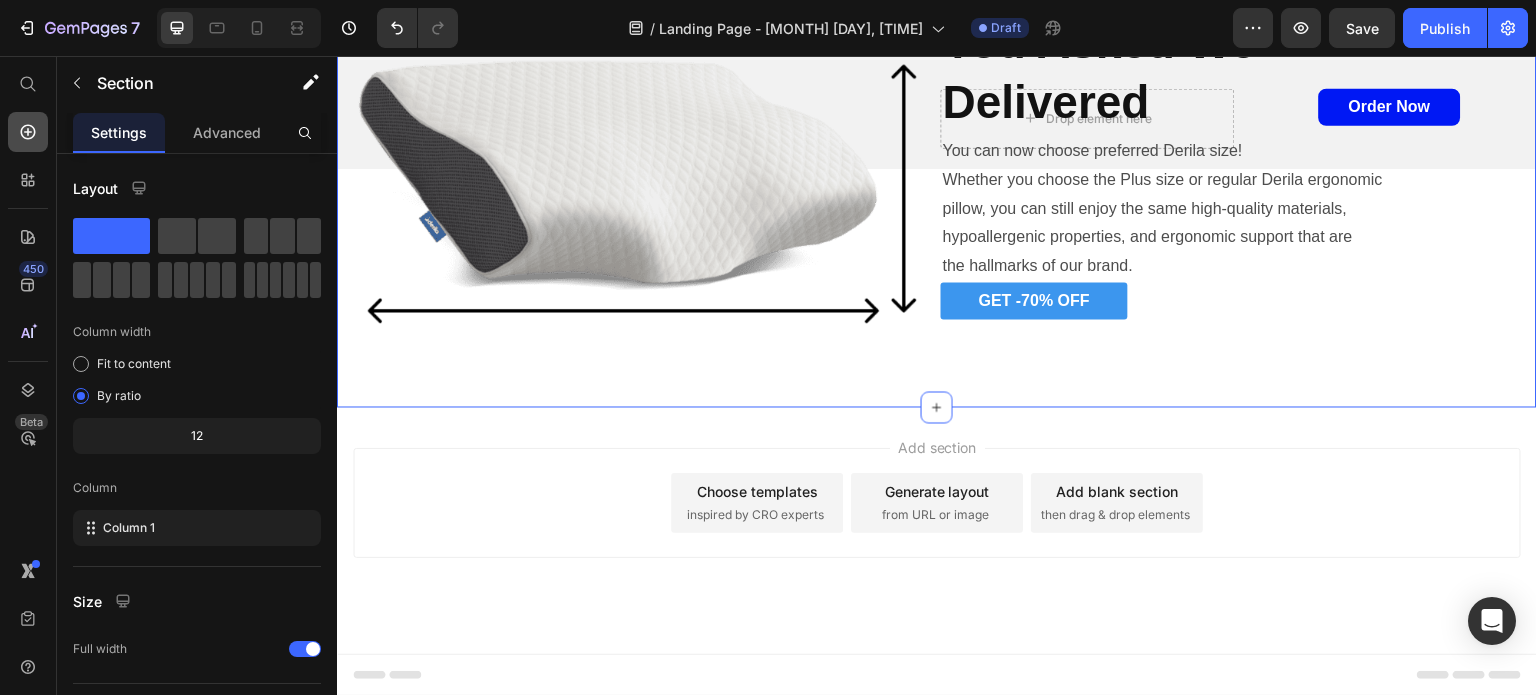 click 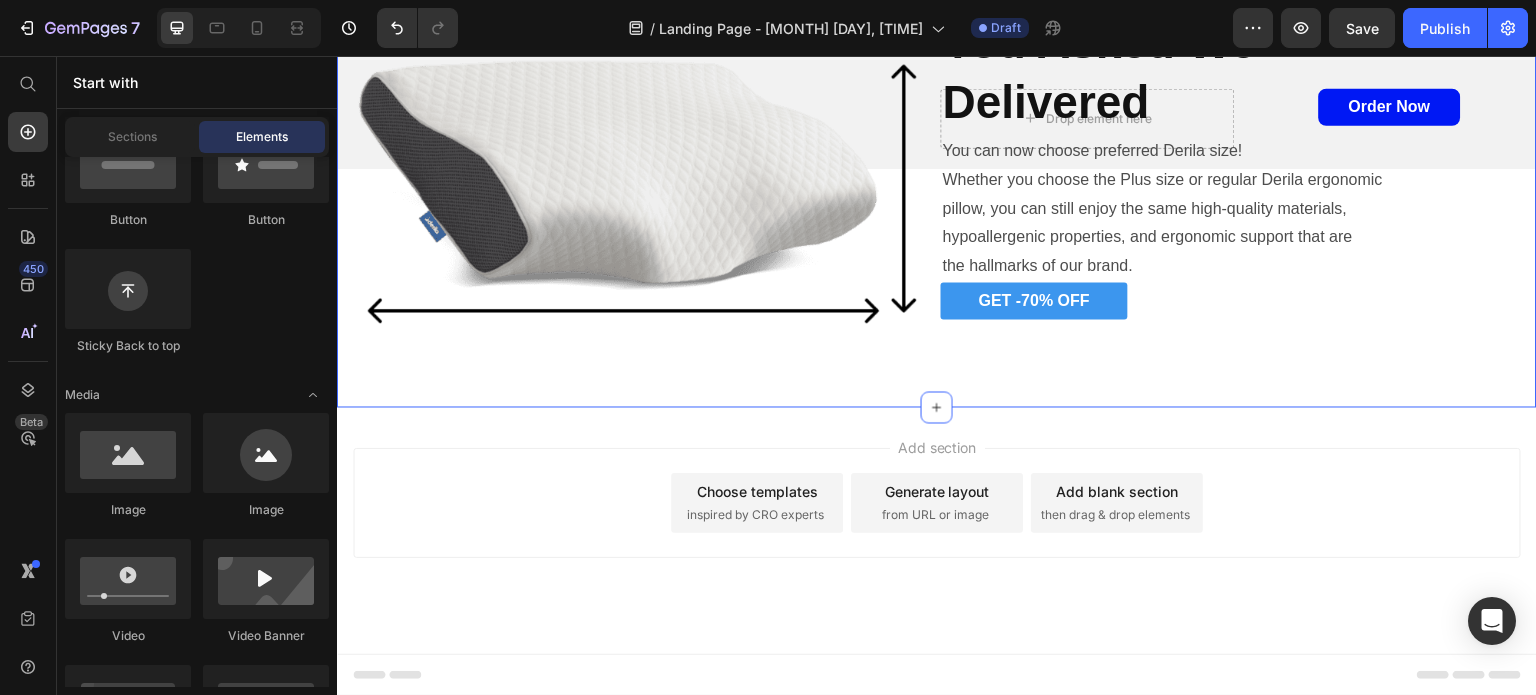 click on "Standard Plus Size Image Image Tab You Asked We  Delivered Heading You can now choose preferred Derila size! Whether you choose the Plus size or regular Derila ergonomic  pillow, you can still enjoy the same high-quality materials,  hypoallergenic properties, and ergonomic support that are  the hallmarks of our brand. Text Block GET -70%   OFF Button Row Row Section 8" at bounding box center (937, 173) 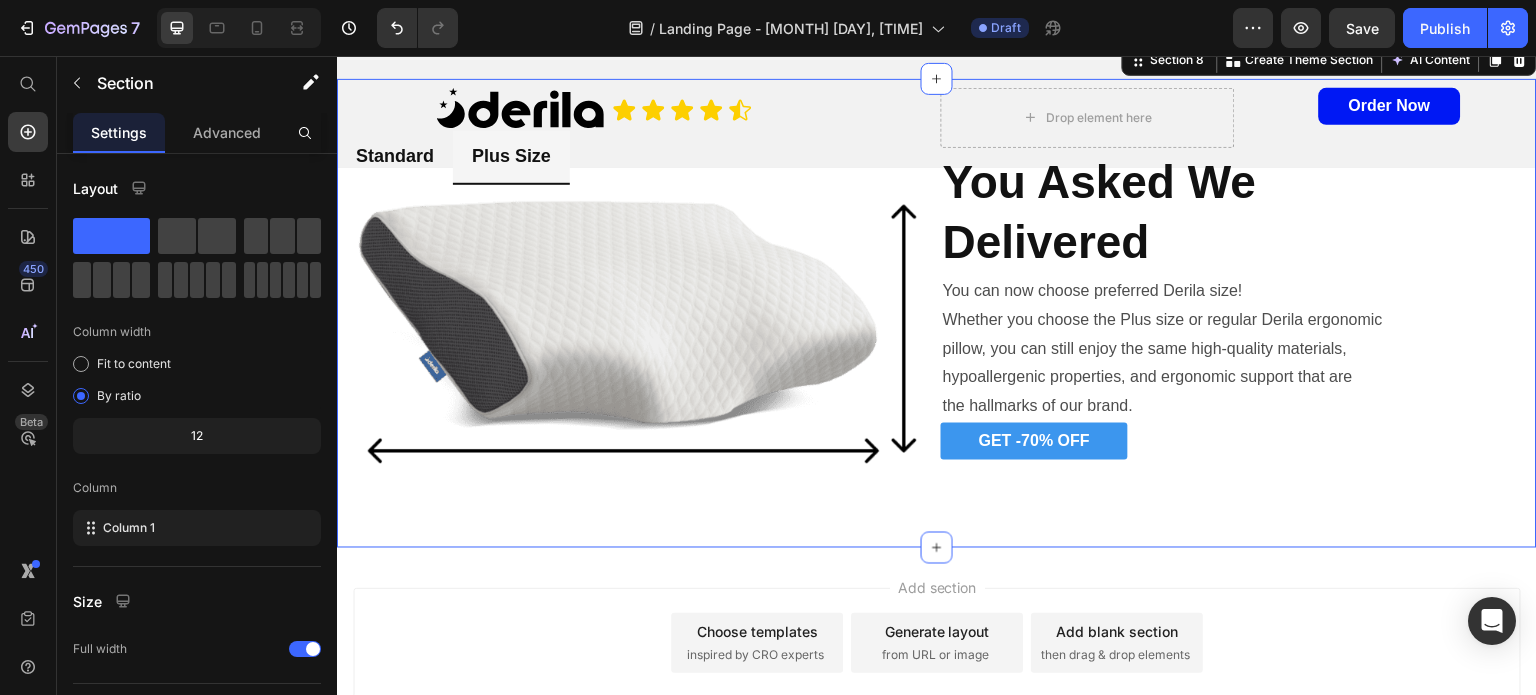 scroll, scrollTop: 3721, scrollLeft: 0, axis: vertical 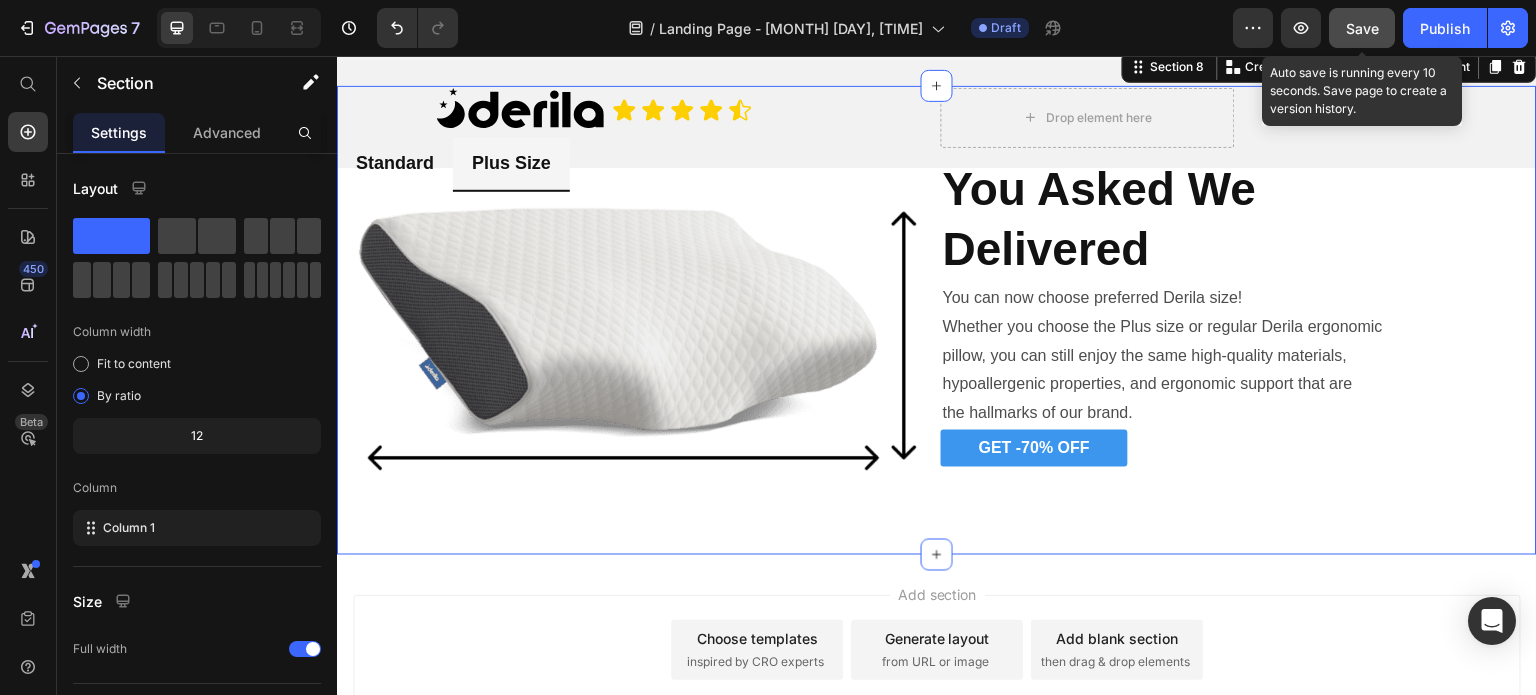 click on "Save" at bounding box center (1362, 28) 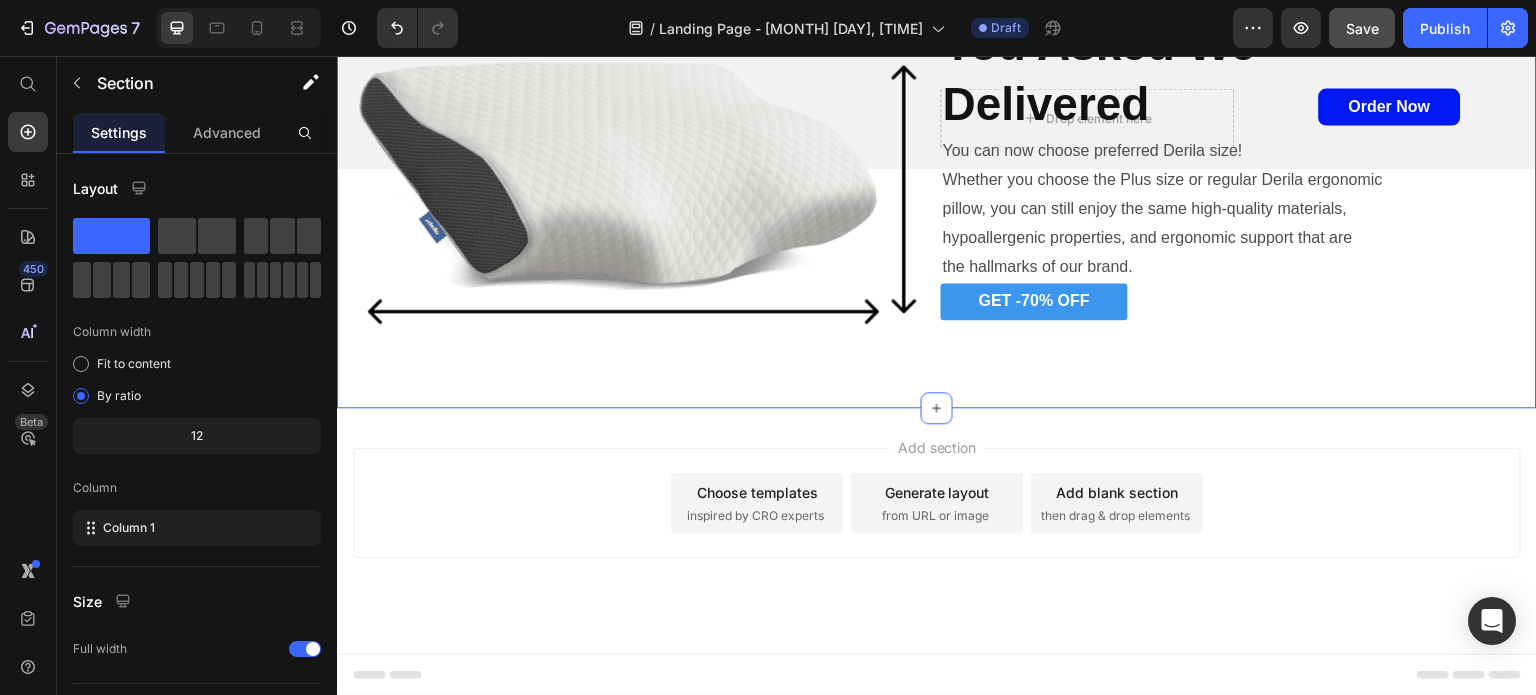 scroll, scrollTop: 4261, scrollLeft: 0, axis: vertical 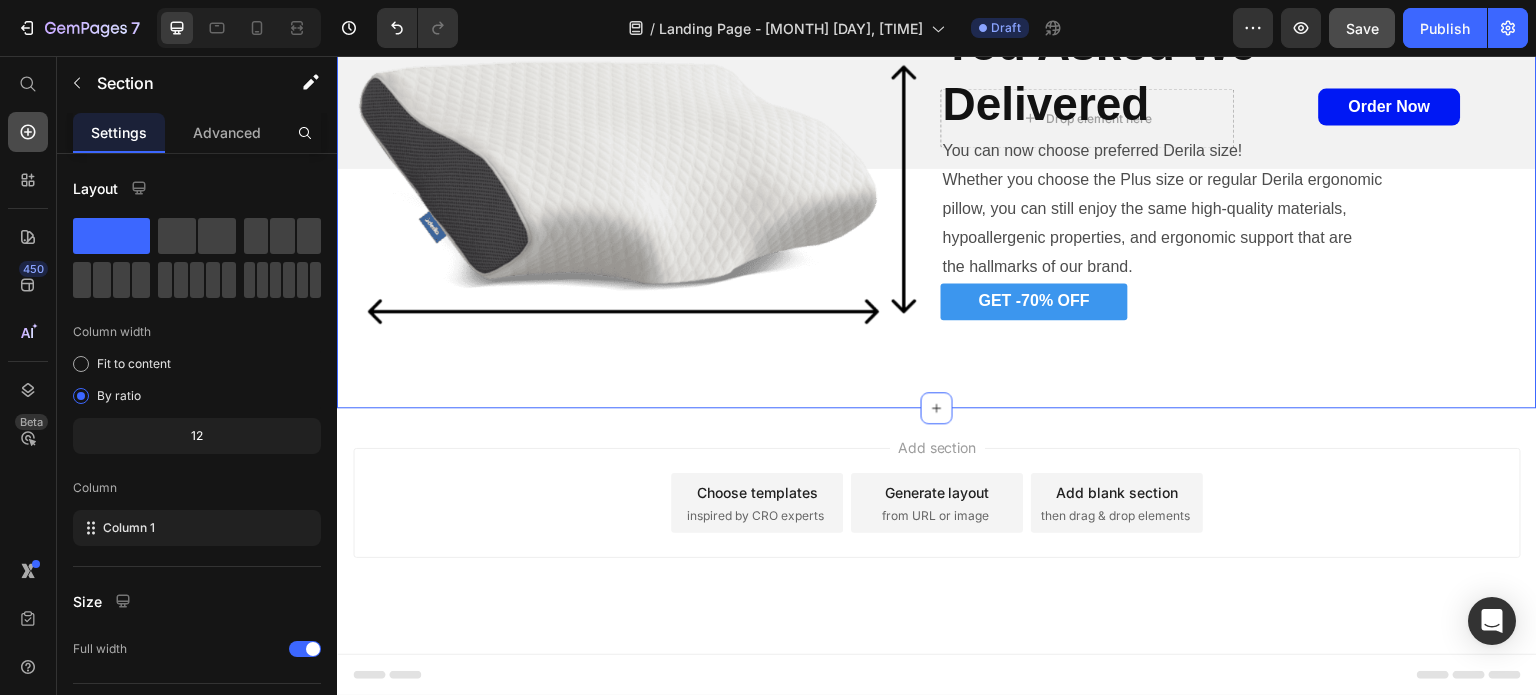 click 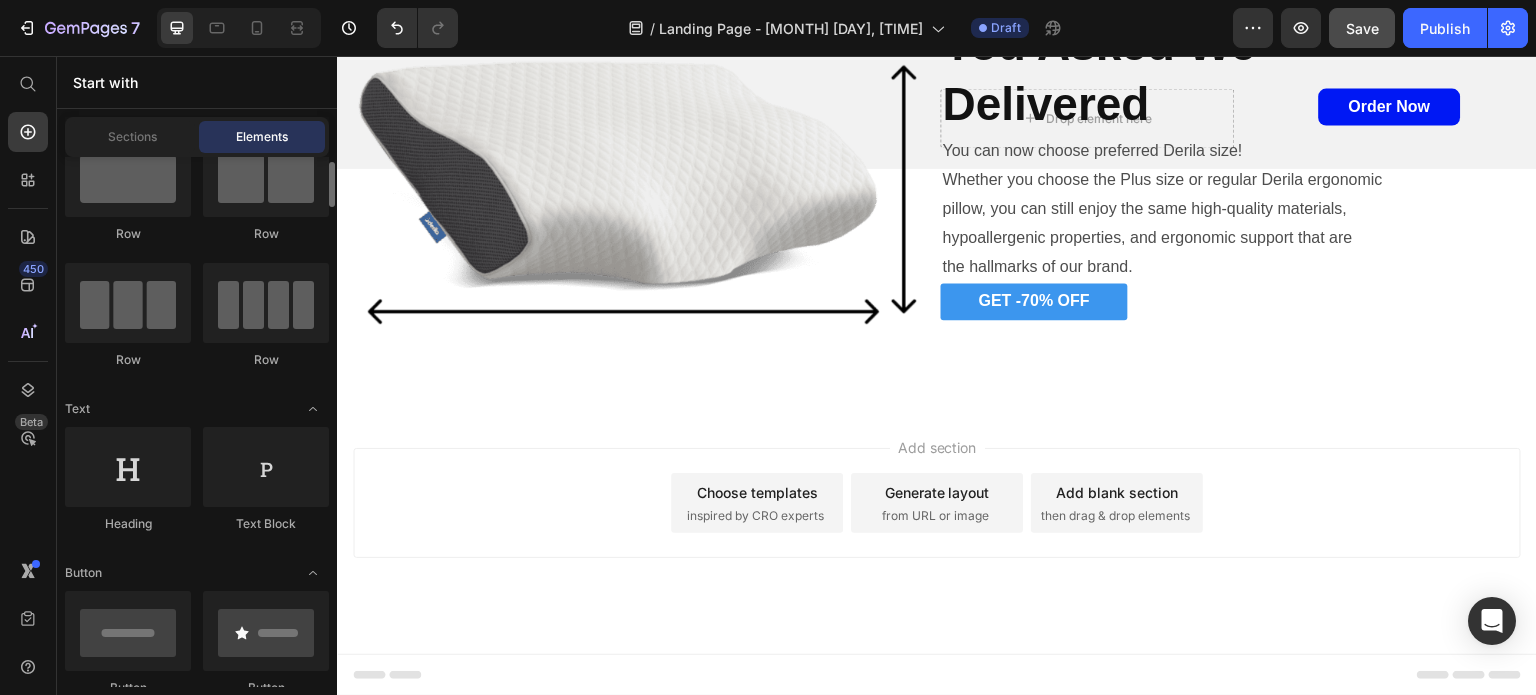 scroll, scrollTop: 0, scrollLeft: 0, axis: both 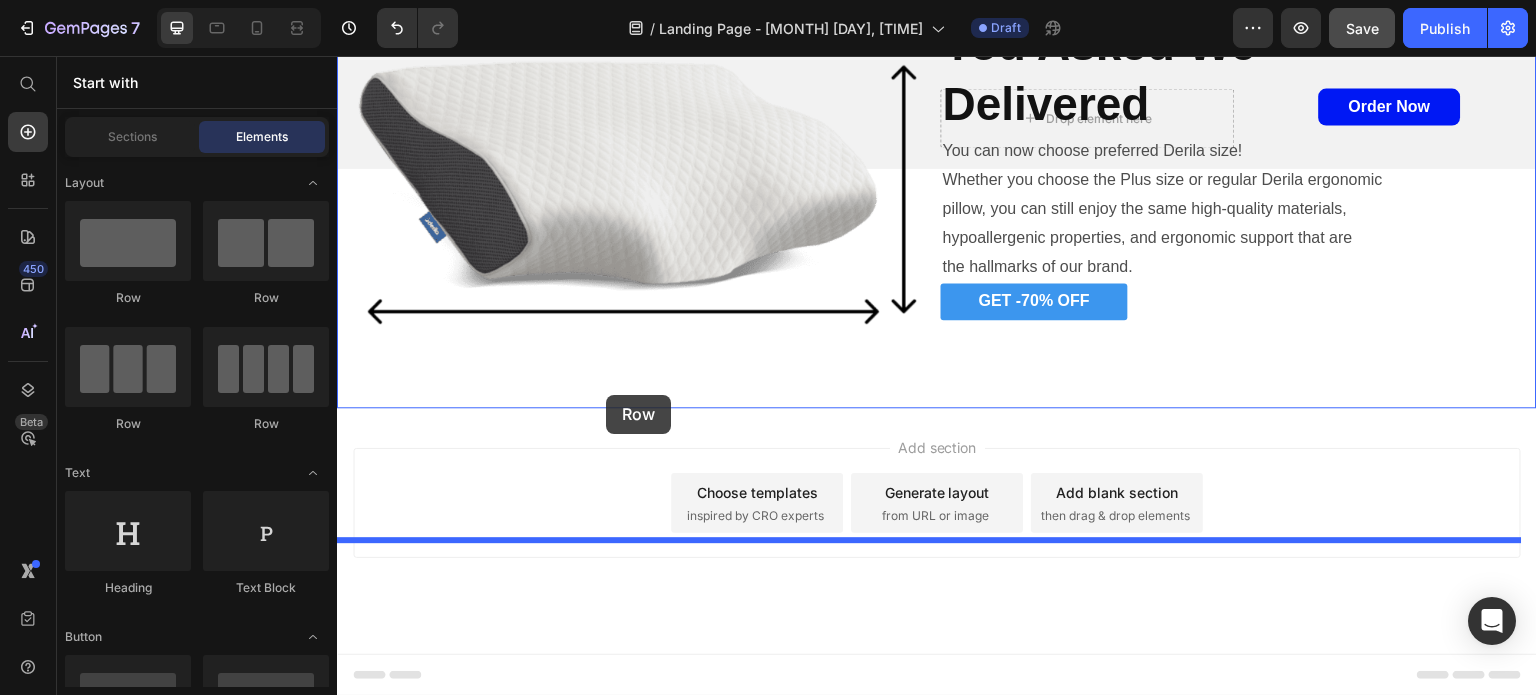 drag, startPoint x: 473, startPoint y: 292, endPoint x: 606, endPoint y: 395, distance: 168.2201 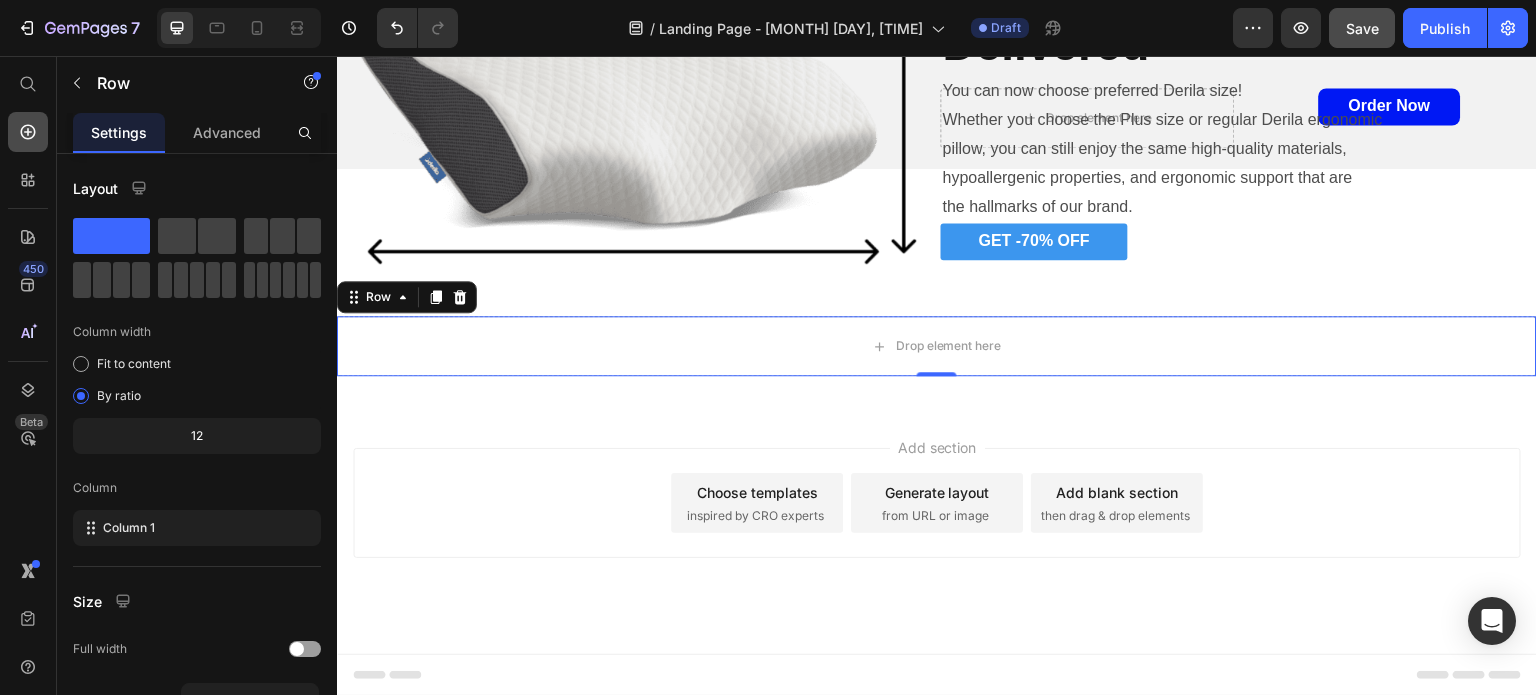click 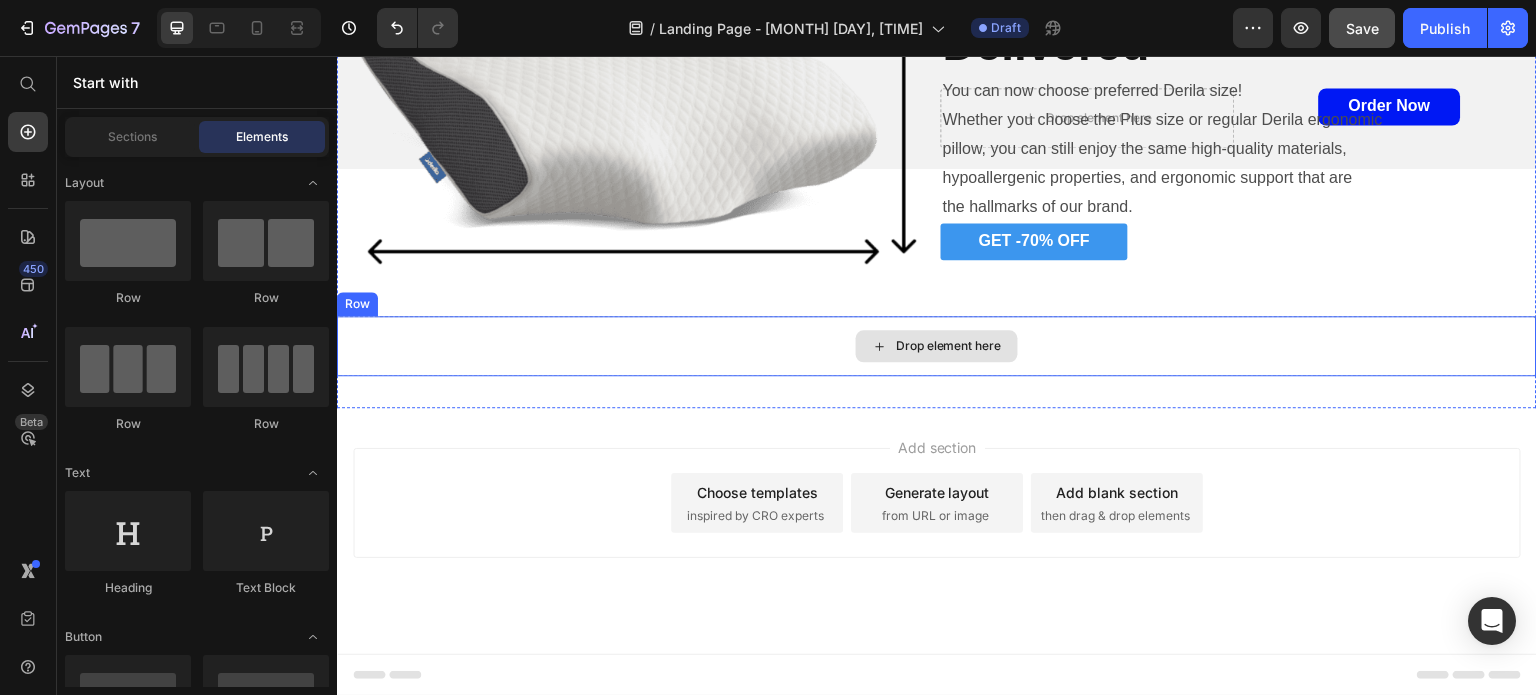 click on "Drop element here" at bounding box center [937, 346] 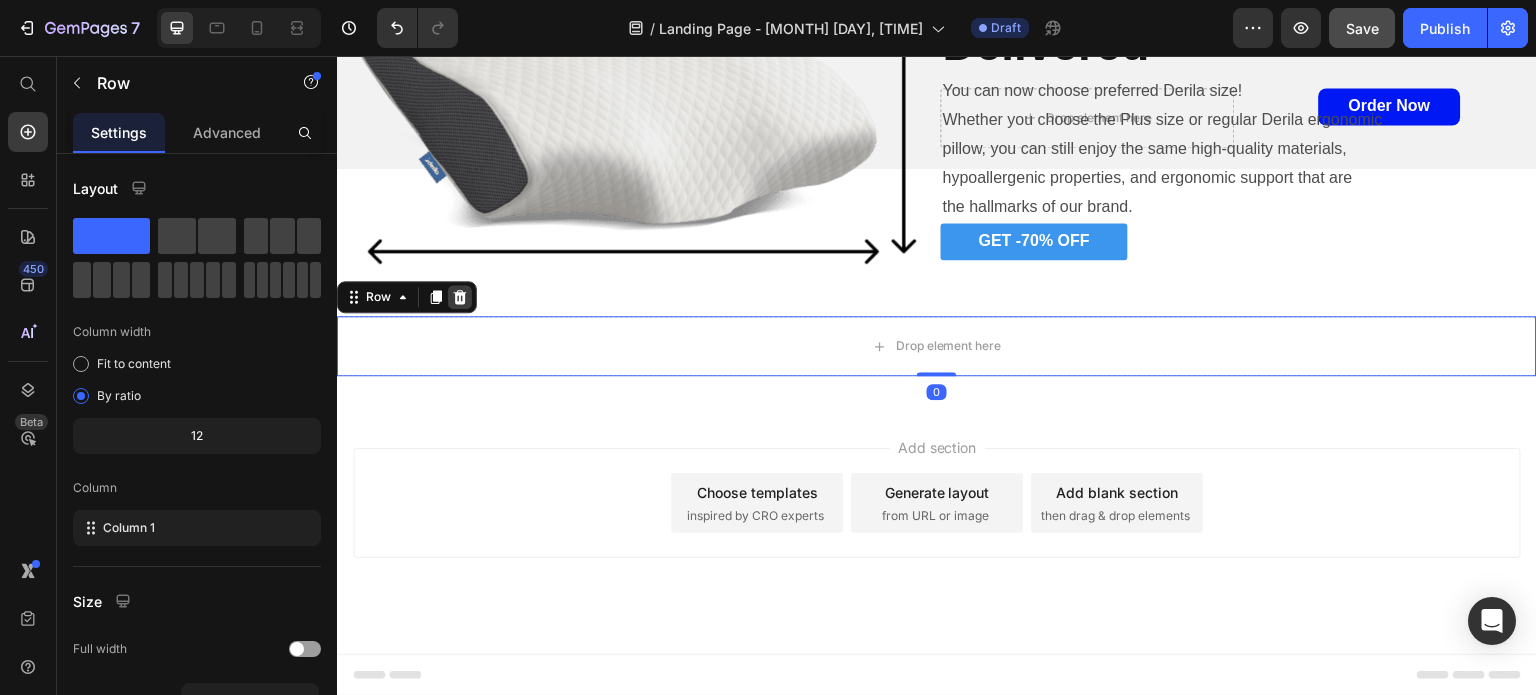 click 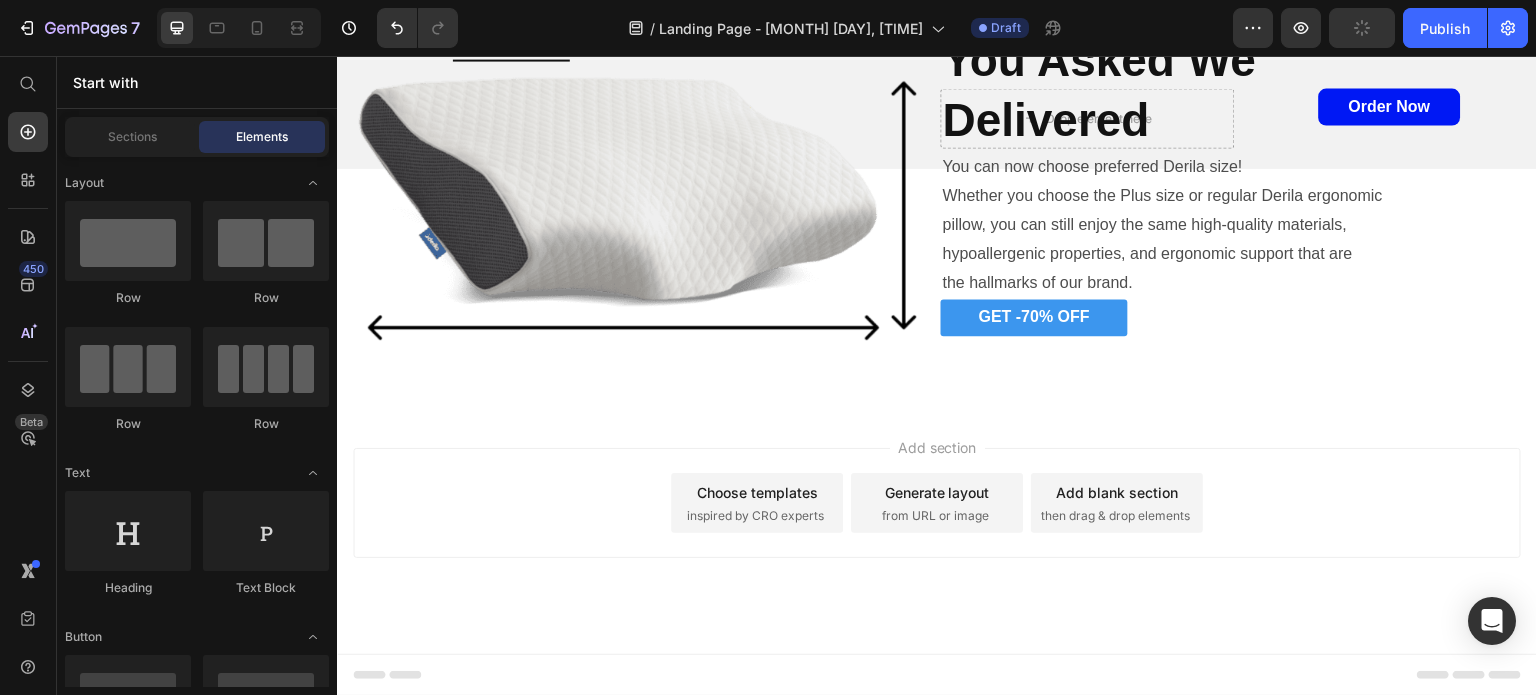 scroll, scrollTop: 4260, scrollLeft: 0, axis: vertical 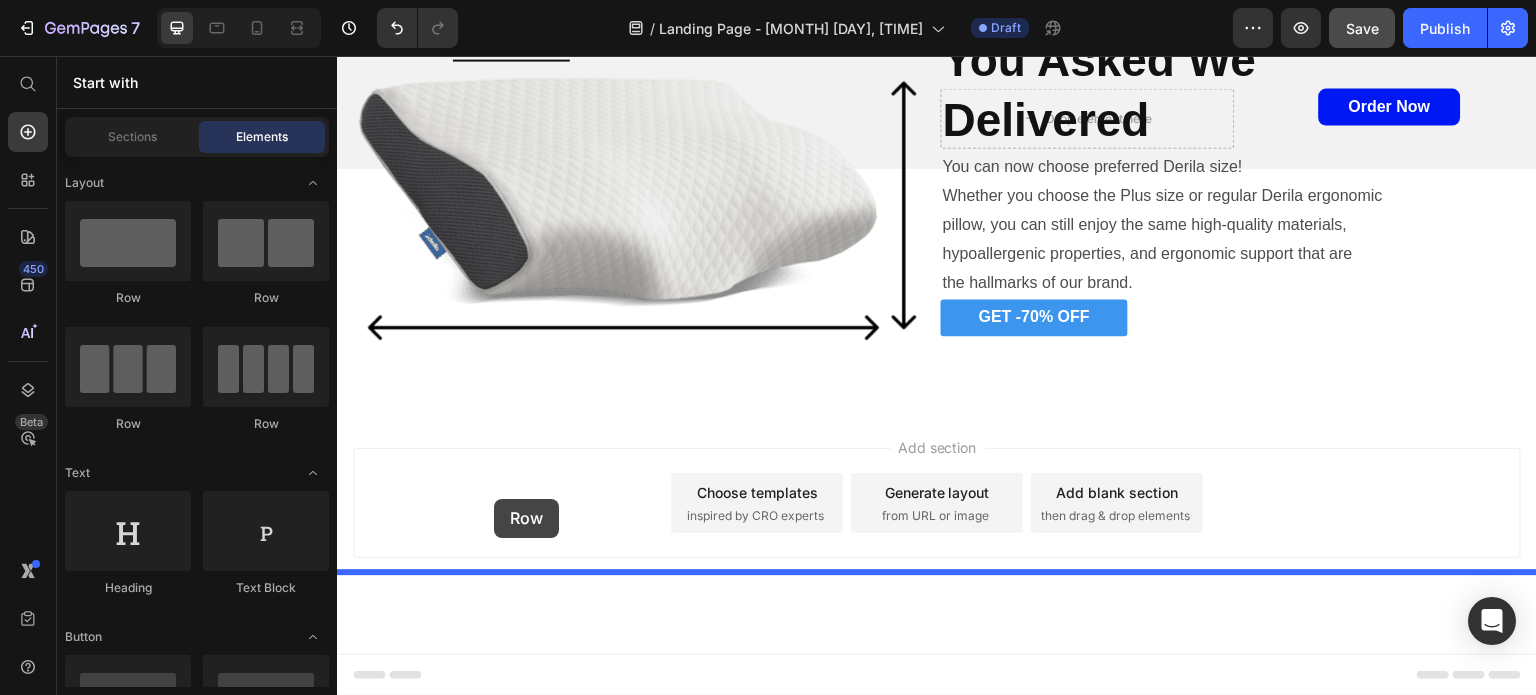 drag, startPoint x: 460, startPoint y: 305, endPoint x: 494, endPoint y: 499, distance: 196.95685 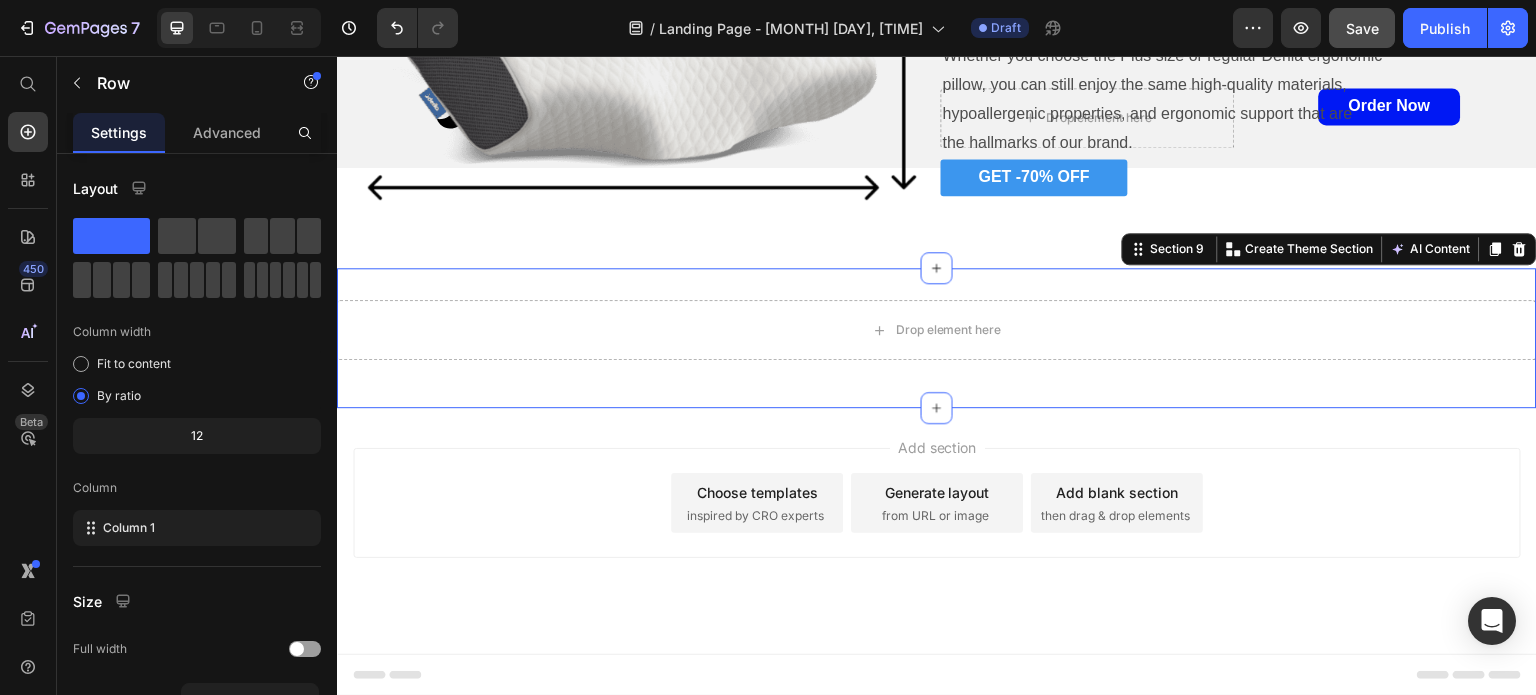 click on "Drop element here Row Section 9   You can create reusable sections Create Theme Section AI Content Write with GemAI What would you like to describe here? Tone and Voice Persuasive Product Gentovo 7D shaver Show more Generate" at bounding box center (937, 338) 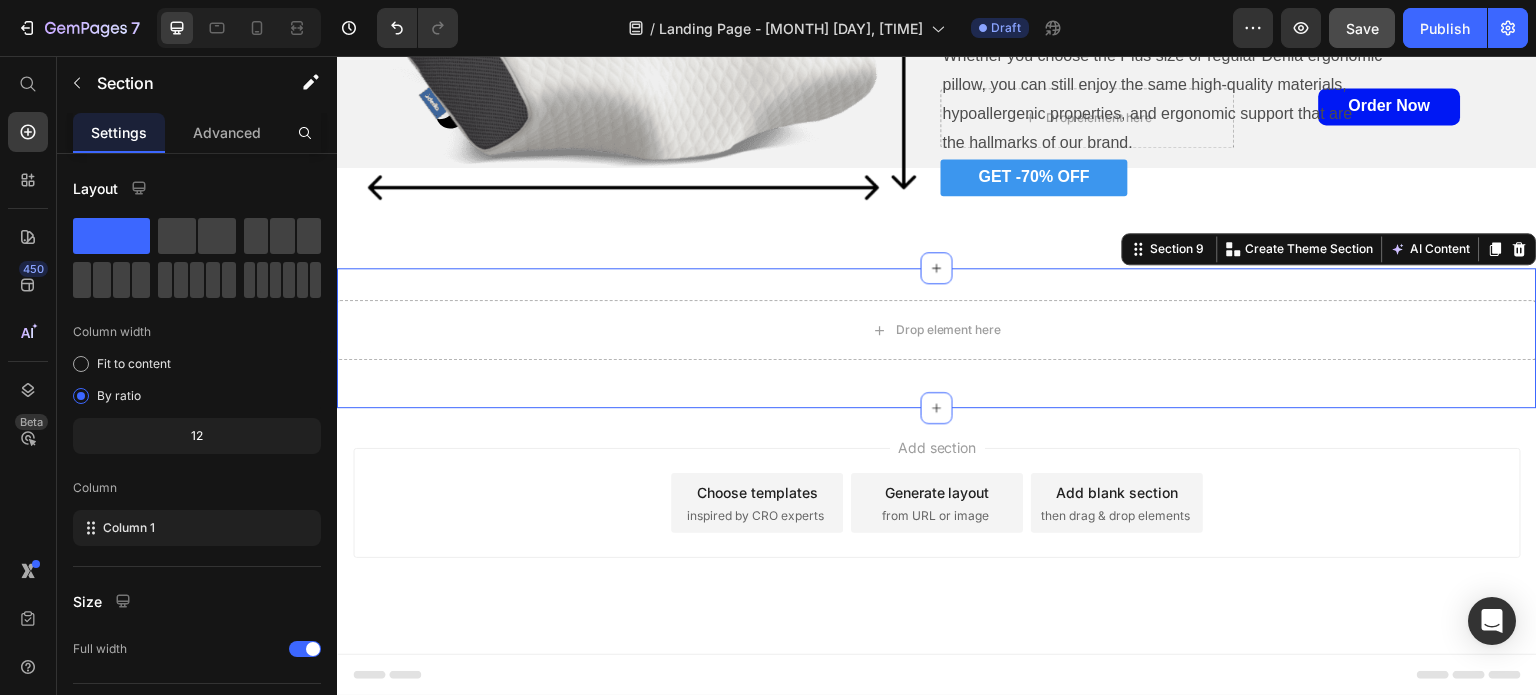 click on "Drop element here Row Section 9   You can create reusable sections Create Theme Section AI Content Write with GemAI What would you like to describe here? Tone and Voice Persuasive Product Gentovo 7D shaver Show more Generate" at bounding box center (937, 338) 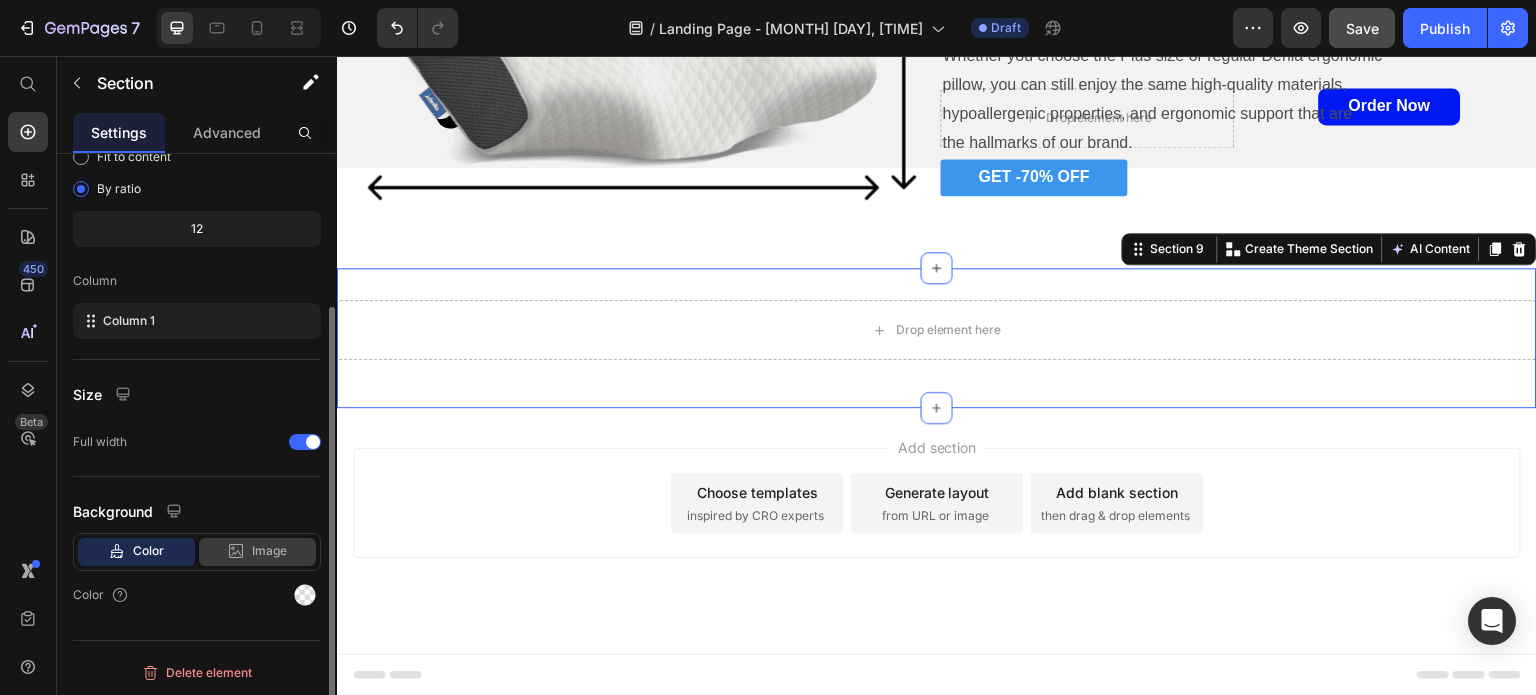 scroll, scrollTop: 208, scrollLeft: 0, axis: vertical 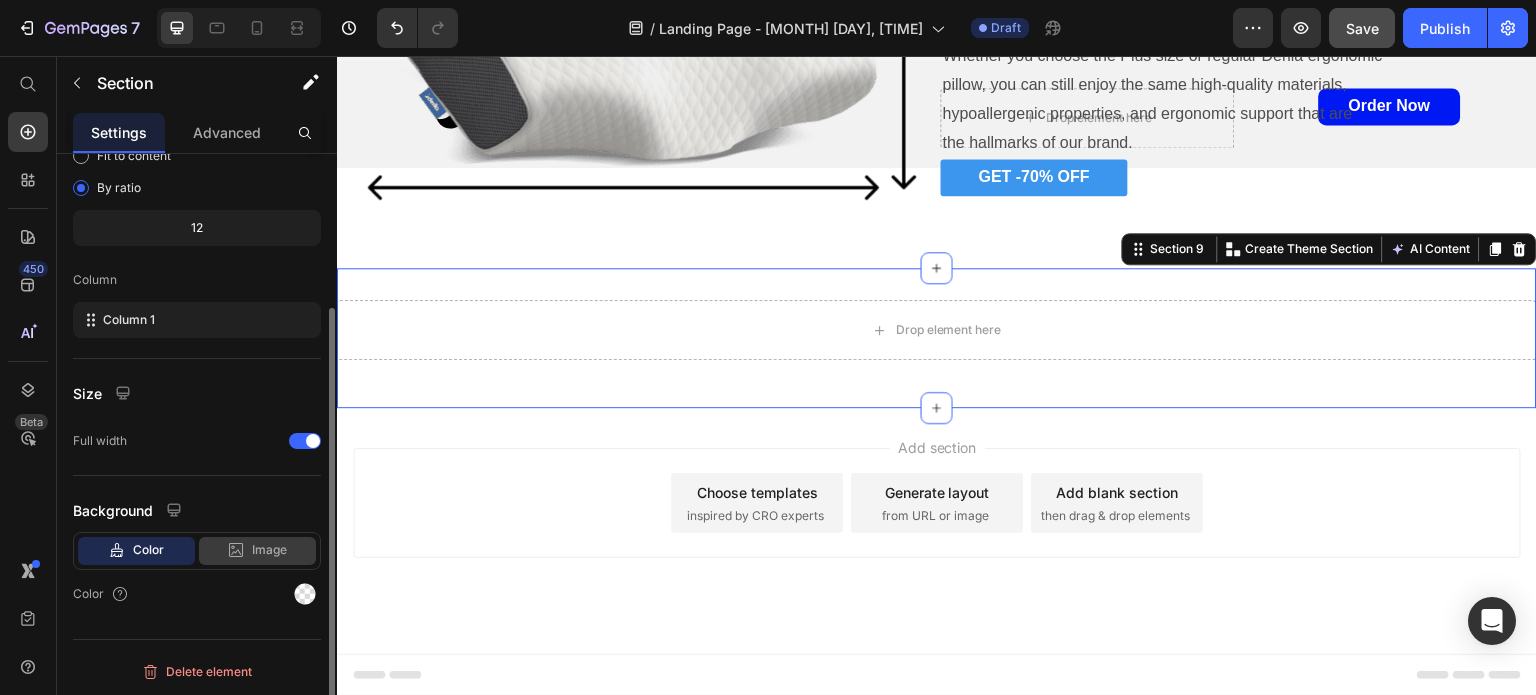 click on "Image" at bounding box center (269, 550) 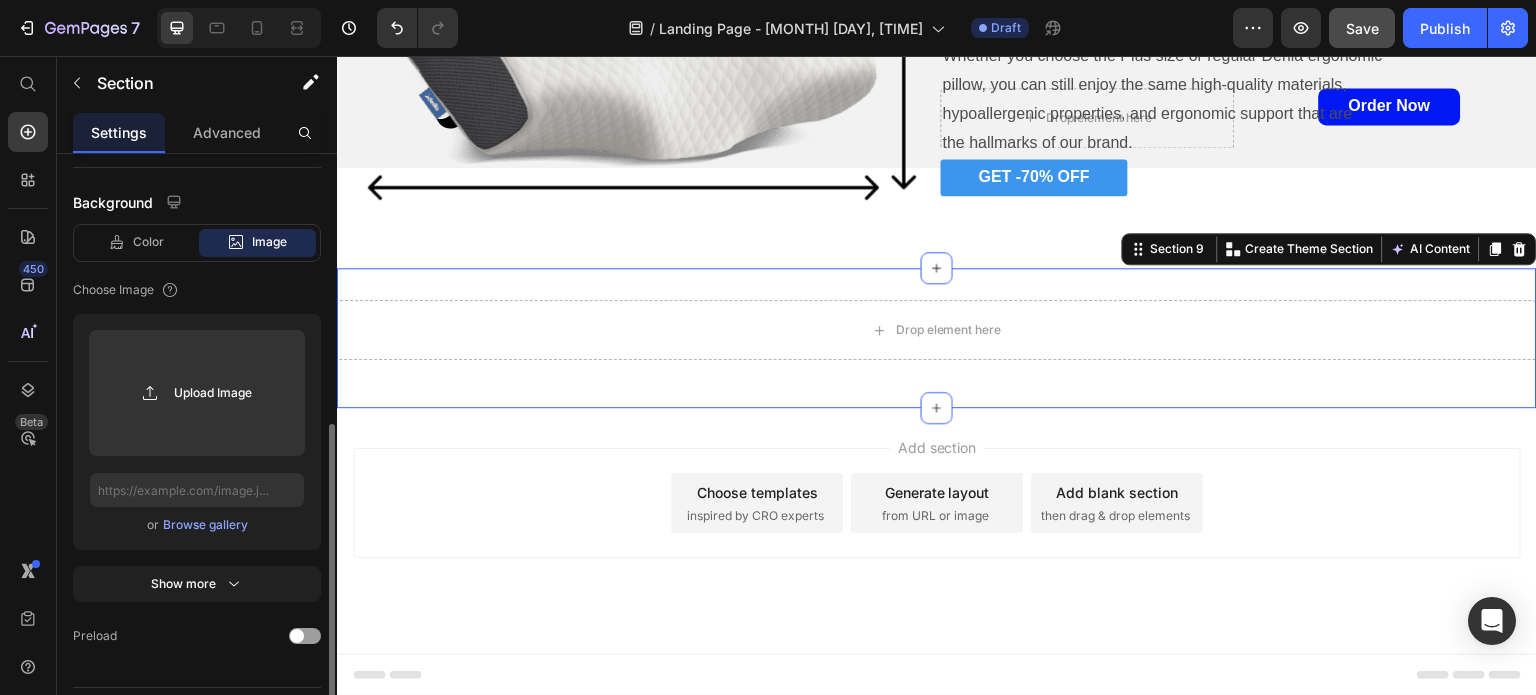 scroll, scrollTop: 519, scrollLeft: 0, axis: vertical 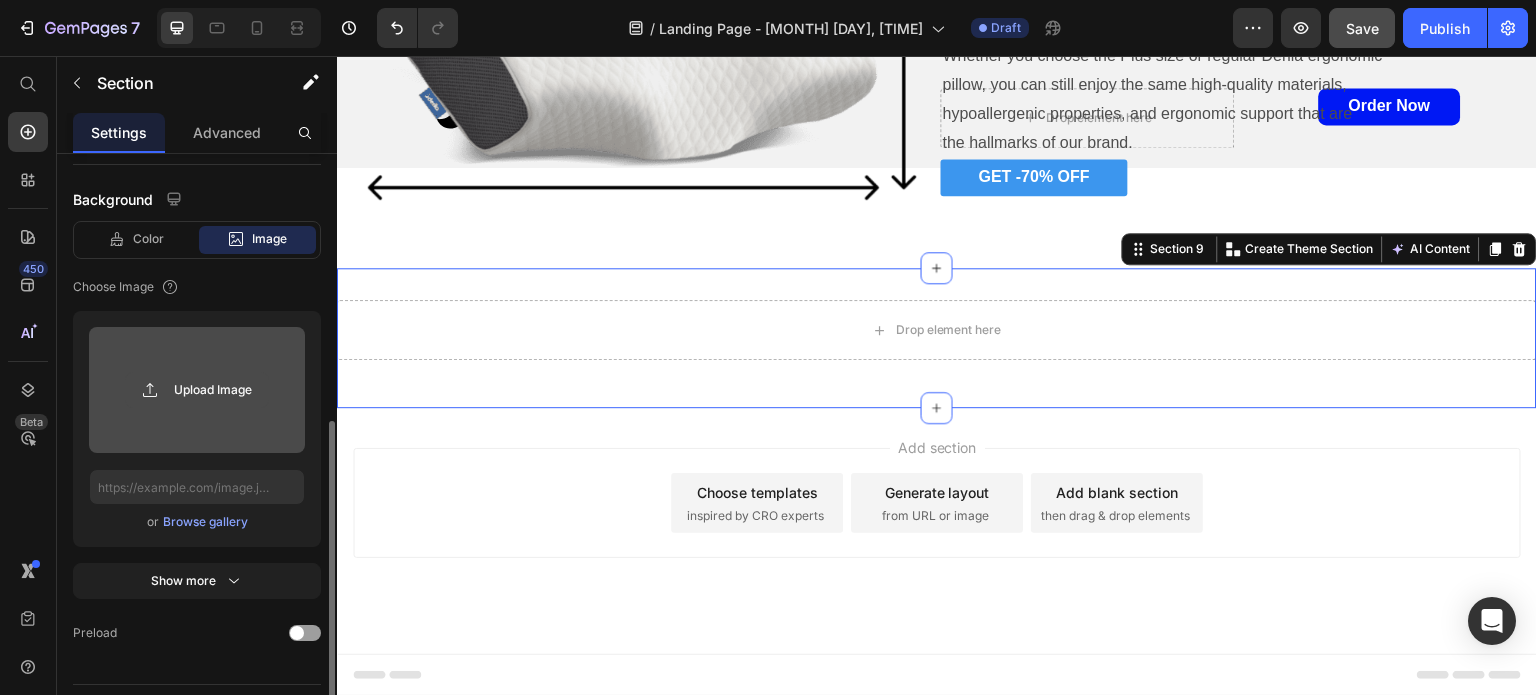 click 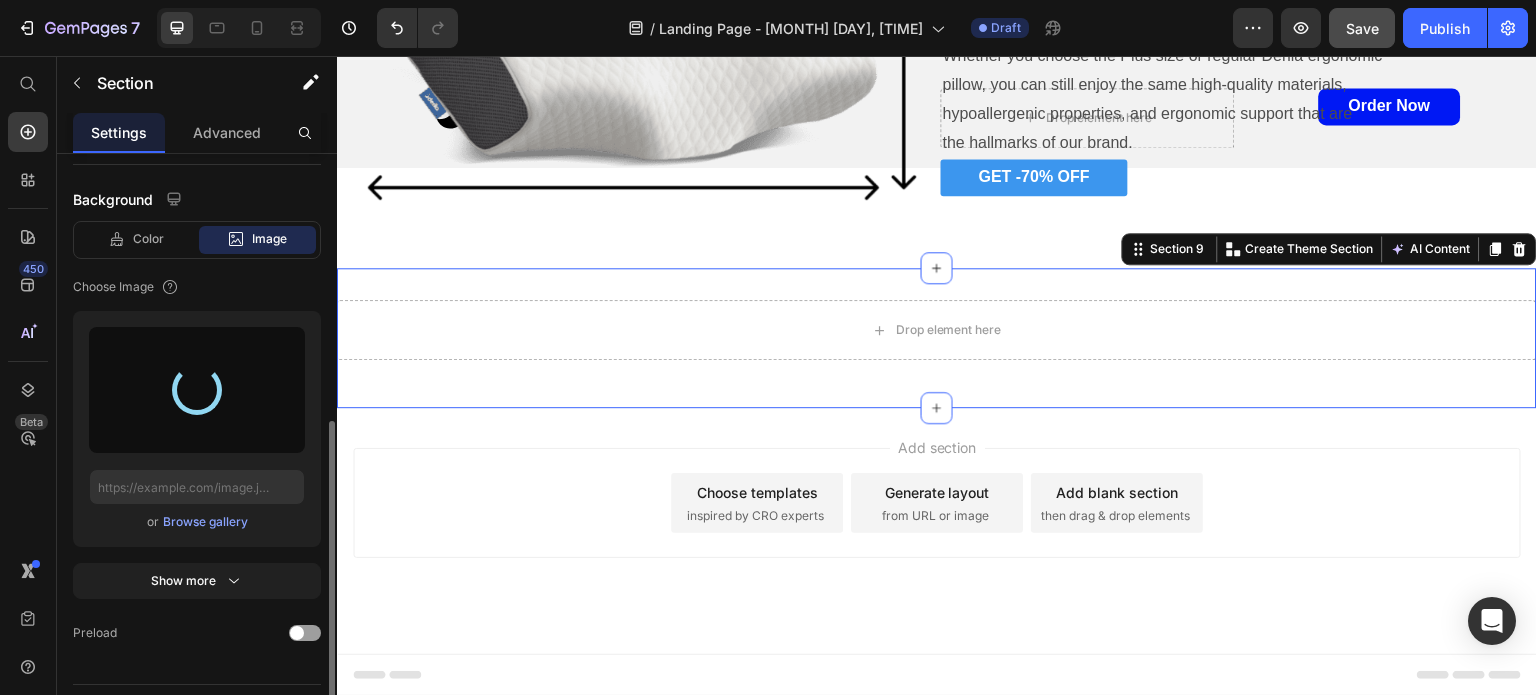 type on "https://cdn.shopify.com/s/files/1/0861/7495/7845/files/gempages_571782761602352000-ef184d54-4357-4769-b622-c2865d678c5f.jpg" 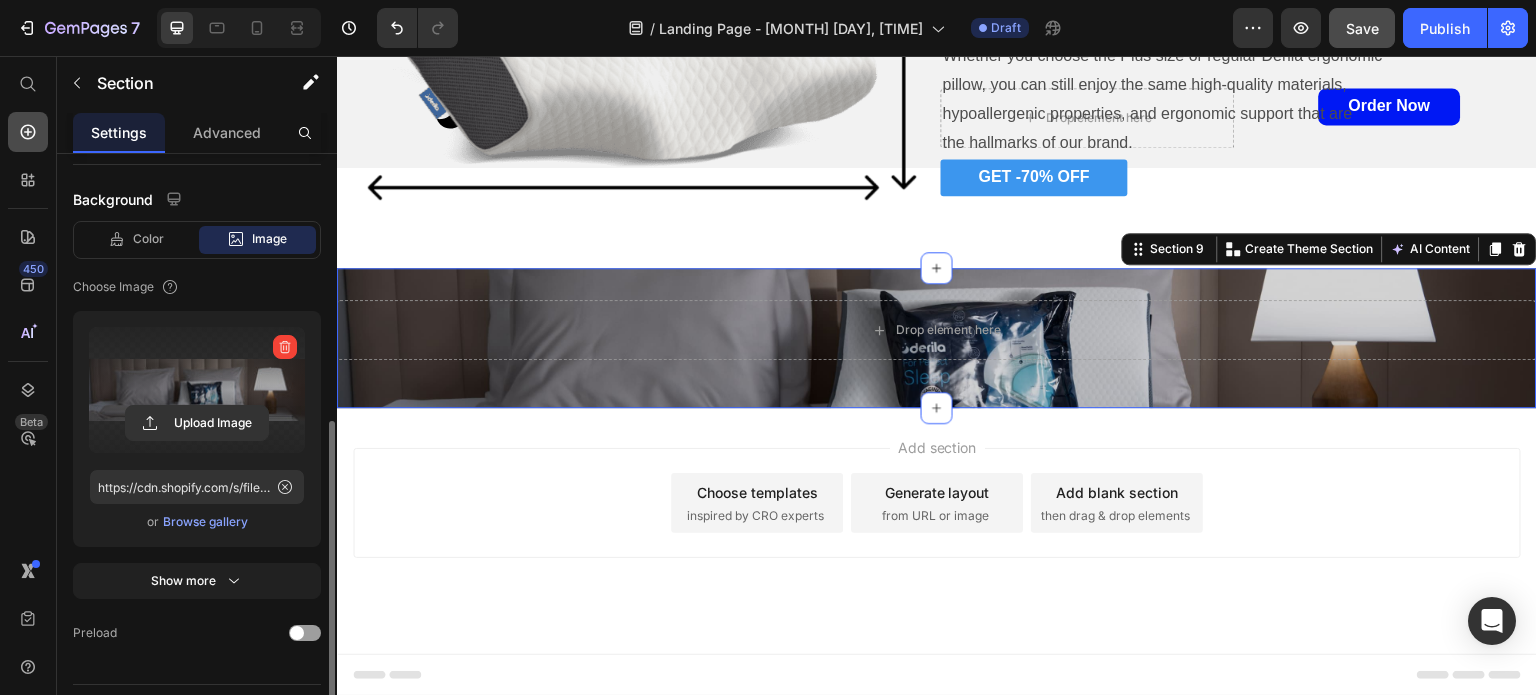 click 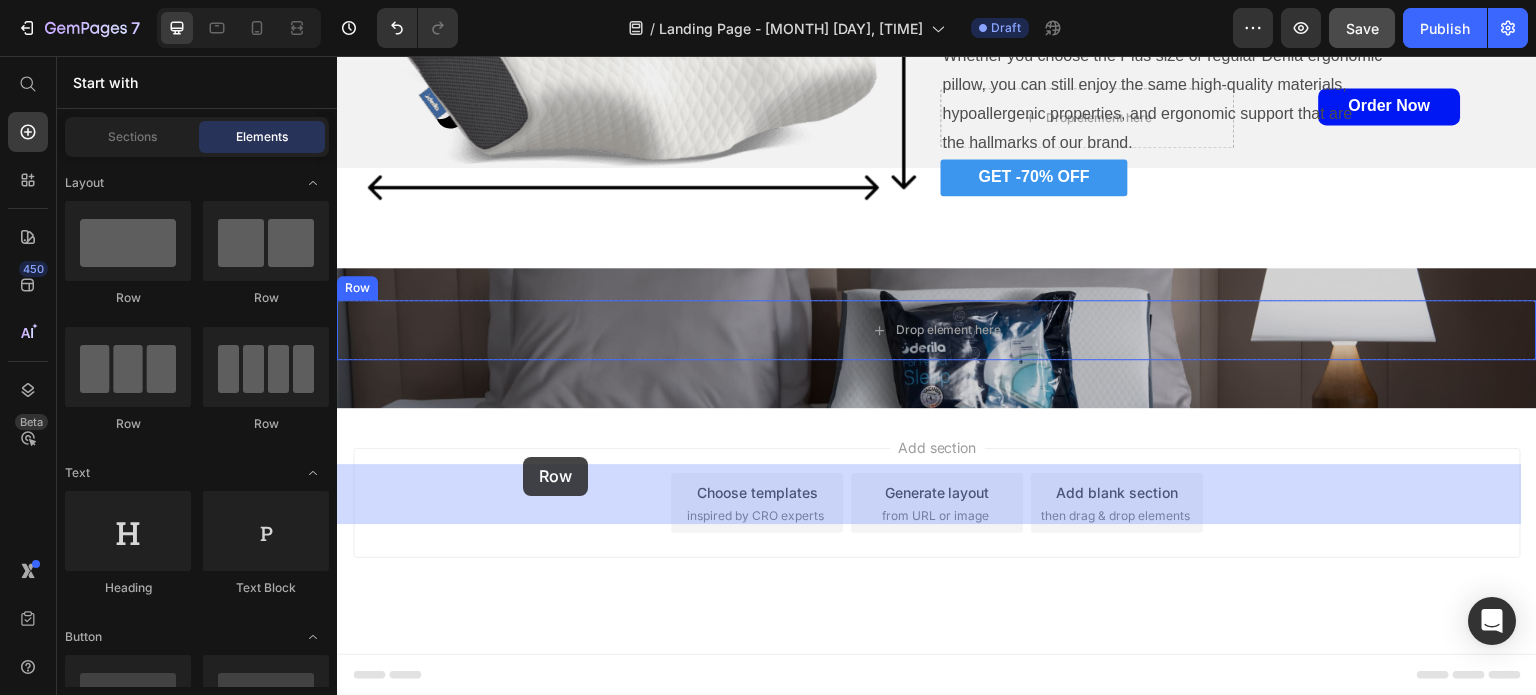 drag, startPoint x: 600, startPoint y: 318, endPoint x: 523, endPoint y: 458, distance: 159.77797 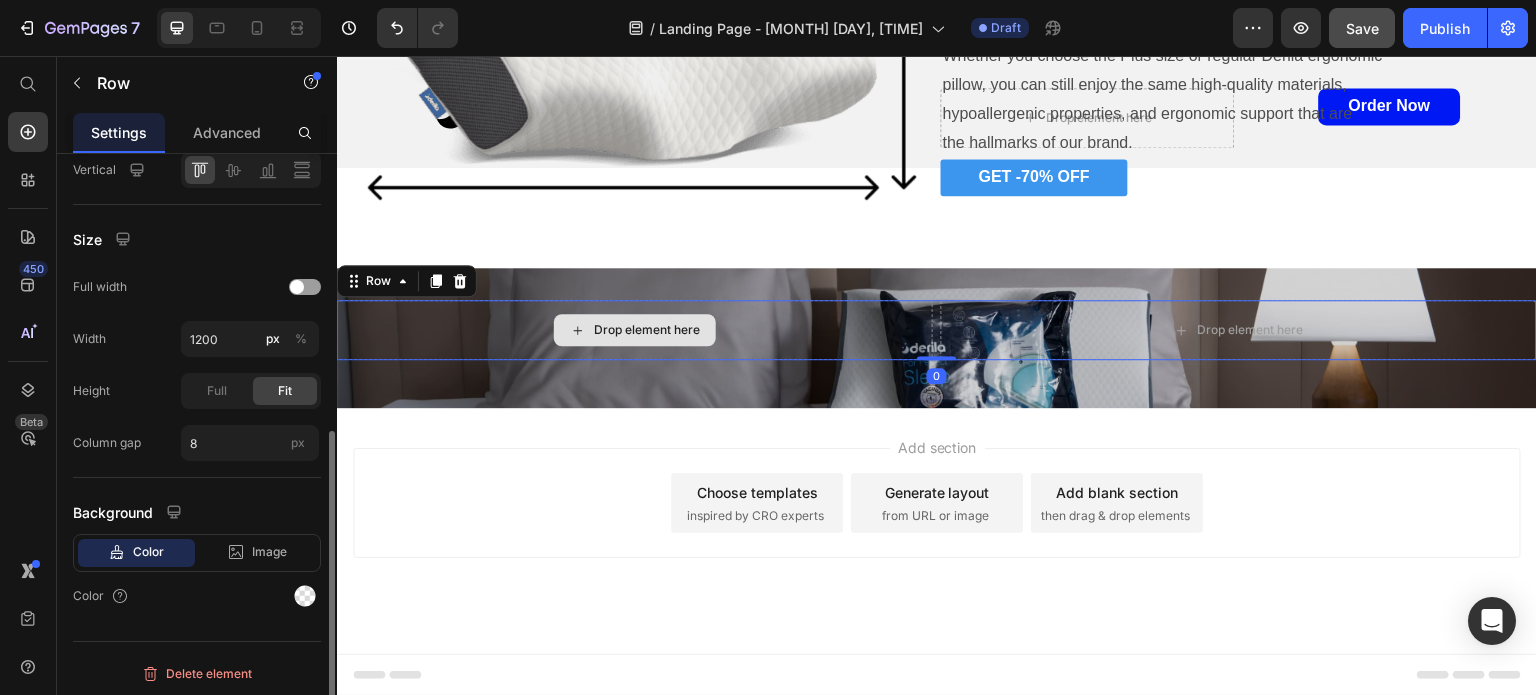 scroll, scrollTop: 0, scrollLeft: 0, axis: both 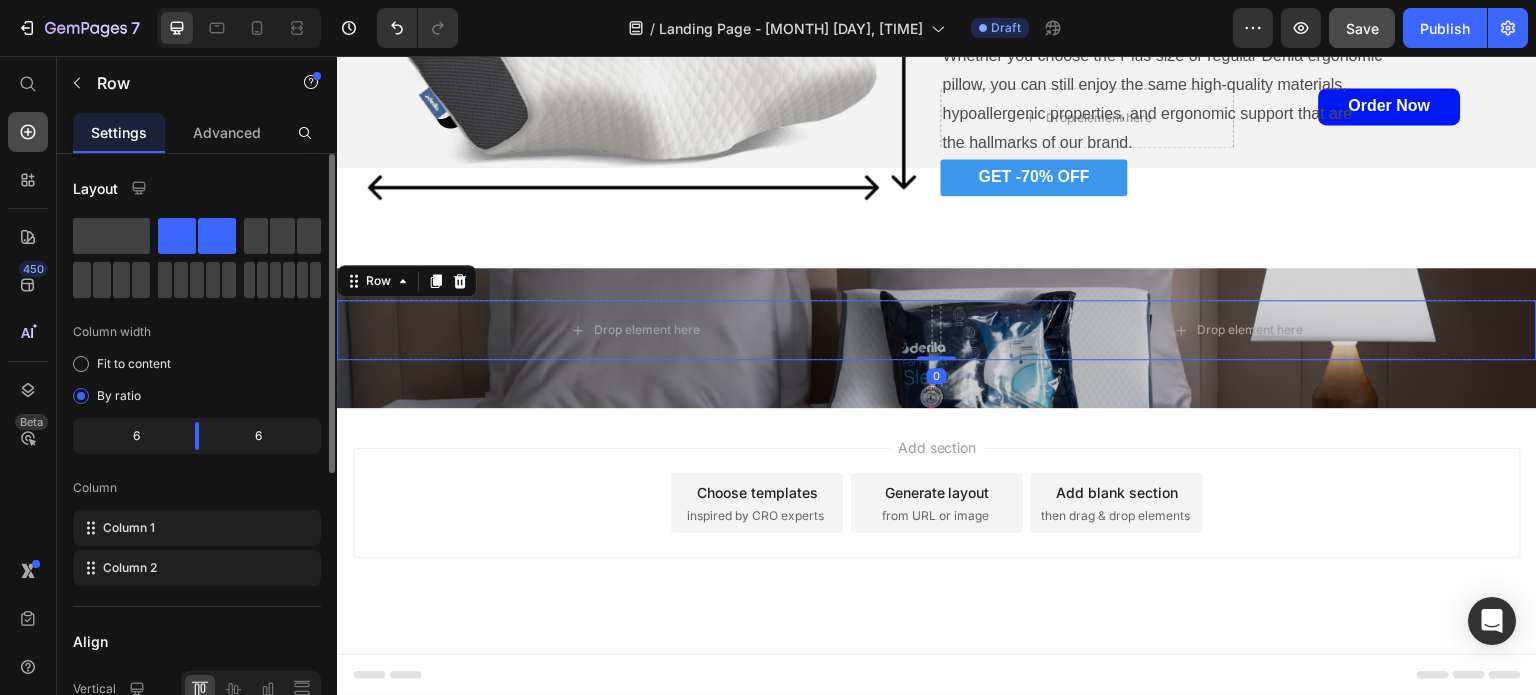 click 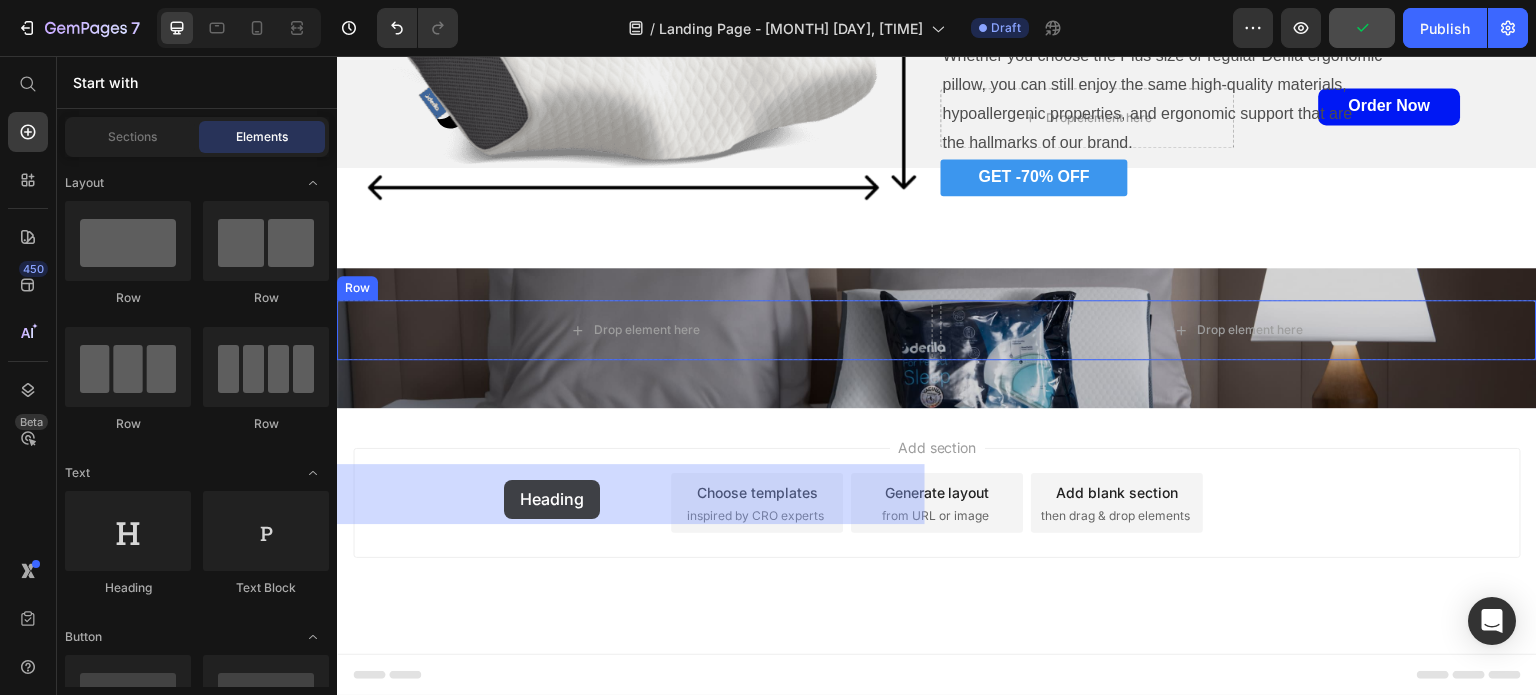 drag, startPoint x: 487, startPoint y: 593, endPoint x: 504, endPoint y: 479, distance: 115.260574 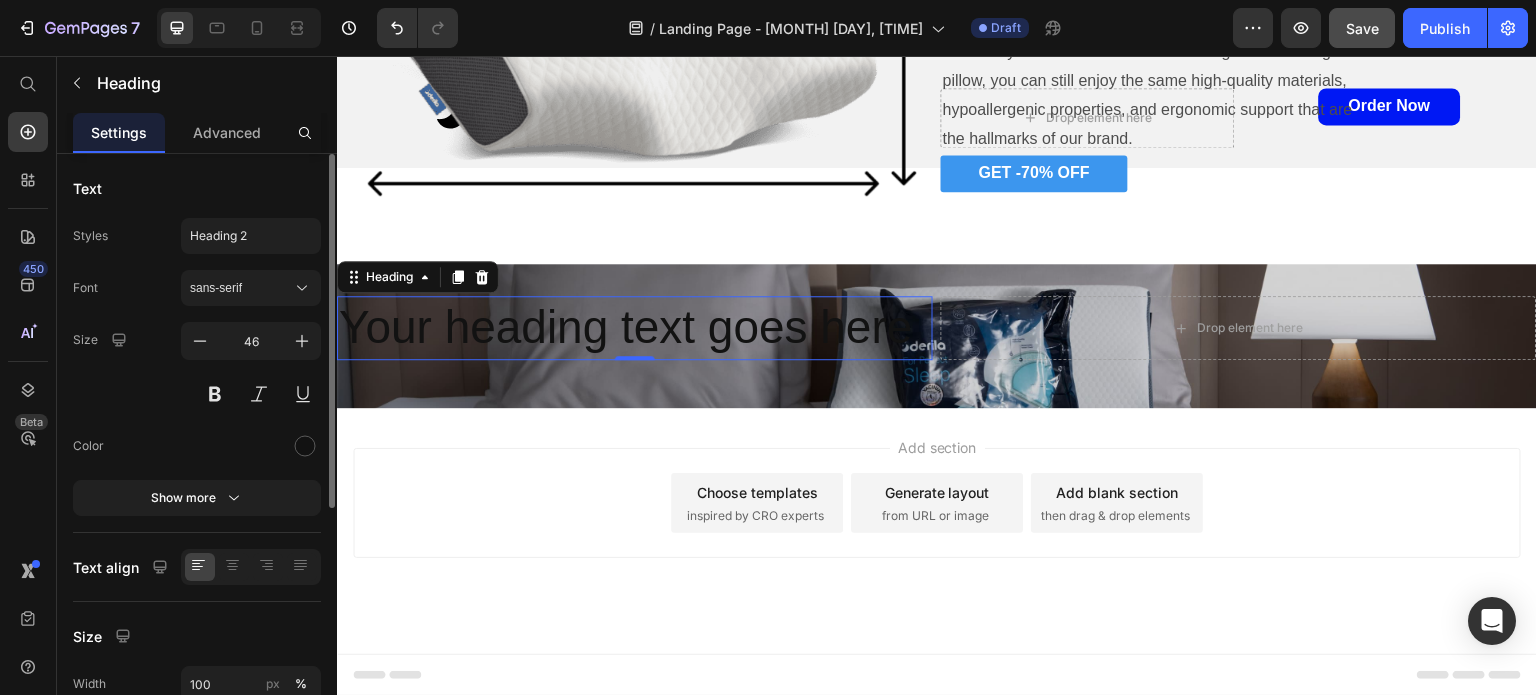 click on "Your heading text goes here" at bounding box center (635, 328) 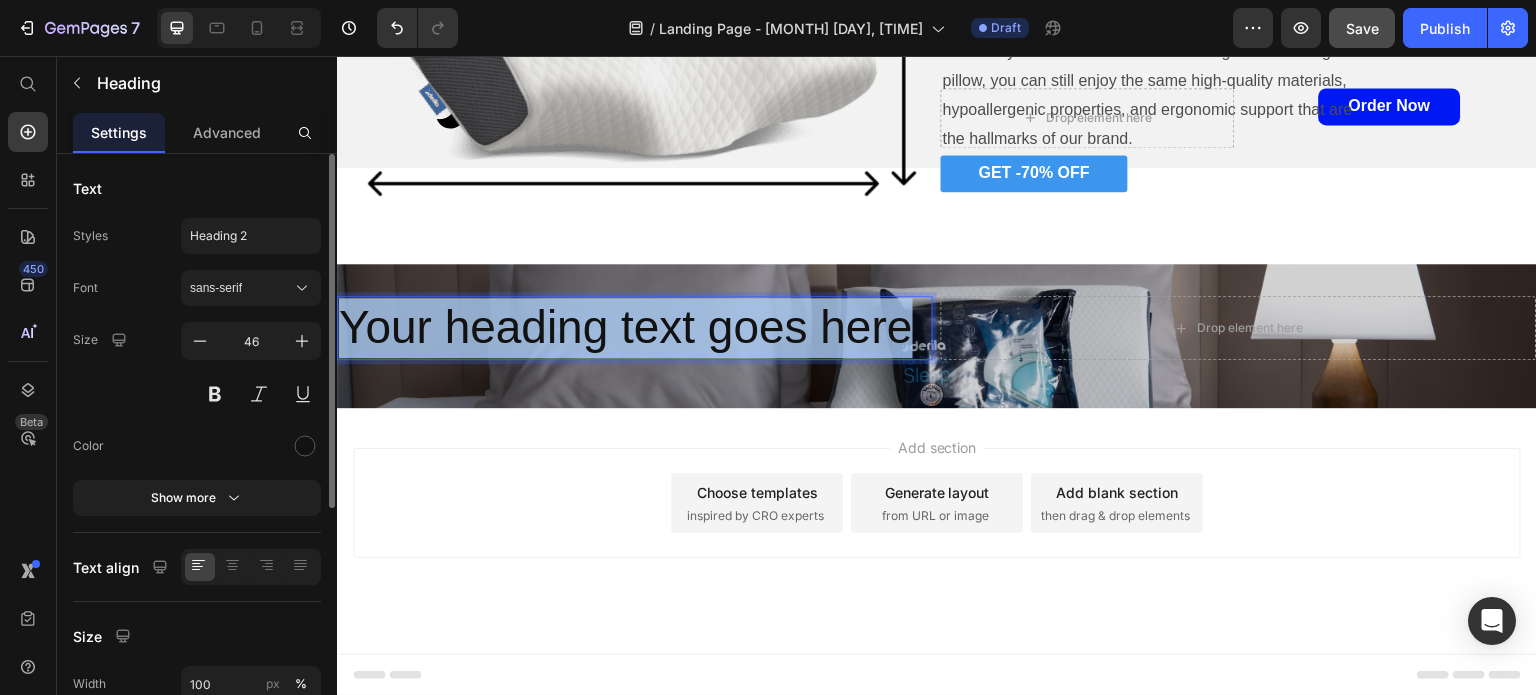 click on "Your heading text goes here" at bounding box center (635, 328) 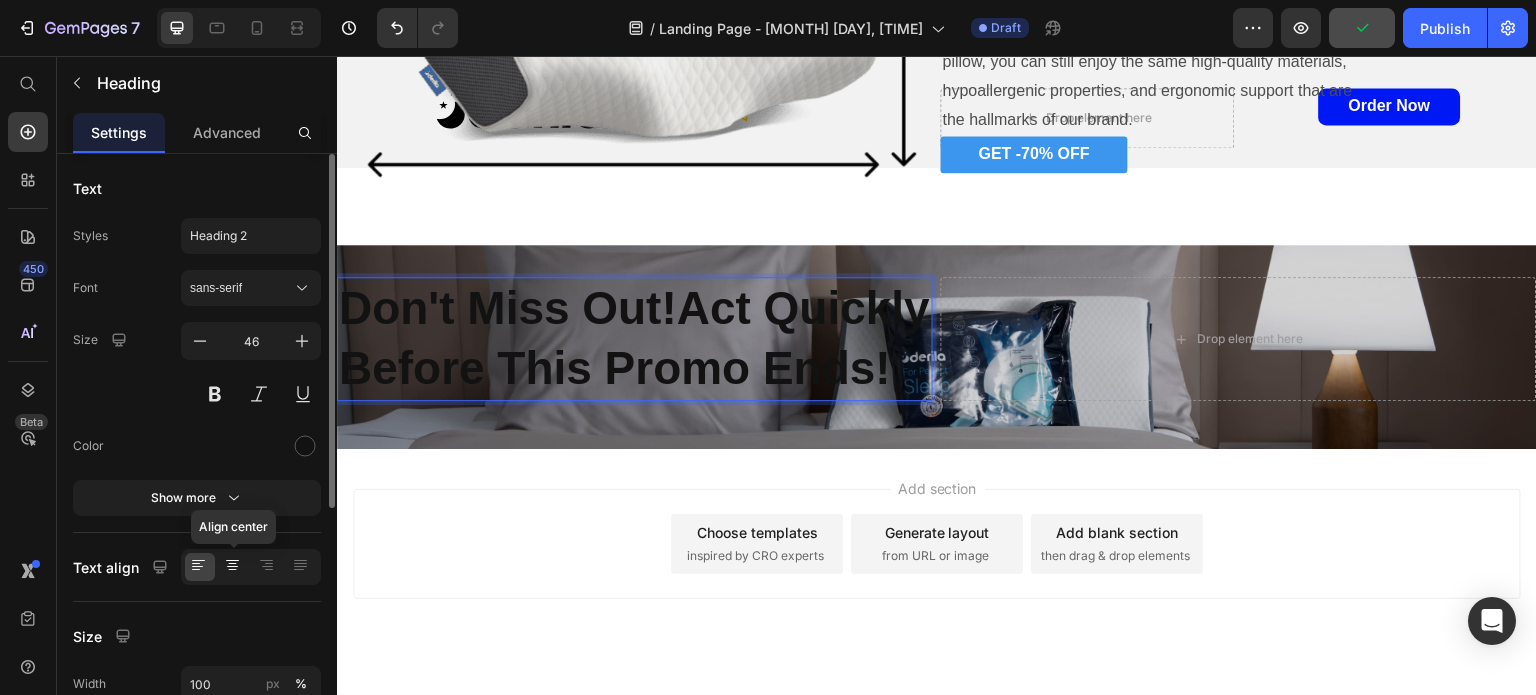 click 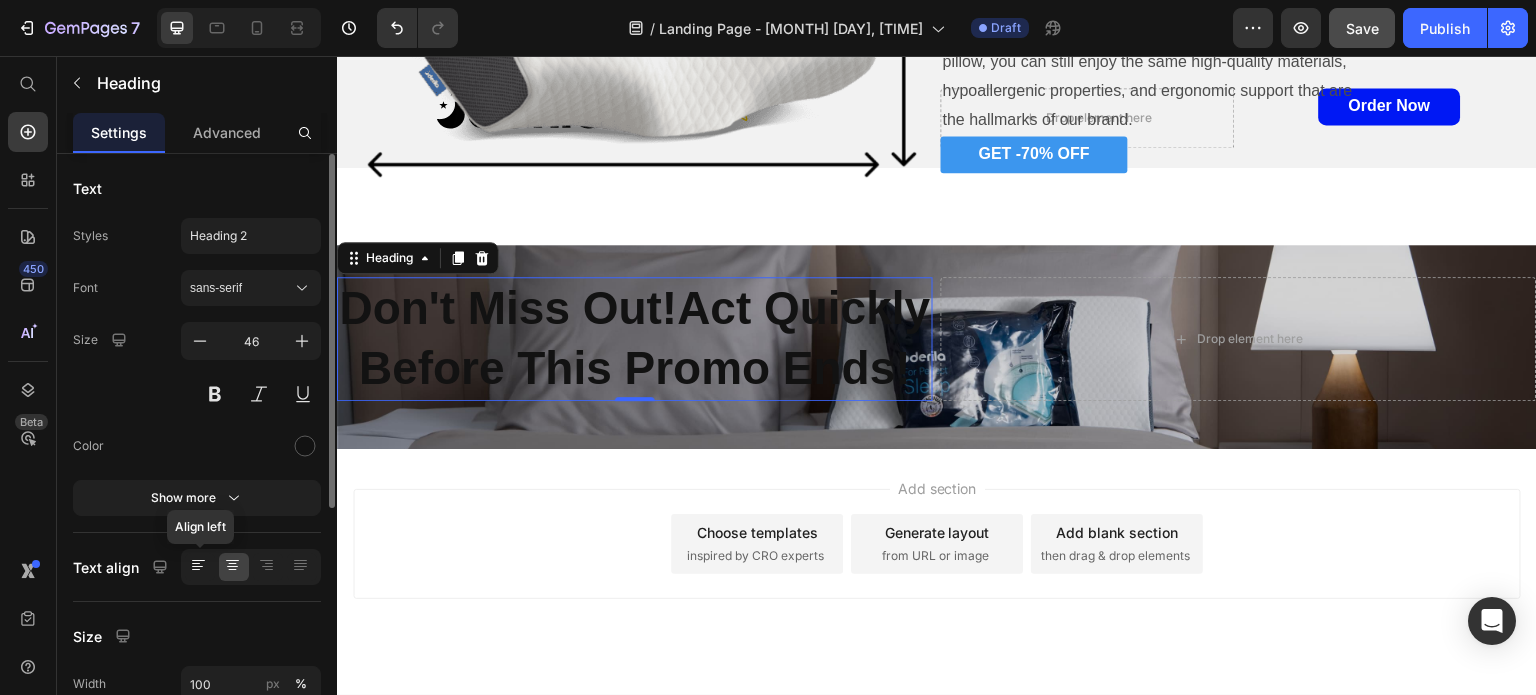 click 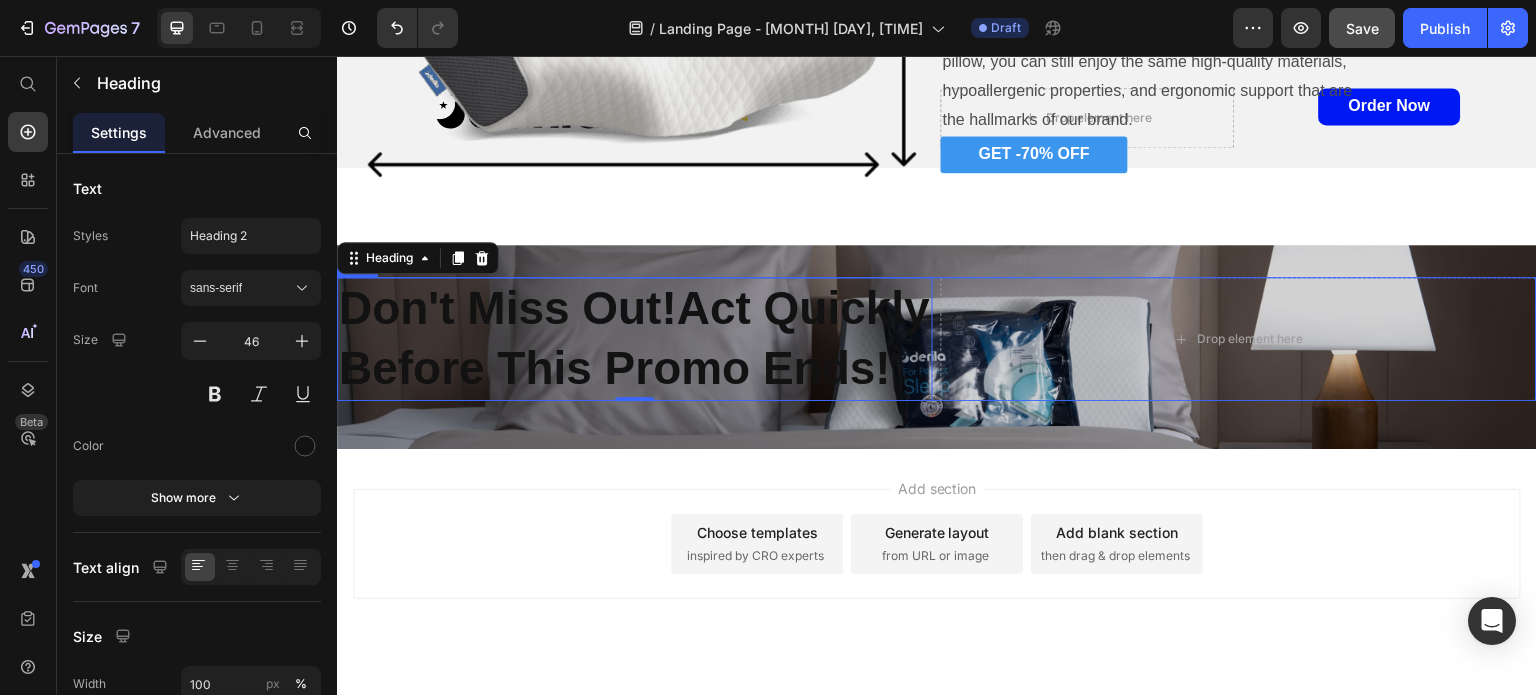 click on "Don't Miss Out!Act Quickly Before This Promo Ends! Heading   0
Drop element here Row" at bounding box center [937, 339] 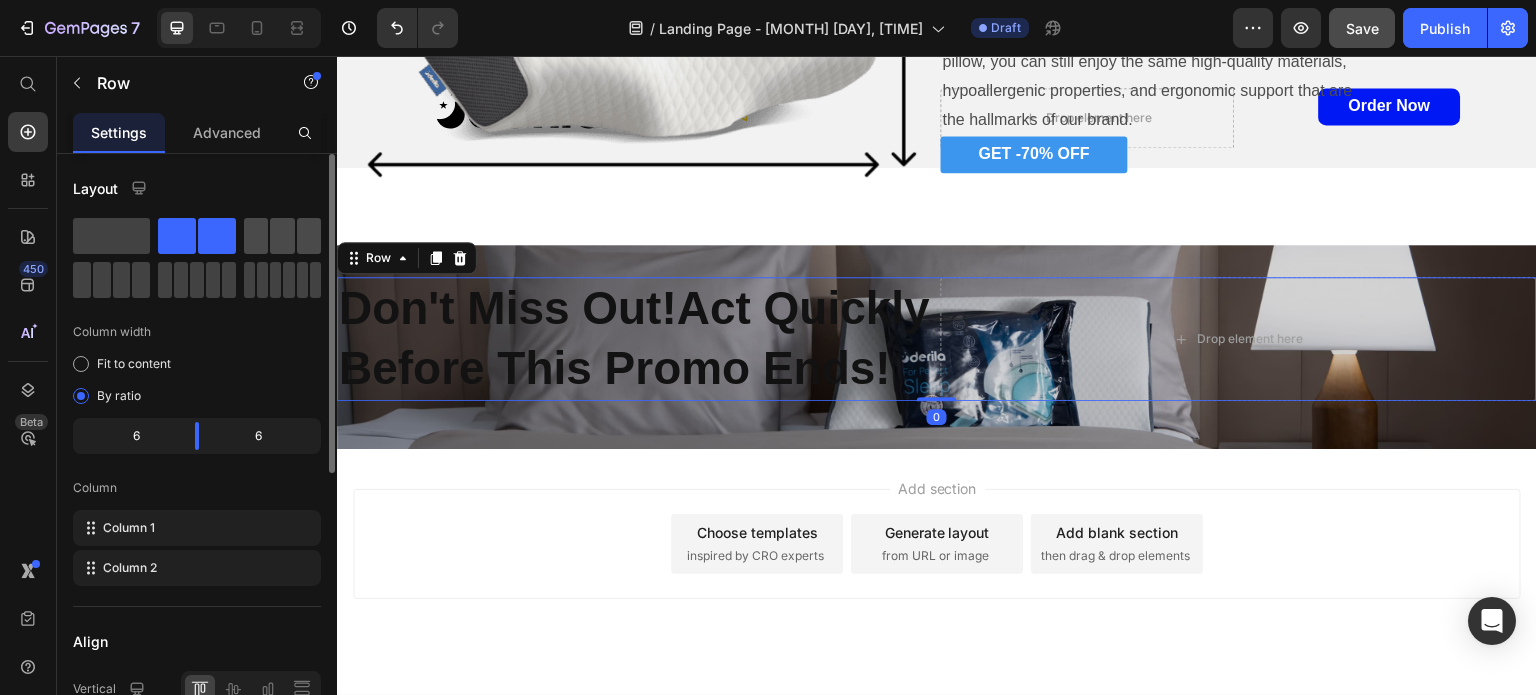 click 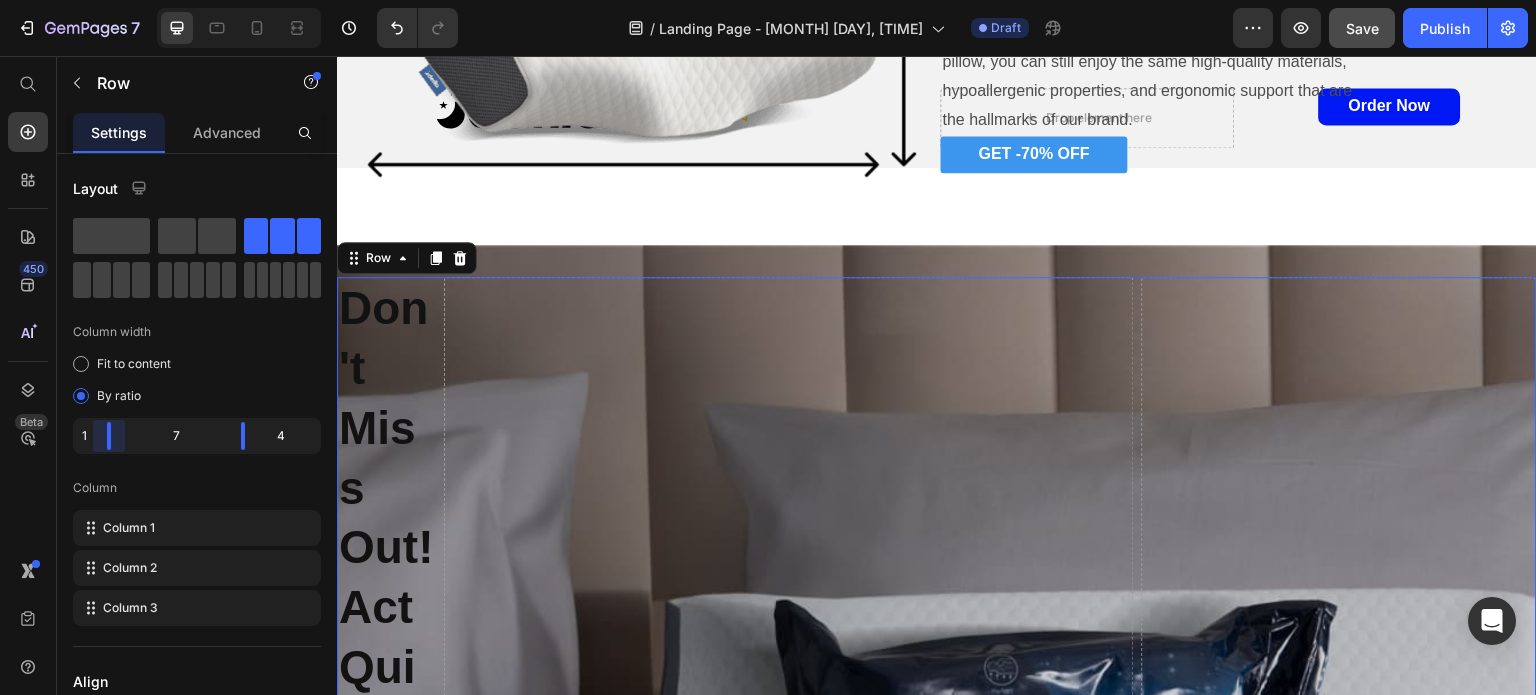 drag, startPoint x: 119, startPoint y: 437, endPoint x: 98, endPoint y: 441, distance: 21.377558 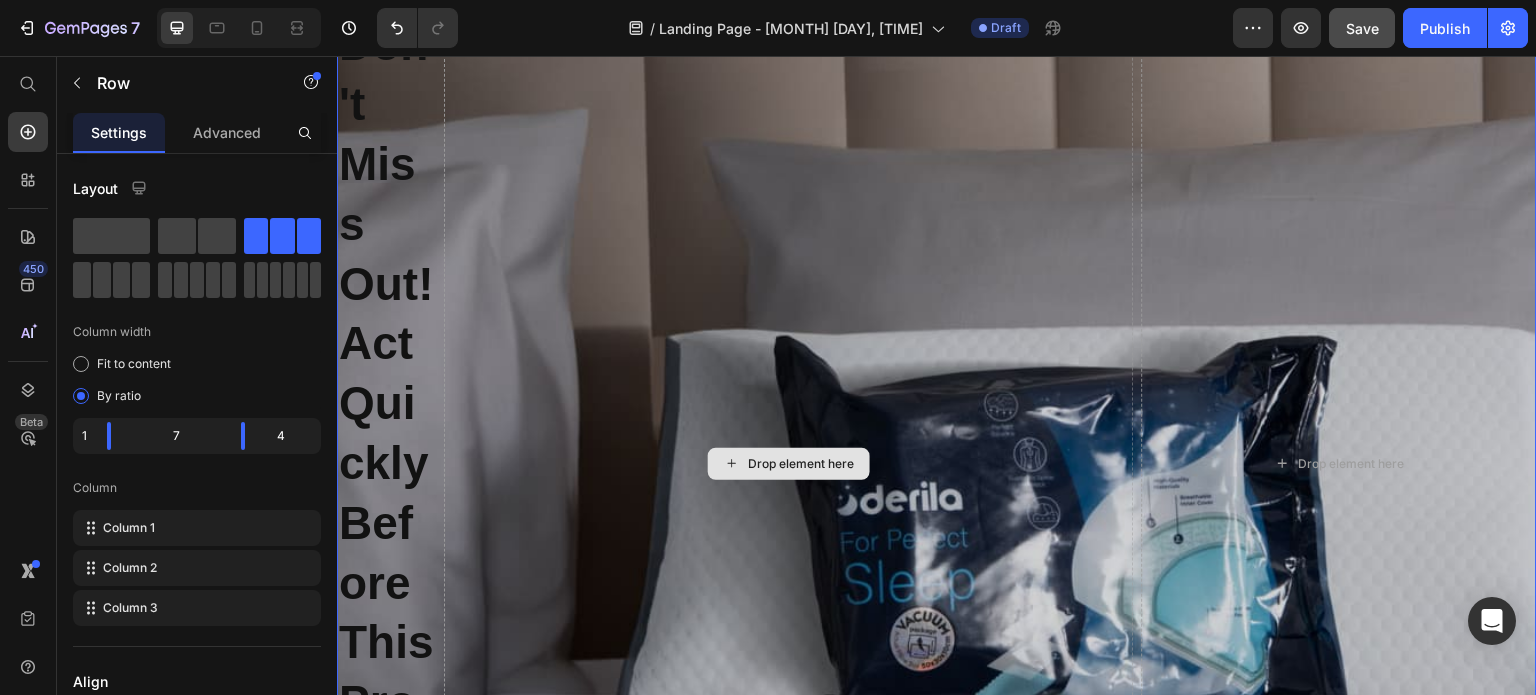 scroll, scrollTop: 4685, scrollLeft: 0, axis: vertical 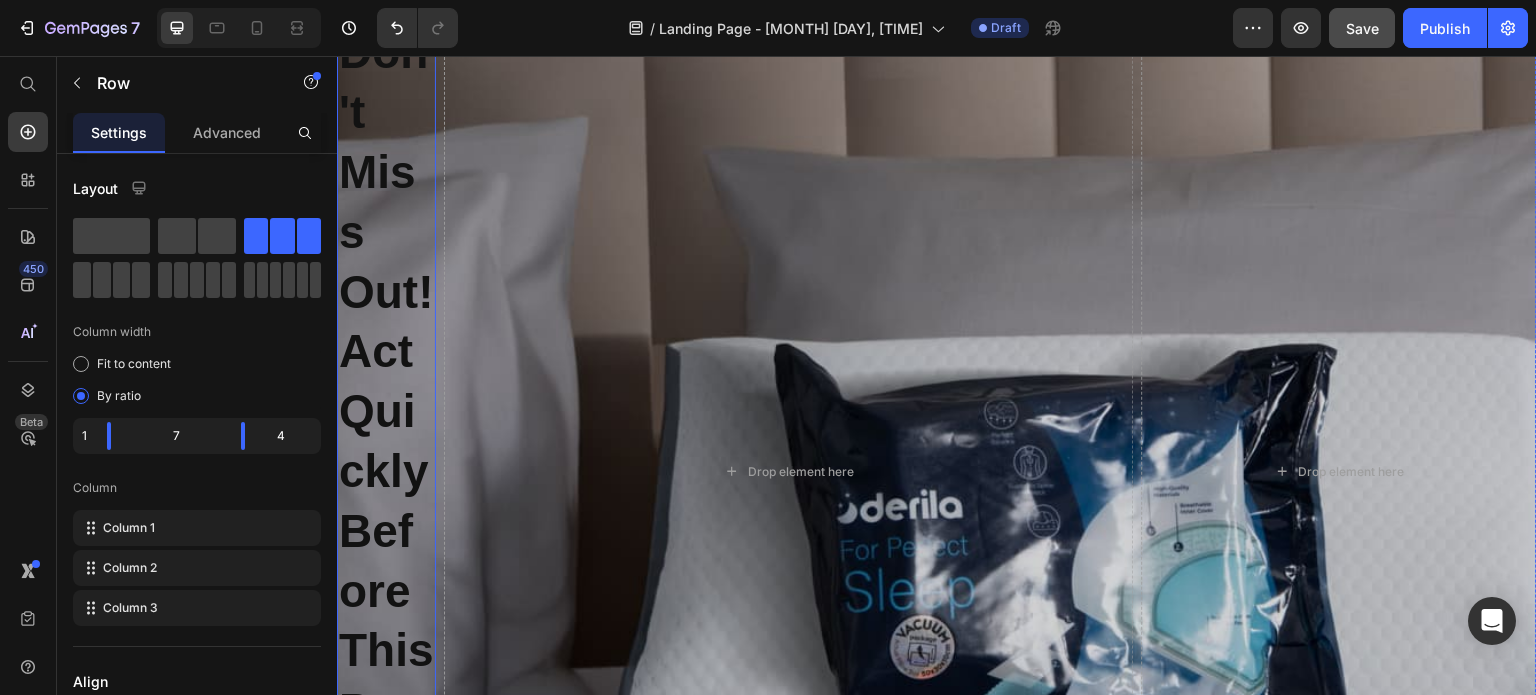click on "Don't Miss Out!Act Quickly Before This Promo Ends!" at bounding box center [386, 470] 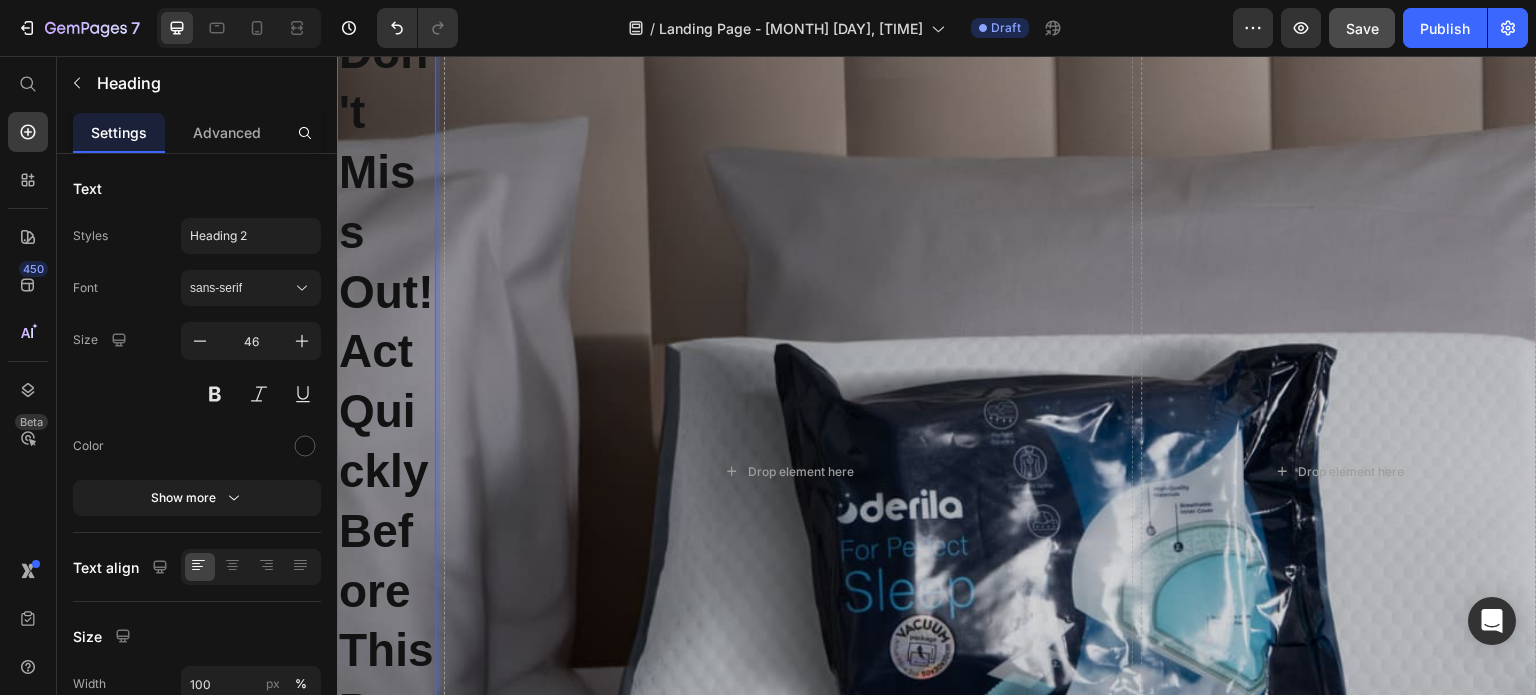 click on "Don't Miss Out!Act Quickly Before This Promo Ends!" at bounding box center [386, 470] 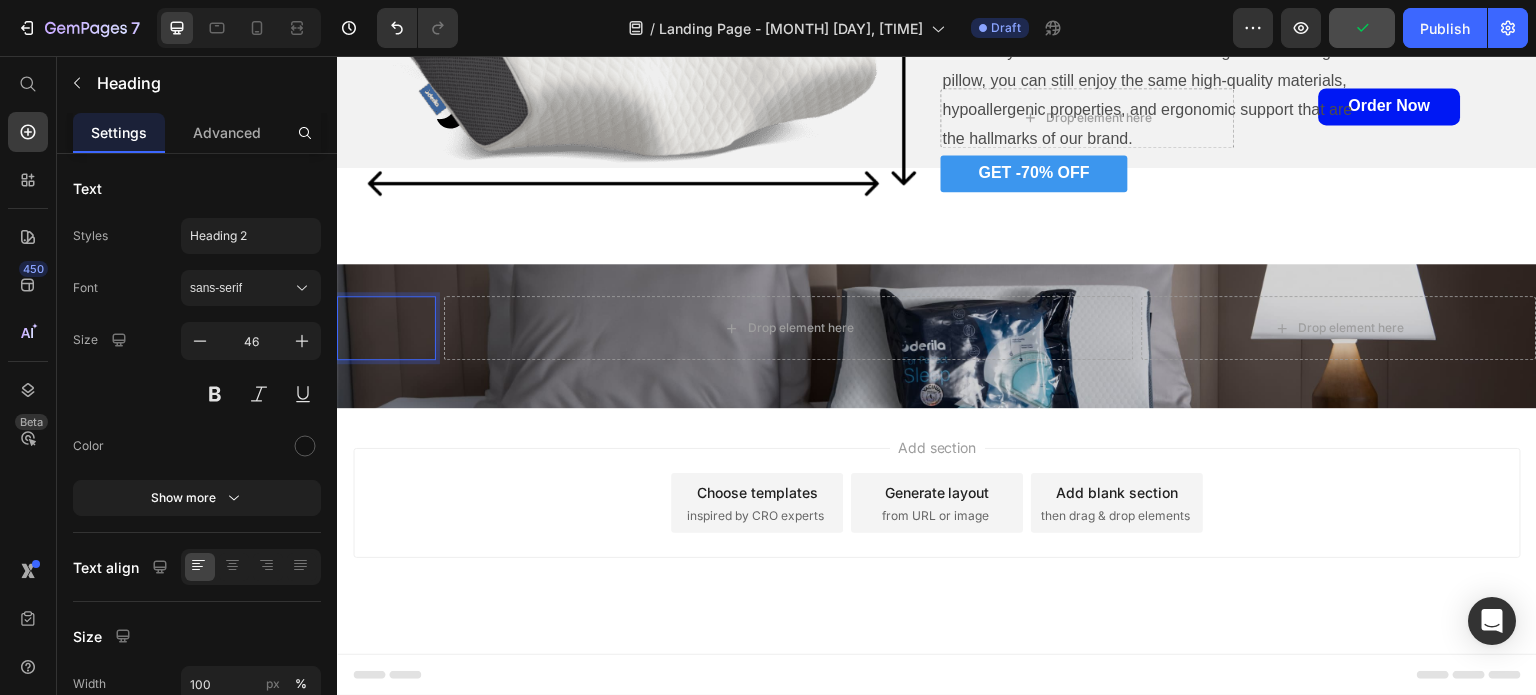 scroll, scrollTop: 4236, scrollLeft: 0, axis: vertical 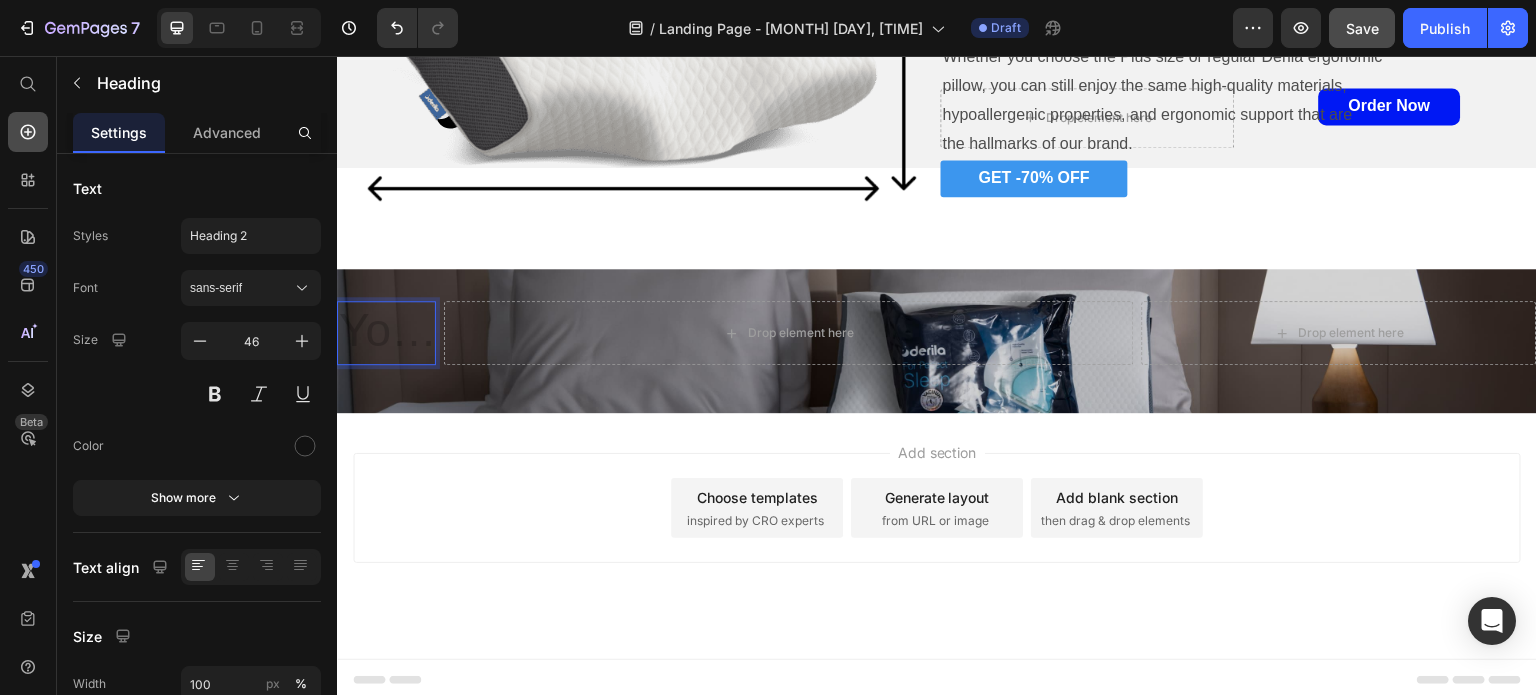 click 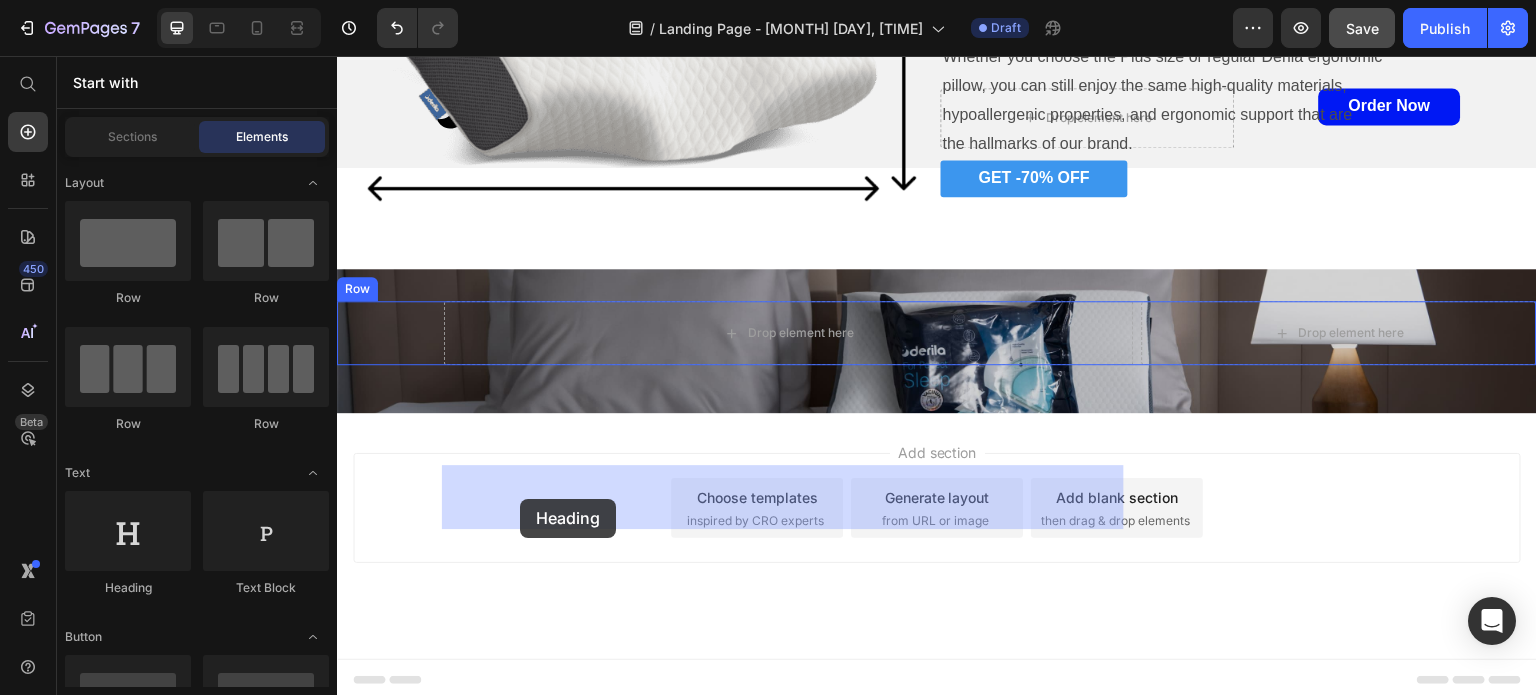 drag, startPoint x: 492, startPoint y: 626, endPoint x: 520, endPoint y: 499, distance: 130.04999 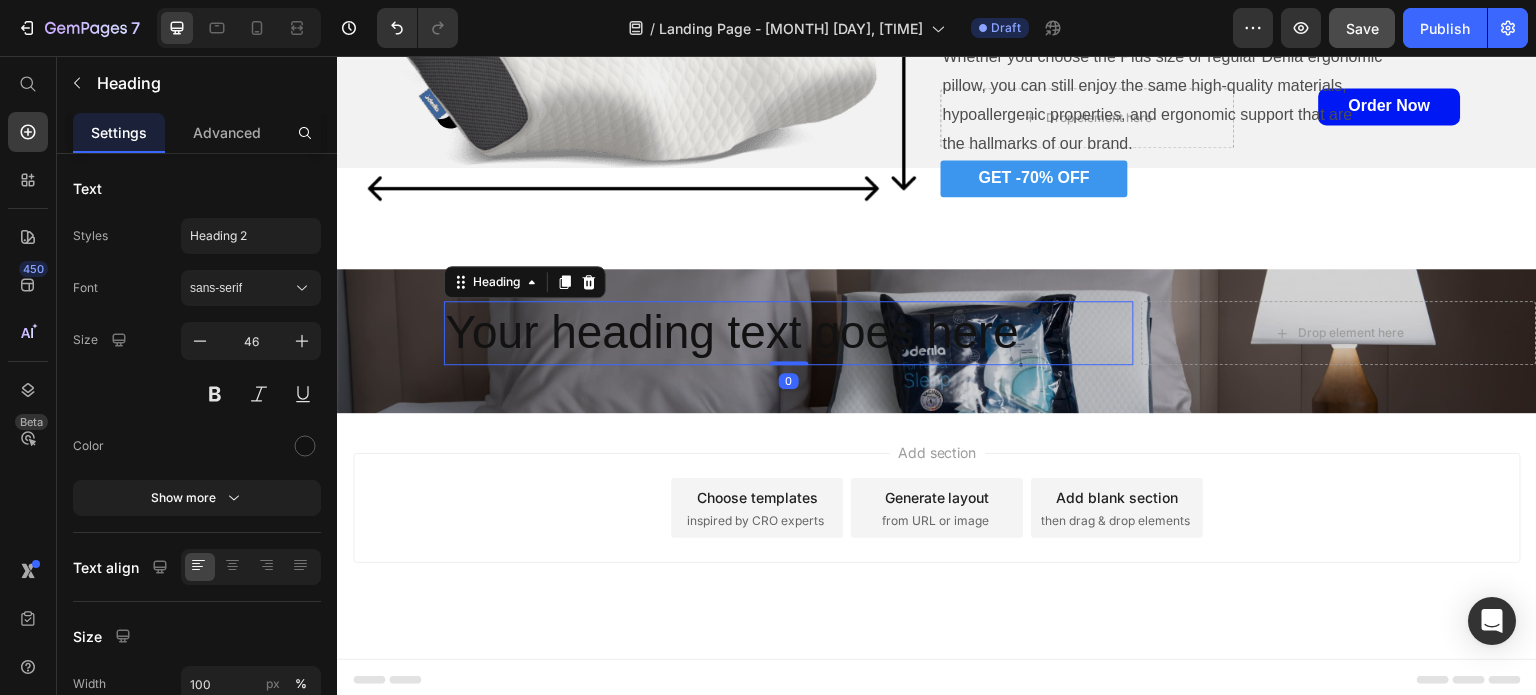 click on "Your heading text goes here" at bounding box center [789, 333] 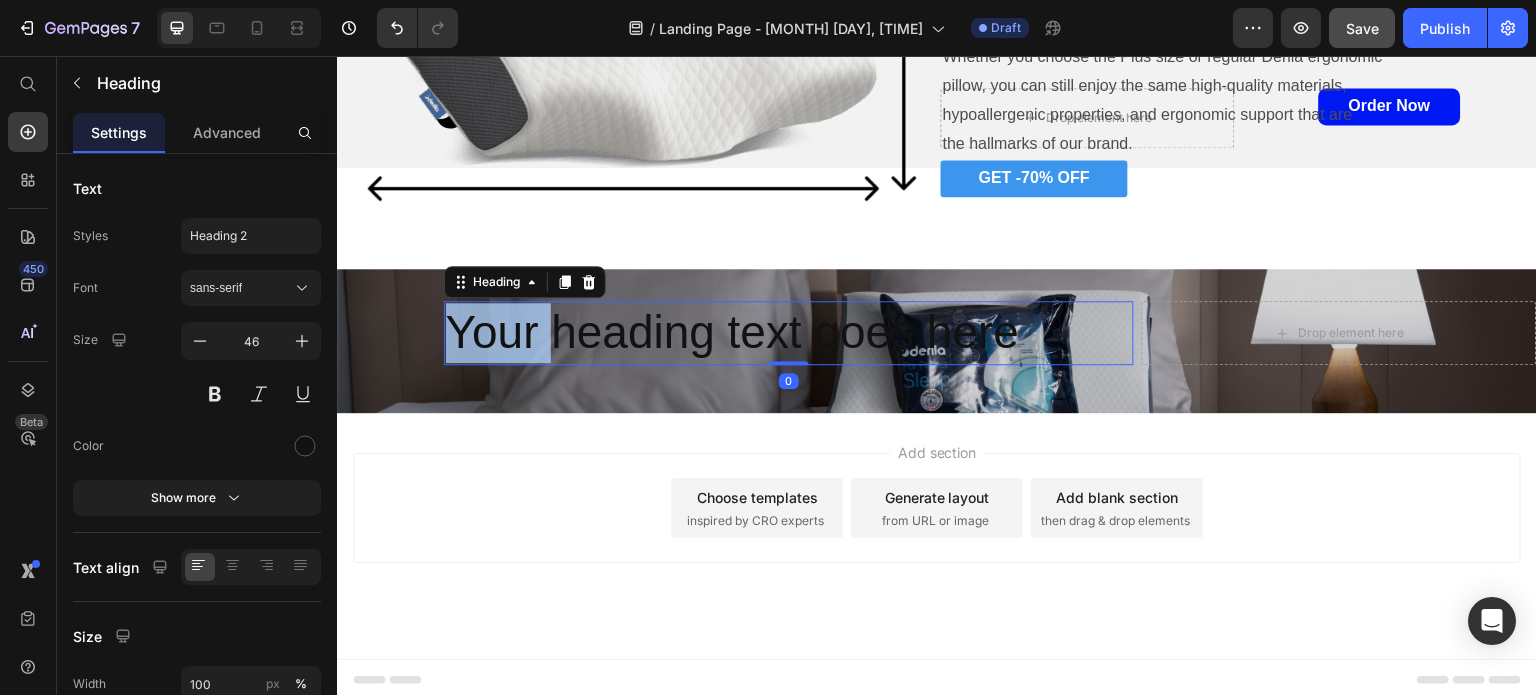click on "Your heading text goes here" at bounding box center (789, 333) 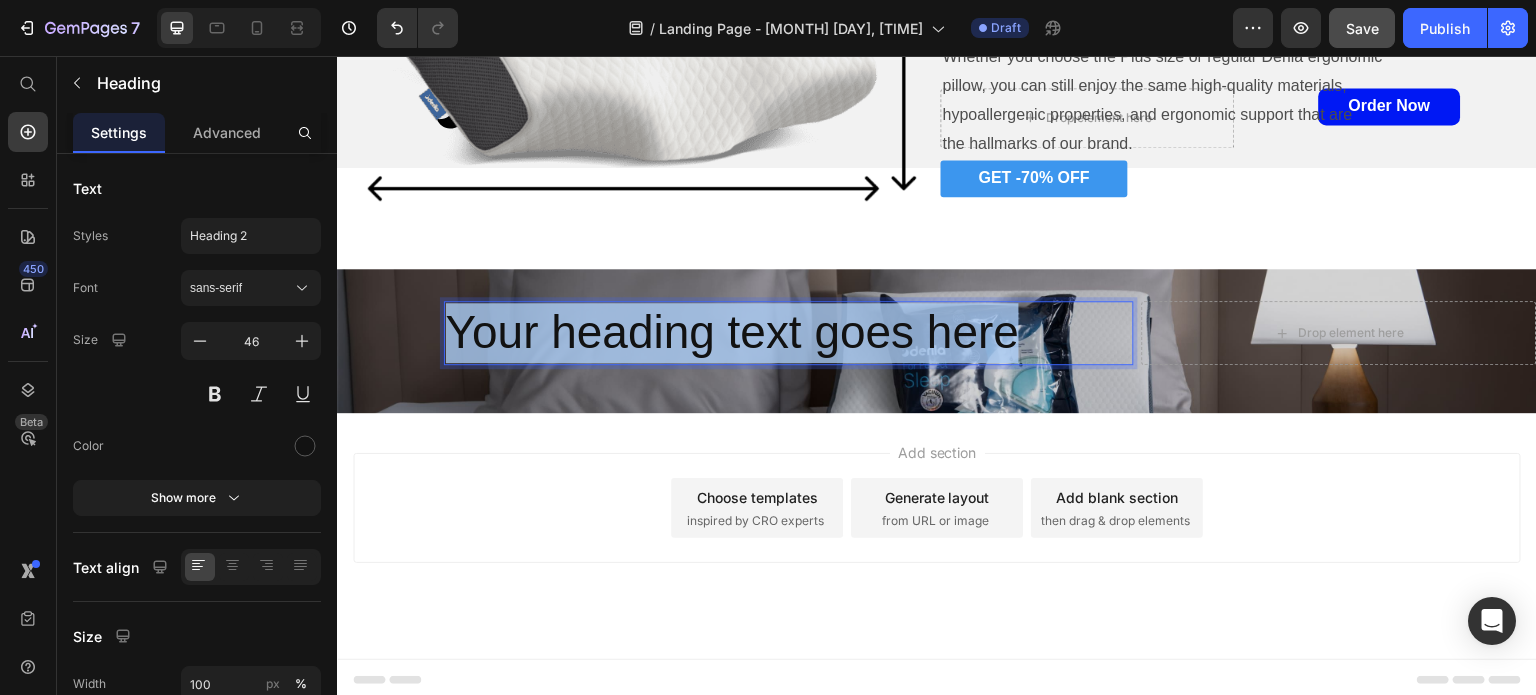 click on "Your heading text goes here" at bounding box center [789, 333] 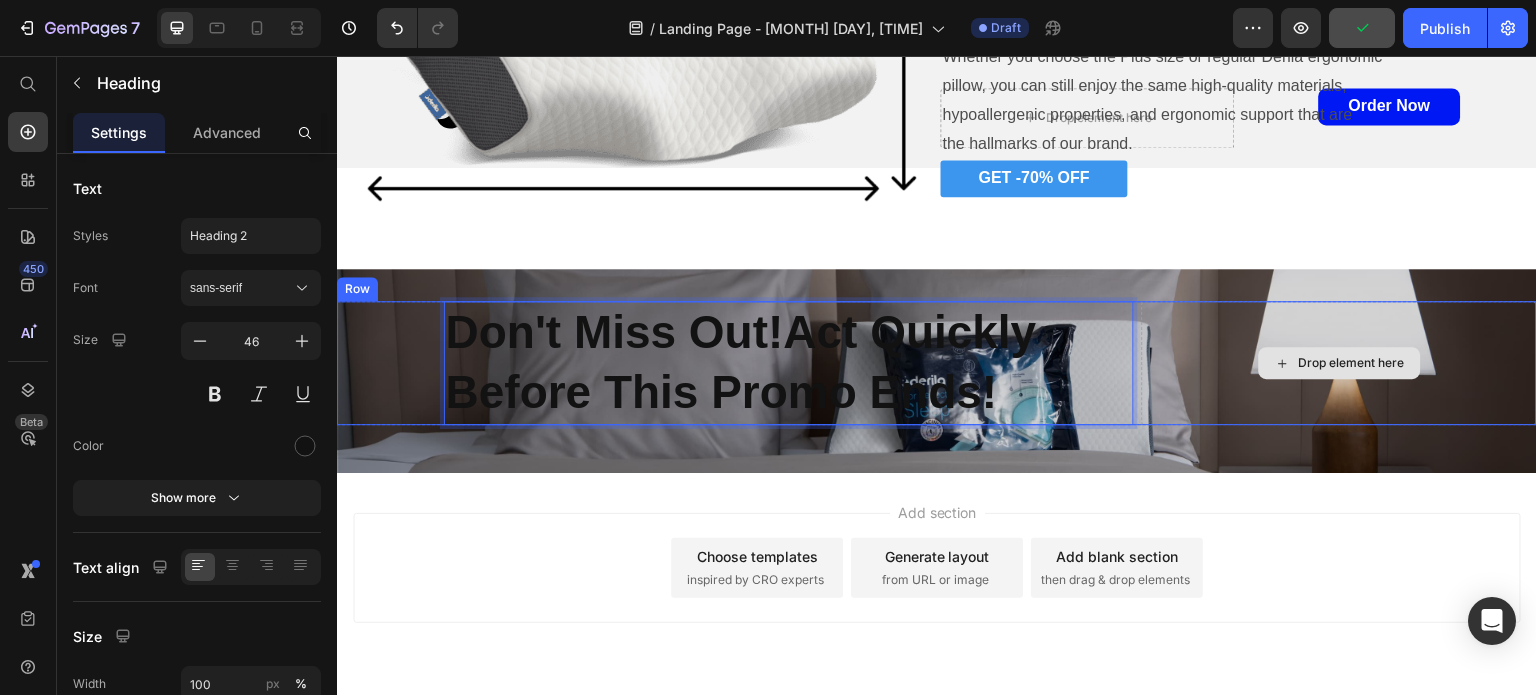 click on "Drop element here" at bounding box center [1339, 363] 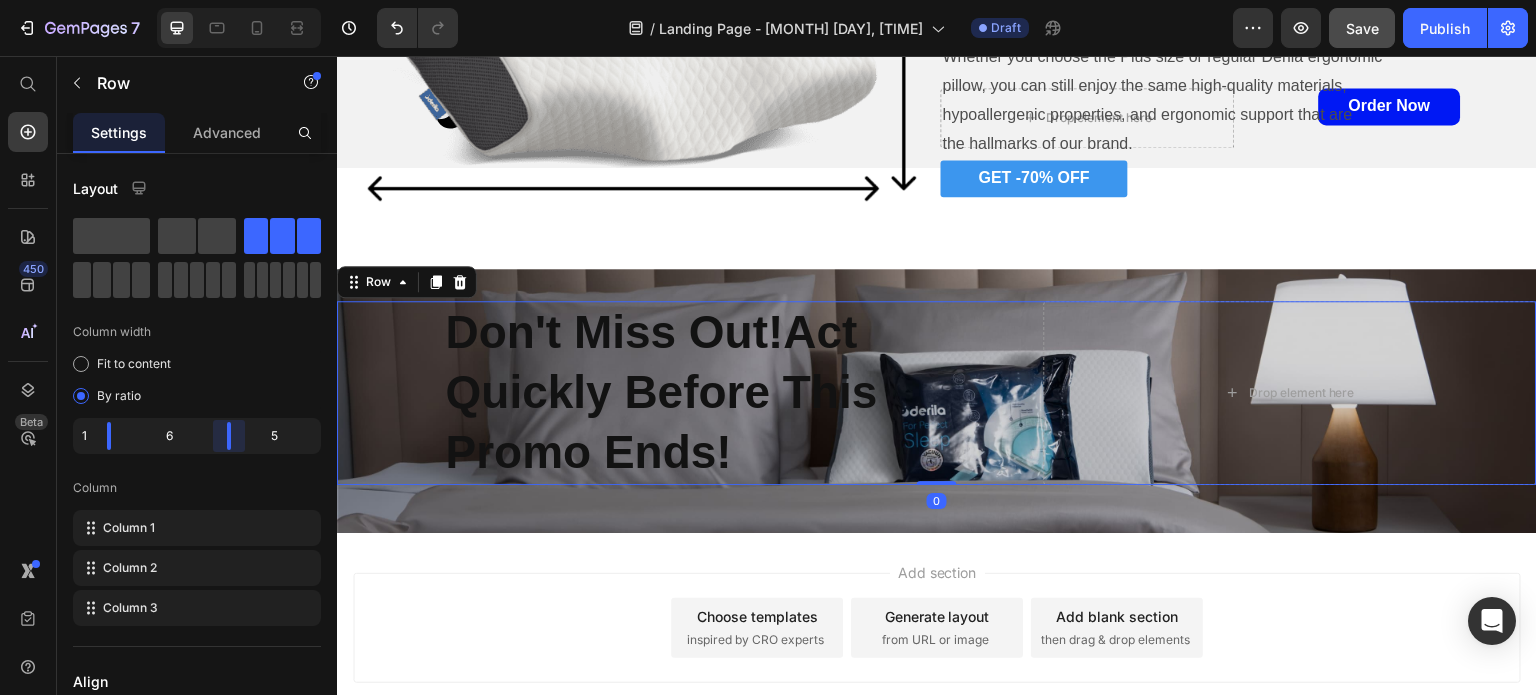 drag, startPoint x: 236, startPoint y: 441, endPoint x: 215, endPoint y: 446, distance: 21.587032 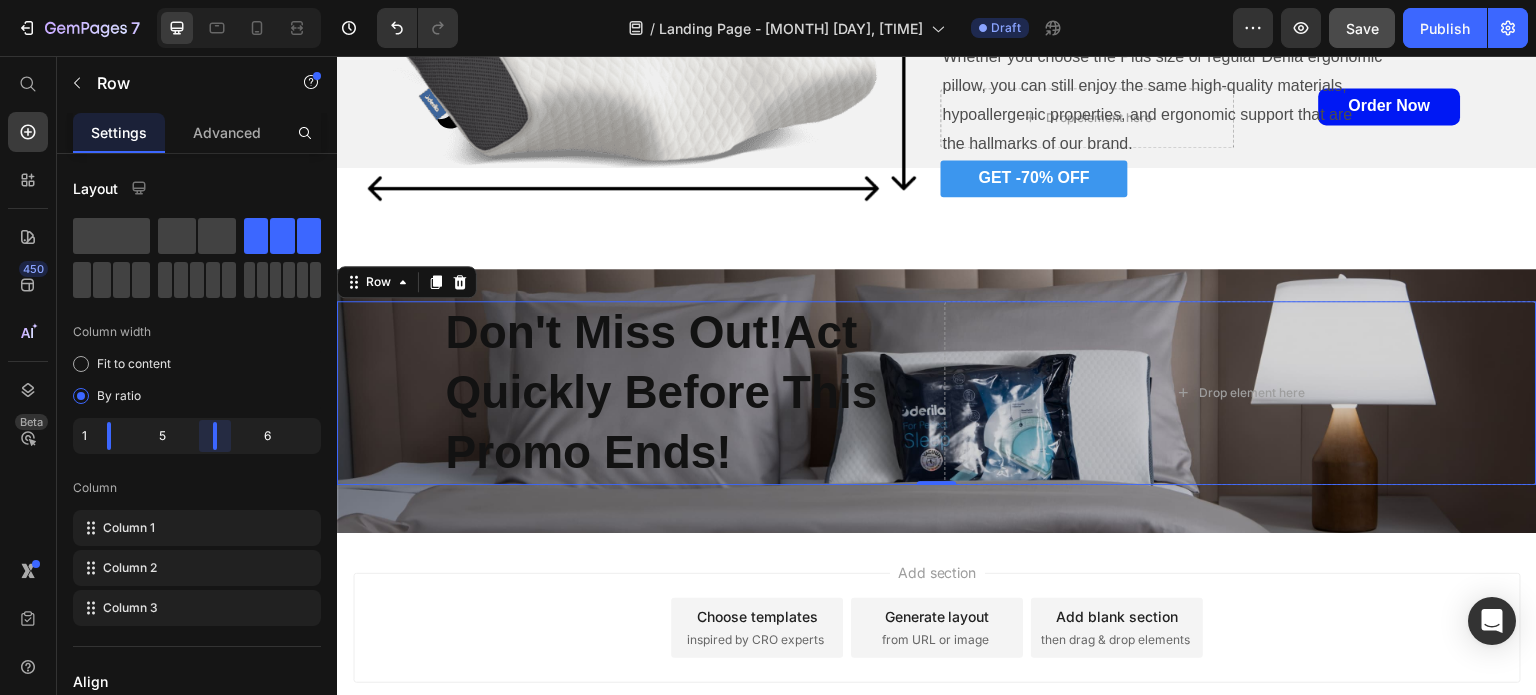 drag, startPoint x: 227, startPoint y: 443, endPoint x: 204, endPoint y: 449, distance: 23.769728 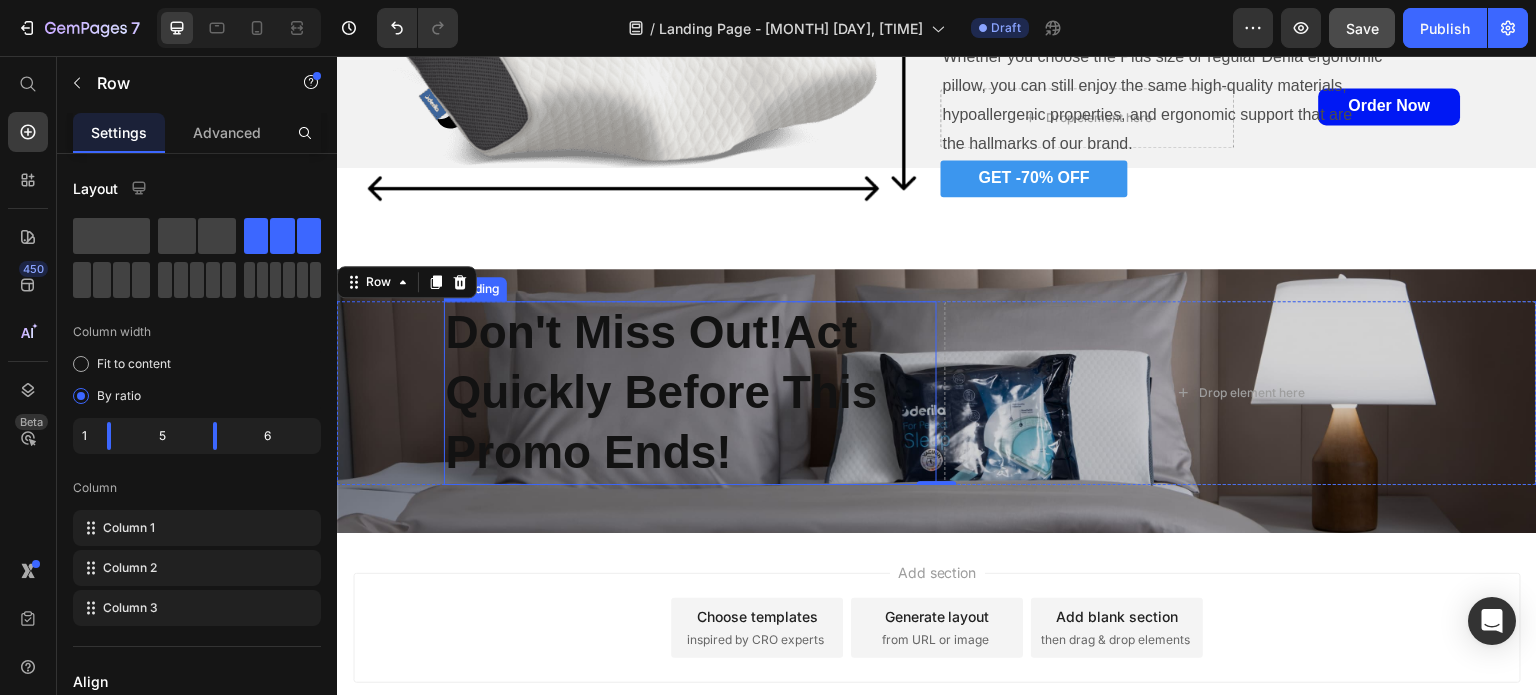 click on "Don't Miss Out!Act Quickly Before This Promo Ends!" at bounding box center [662, 392] 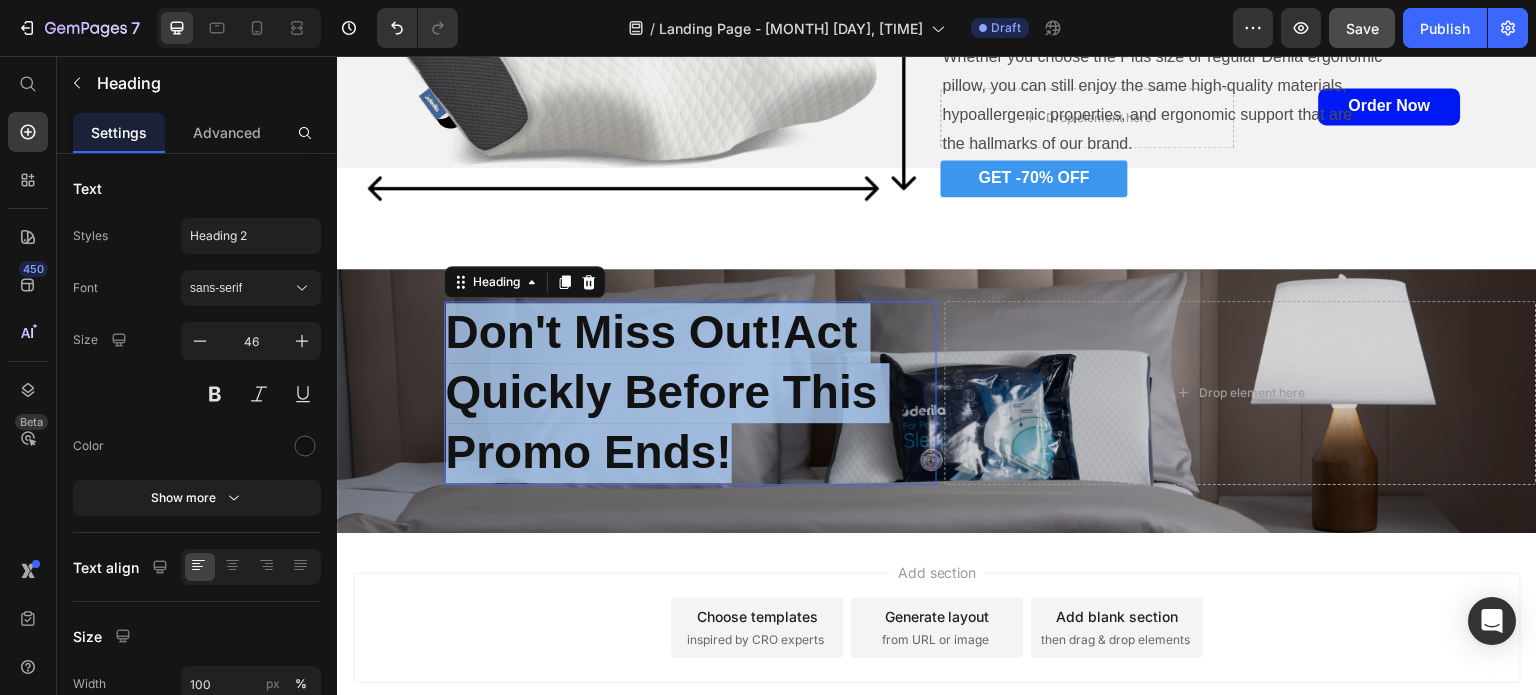 click on "Don't Miss Out!Act Quickly Before This Promo Ends!" at bounding box center [662, 392] 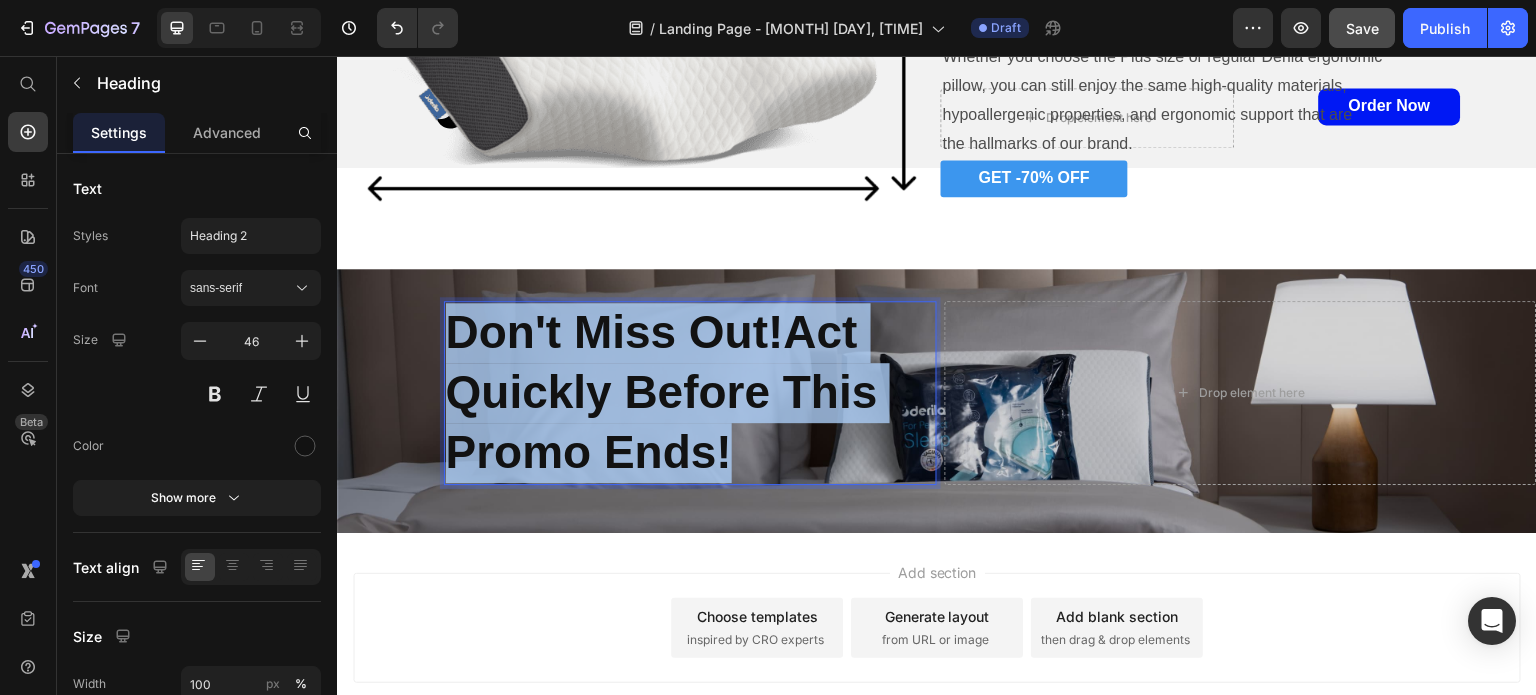 click on "Don't Miss Out!Act Quickly Before This Promo Ends!" at bounding box center [662, 392] 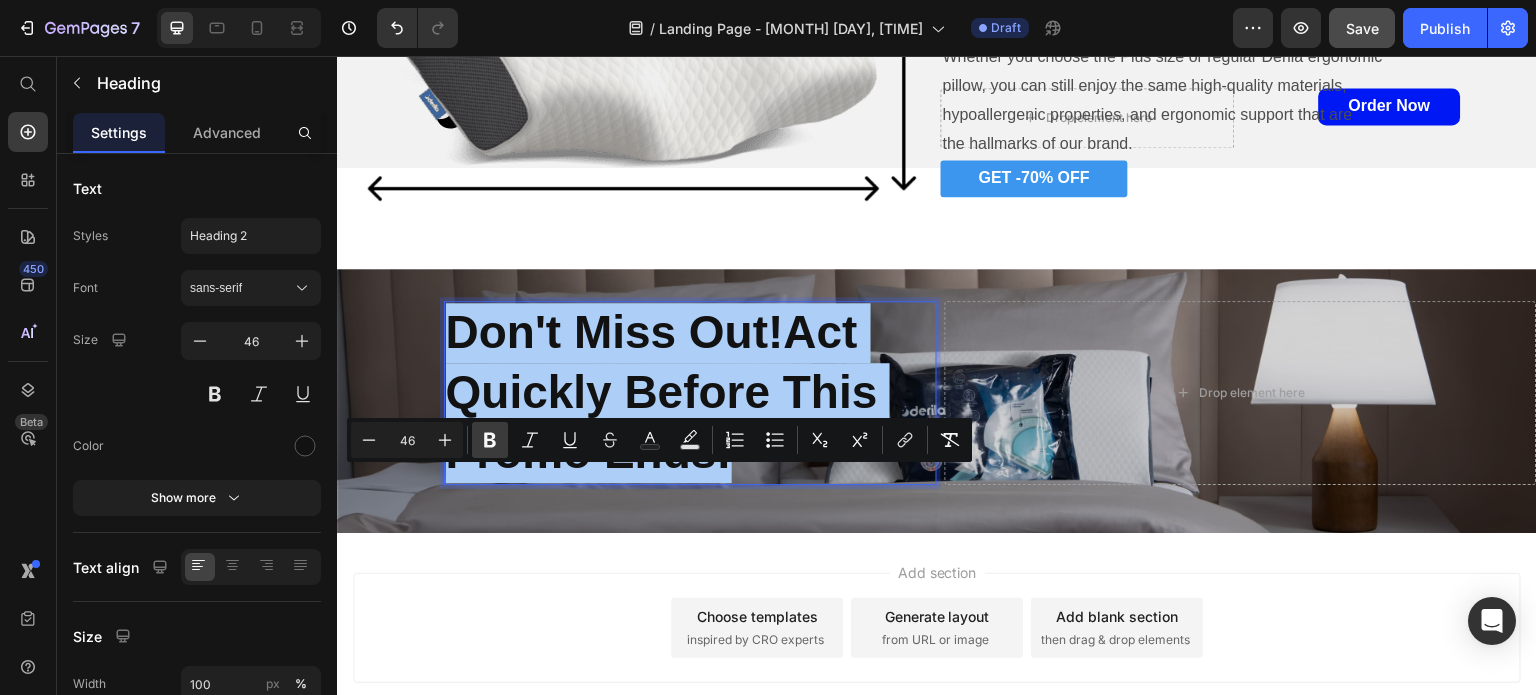click 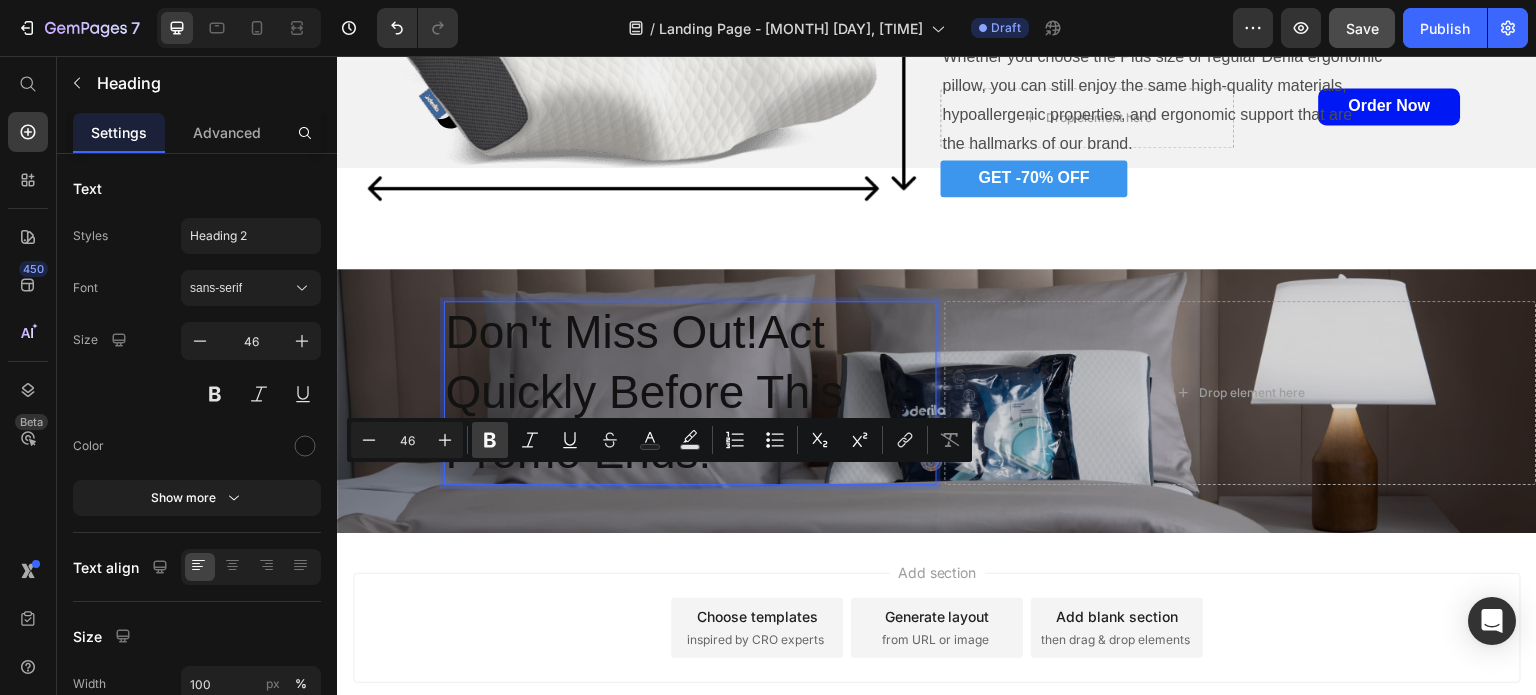 click 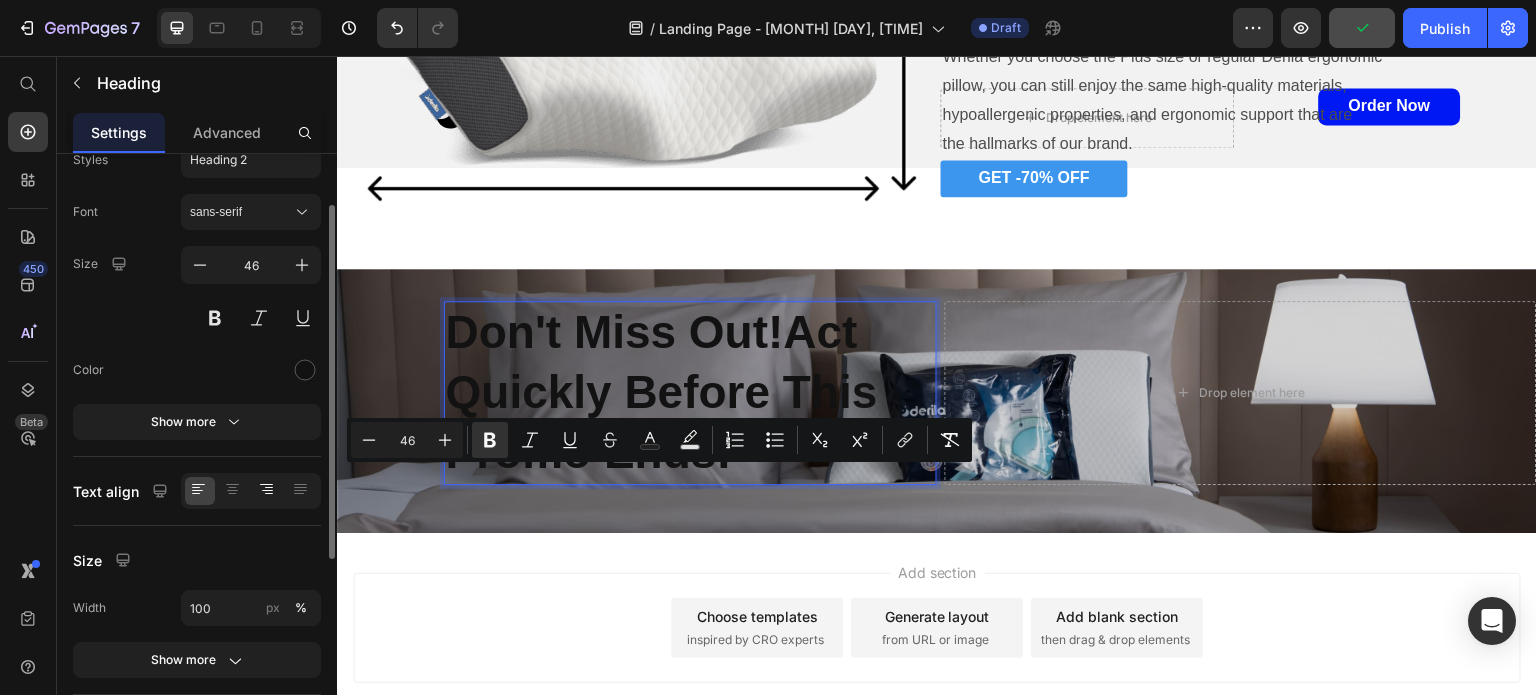 scroll, scrollTop: 80, scrollLeft: 0, axis: vertical 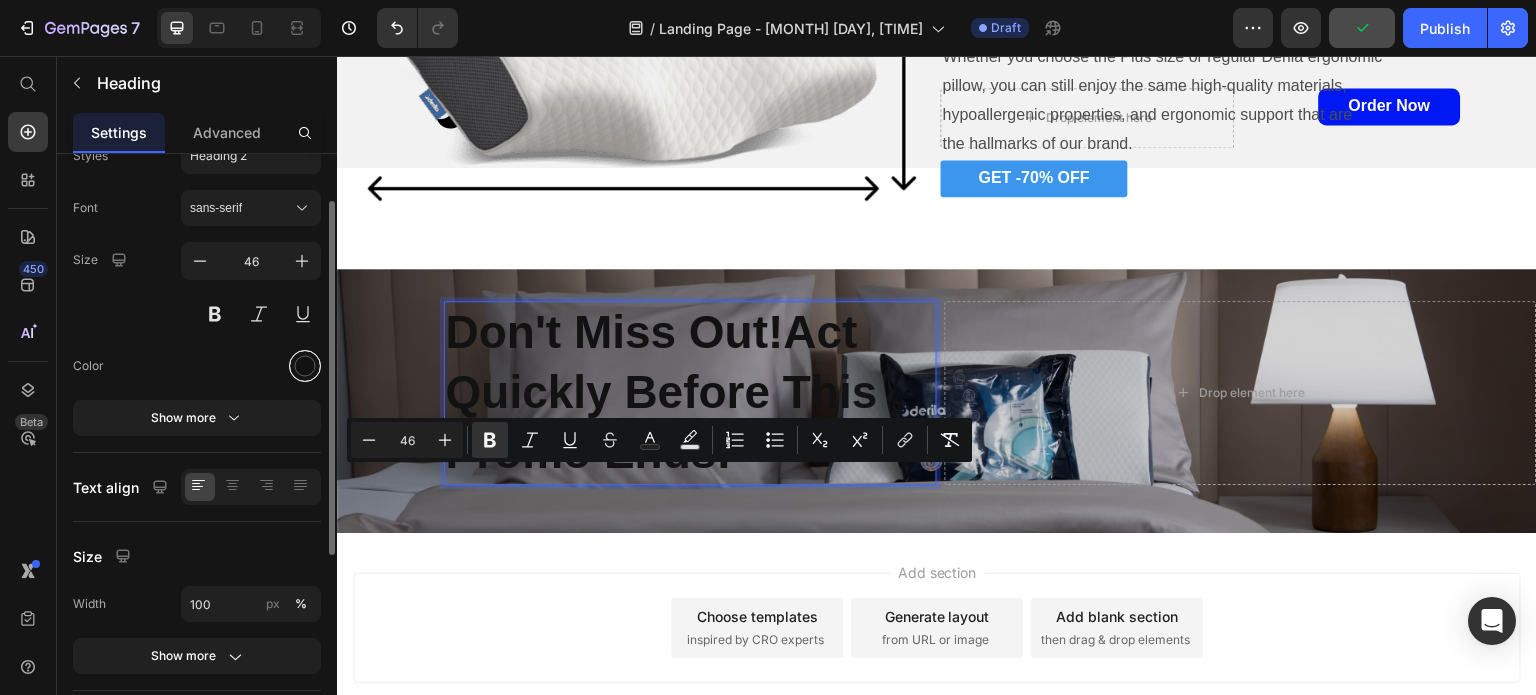 click at bounding box center [305, 366] 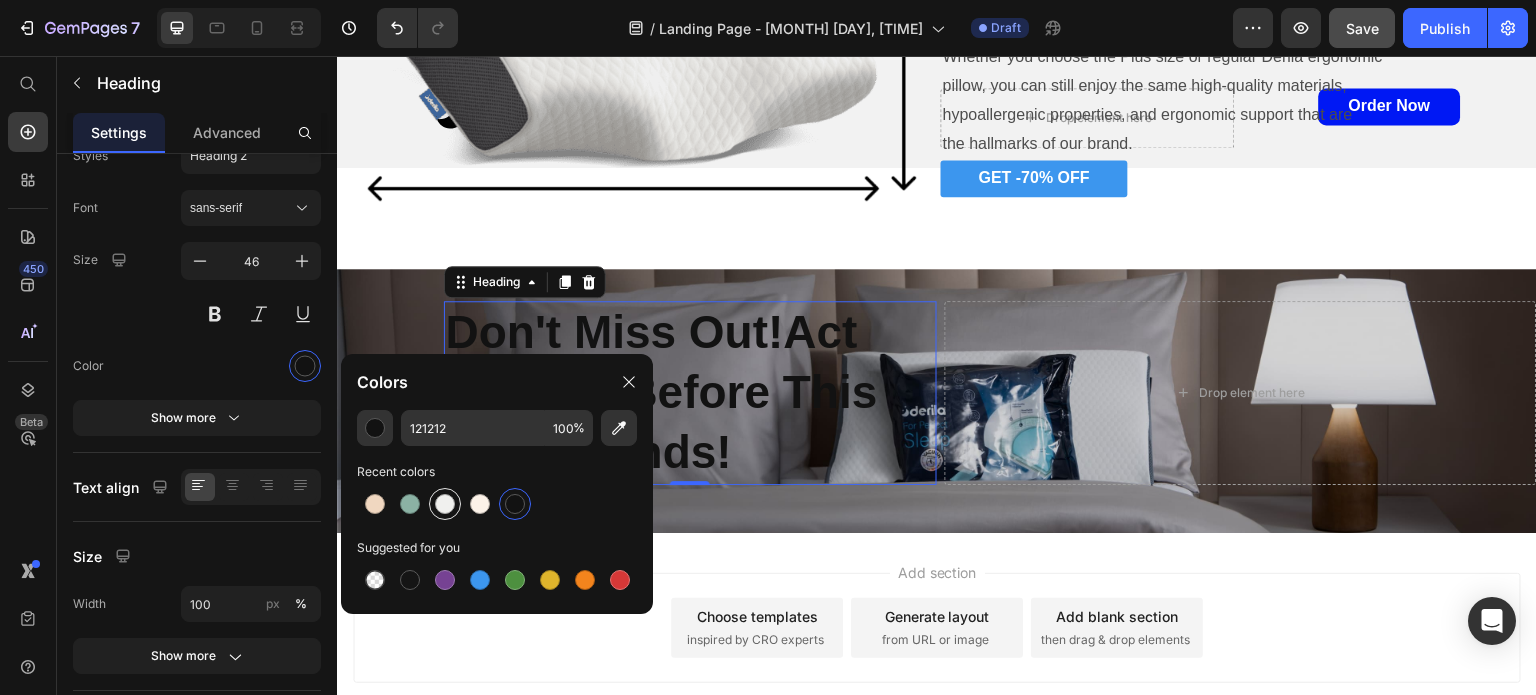 click at bounding box center (445, 504) 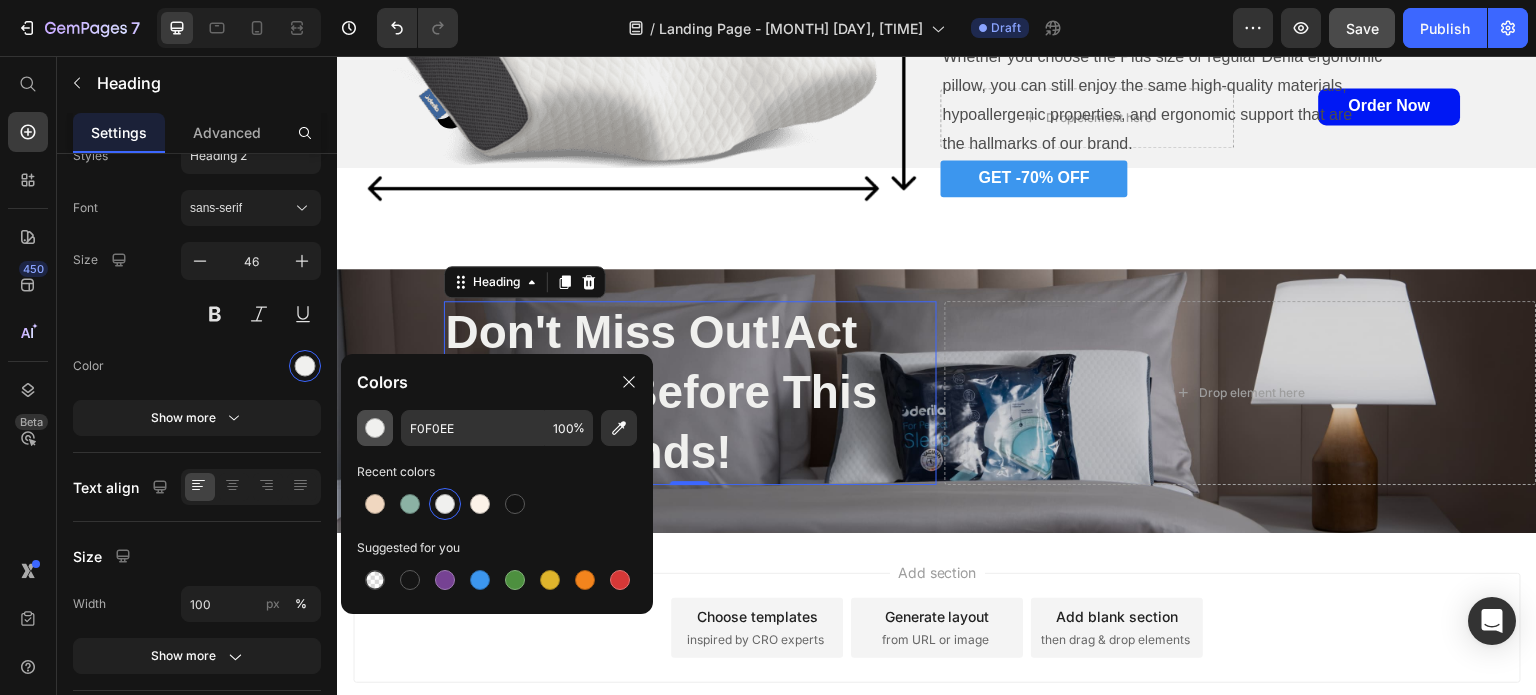 click at bounding box center [375, 428] 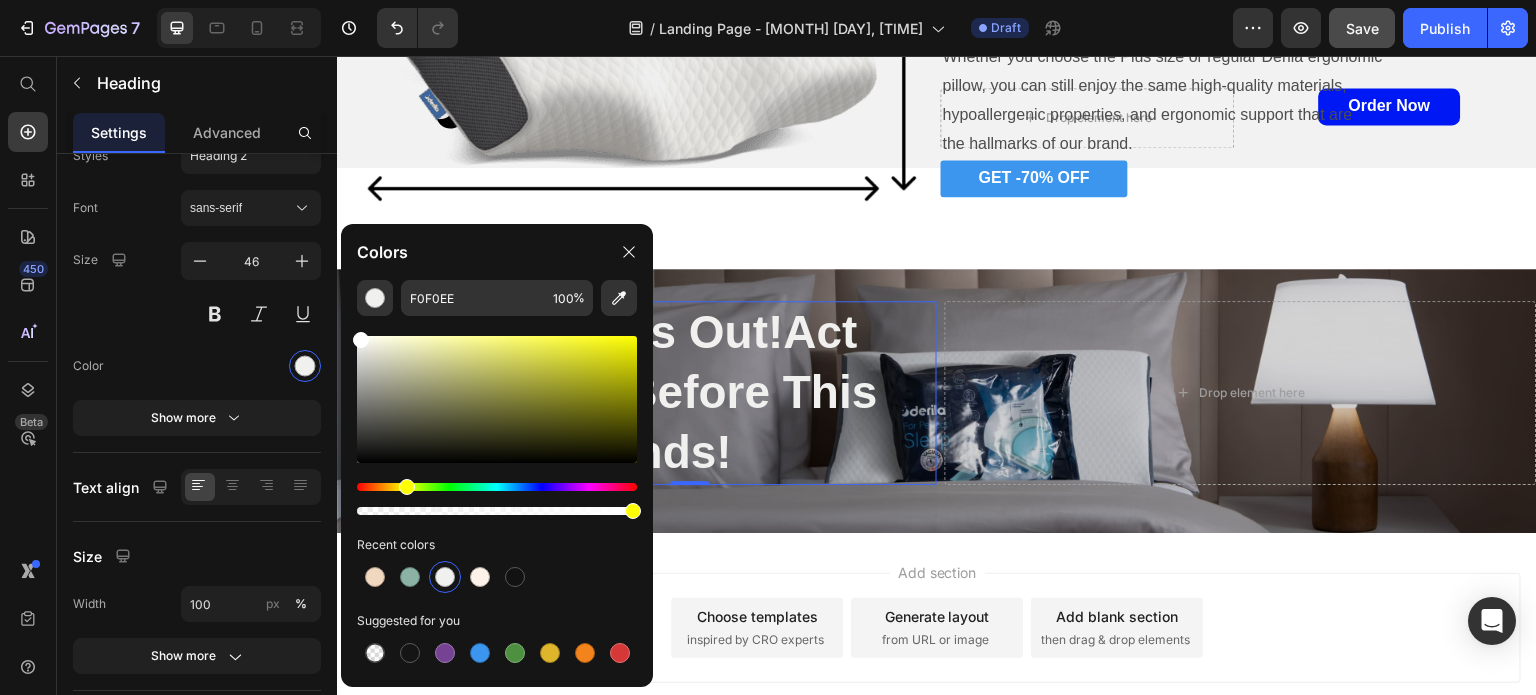 drag, startPoint x: 360, startPoint y: 346, endPoint x: 354, endPoint y: 330, distance: 17.088007 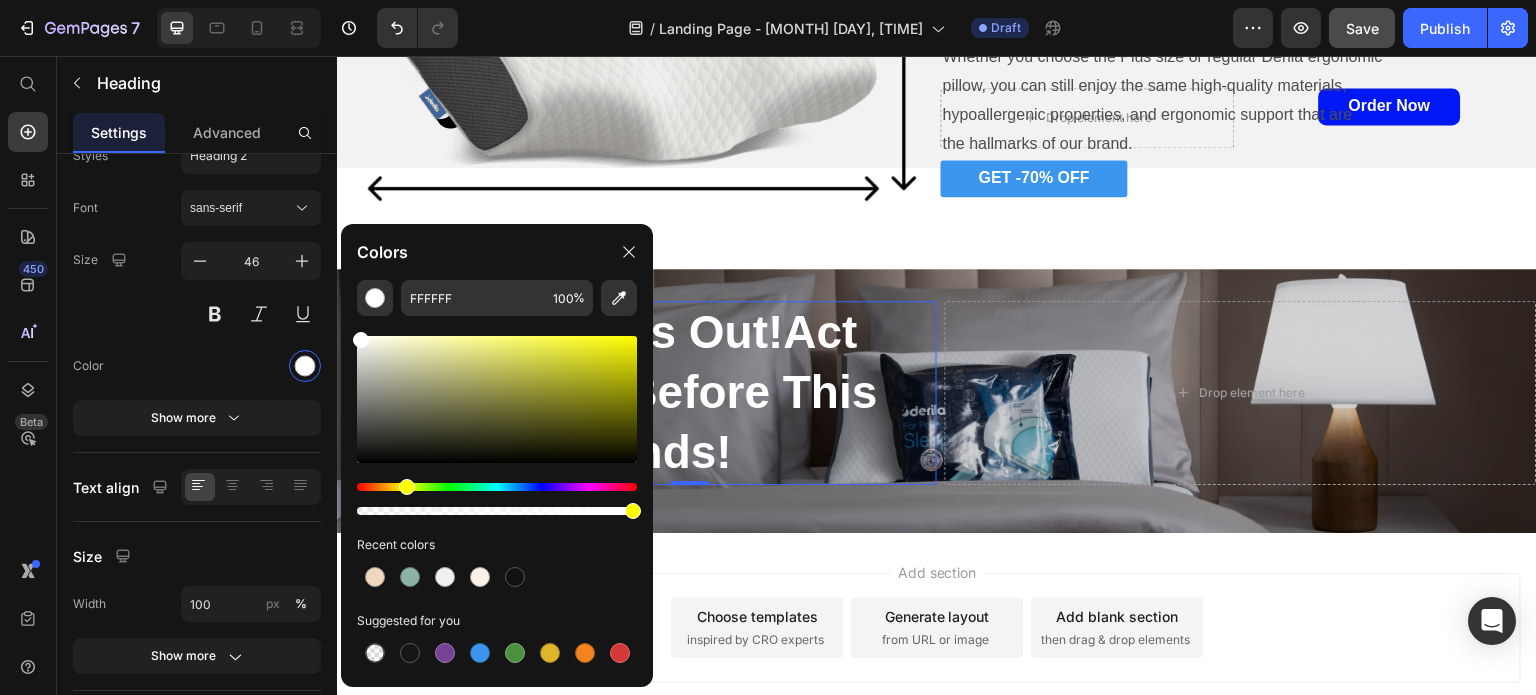 click on "Don't Miss Out!Act Quickly Before This Promo Ends!" at bounding box center (662, 392) 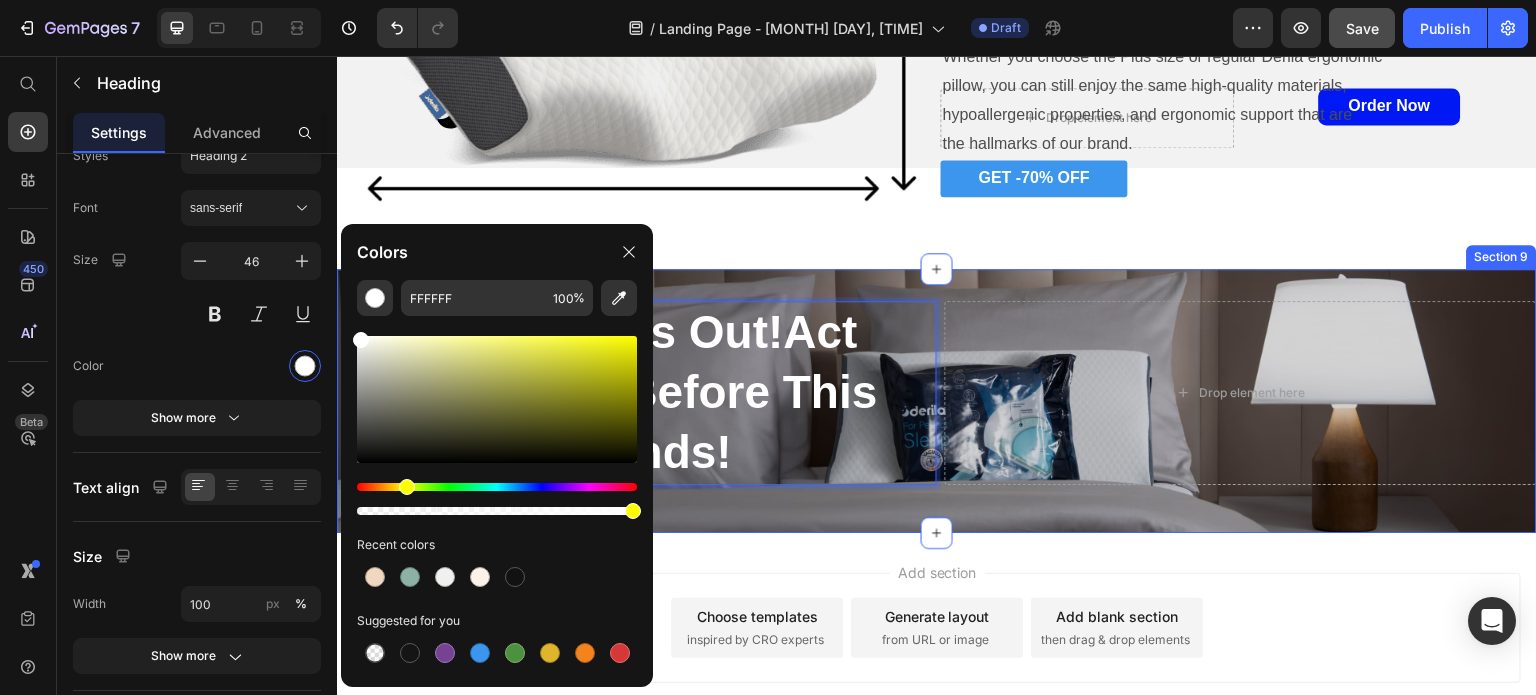 click on "Heading Don't Miss Out!Act Quickly Before This Promo Ends! Heading   0
Drop element here Row Row Section 9" at bounding box center [937, 400] 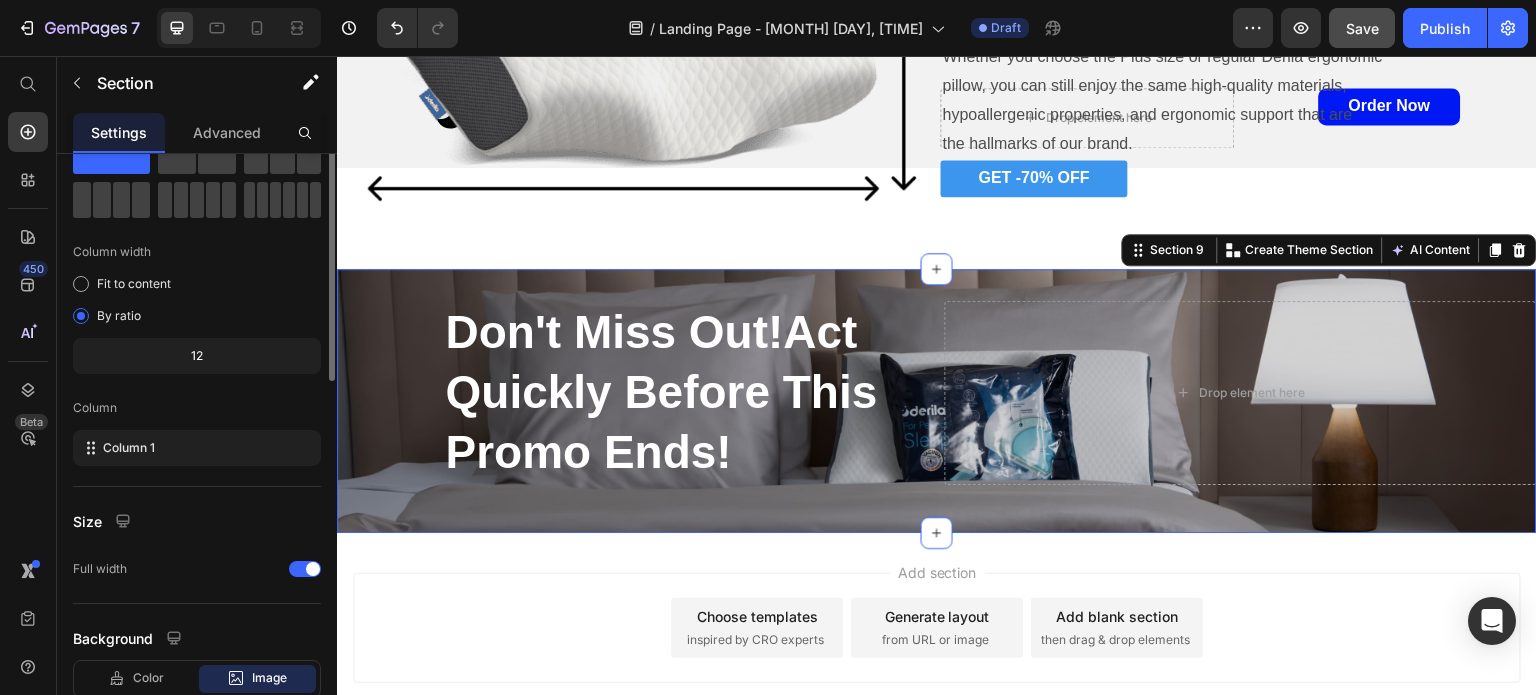 scroll, scrollTop: 0, scrollLeft: 0, axis: both 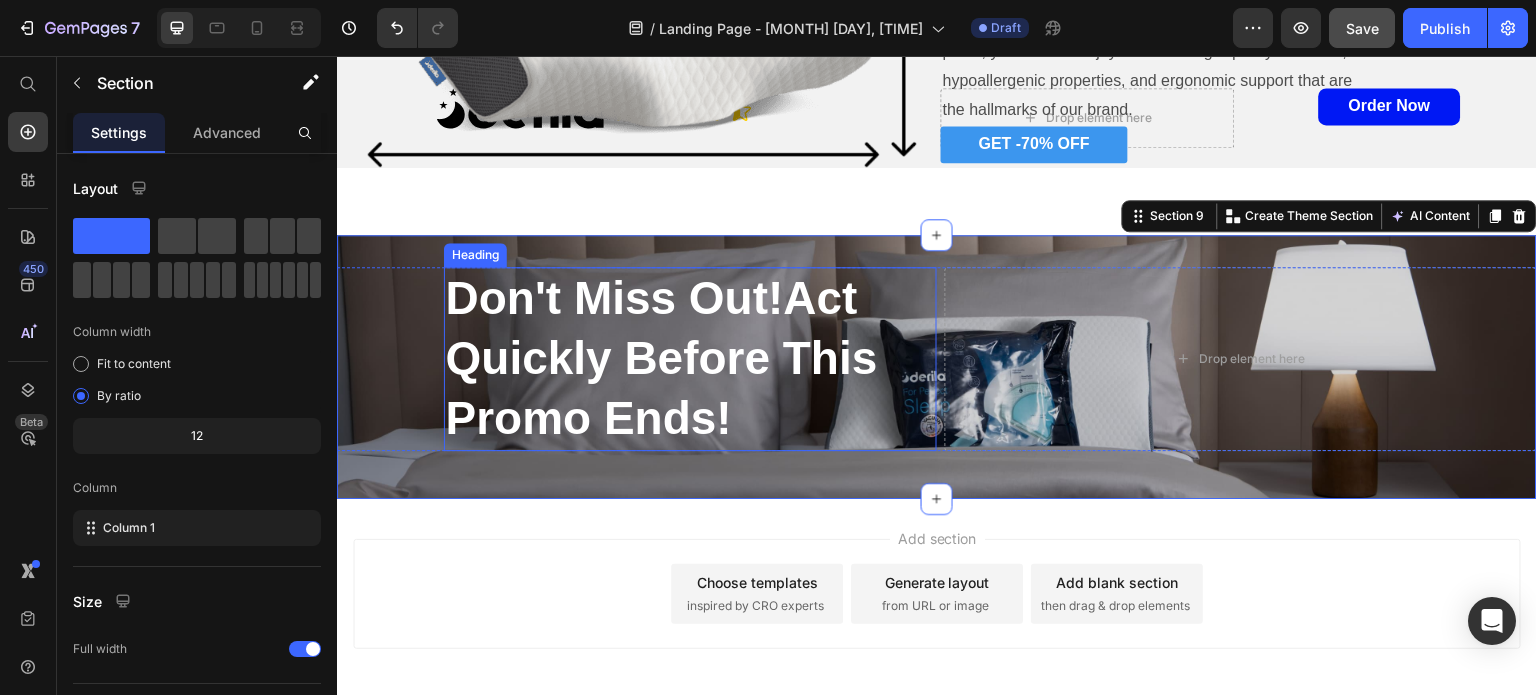 click on "Don't Miss Out!Act Quickly Before This Promo Ends!" at bounding box center [662, 358] 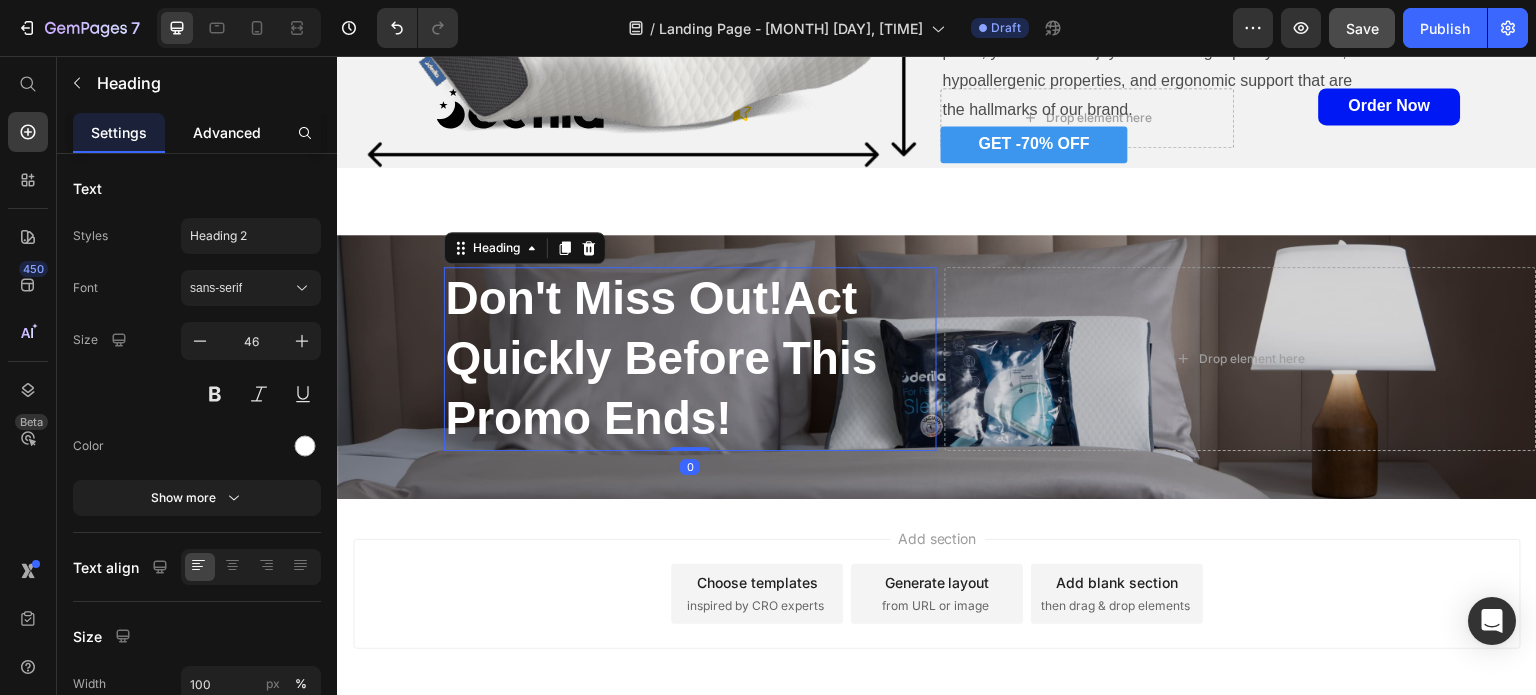 click on "Advanced" 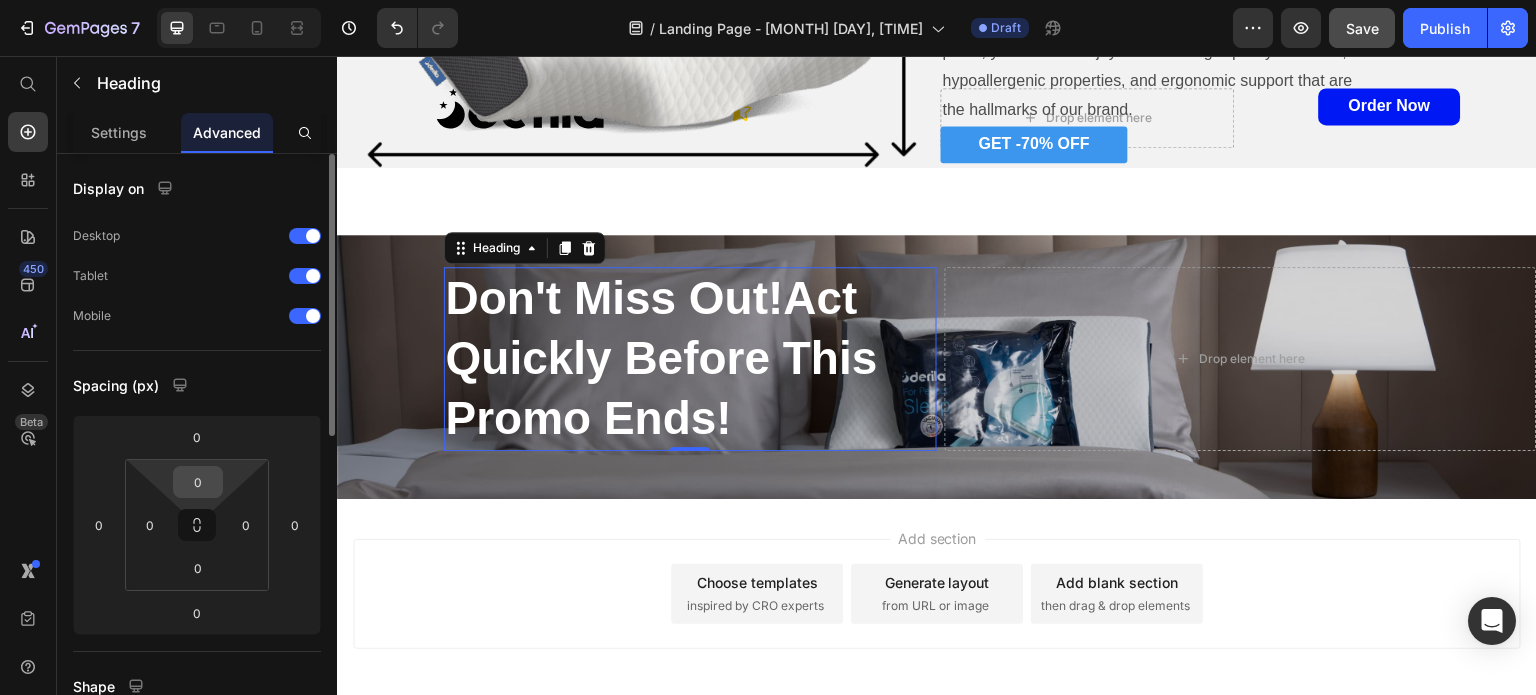 click on "0" at bounding box center (198, 482) 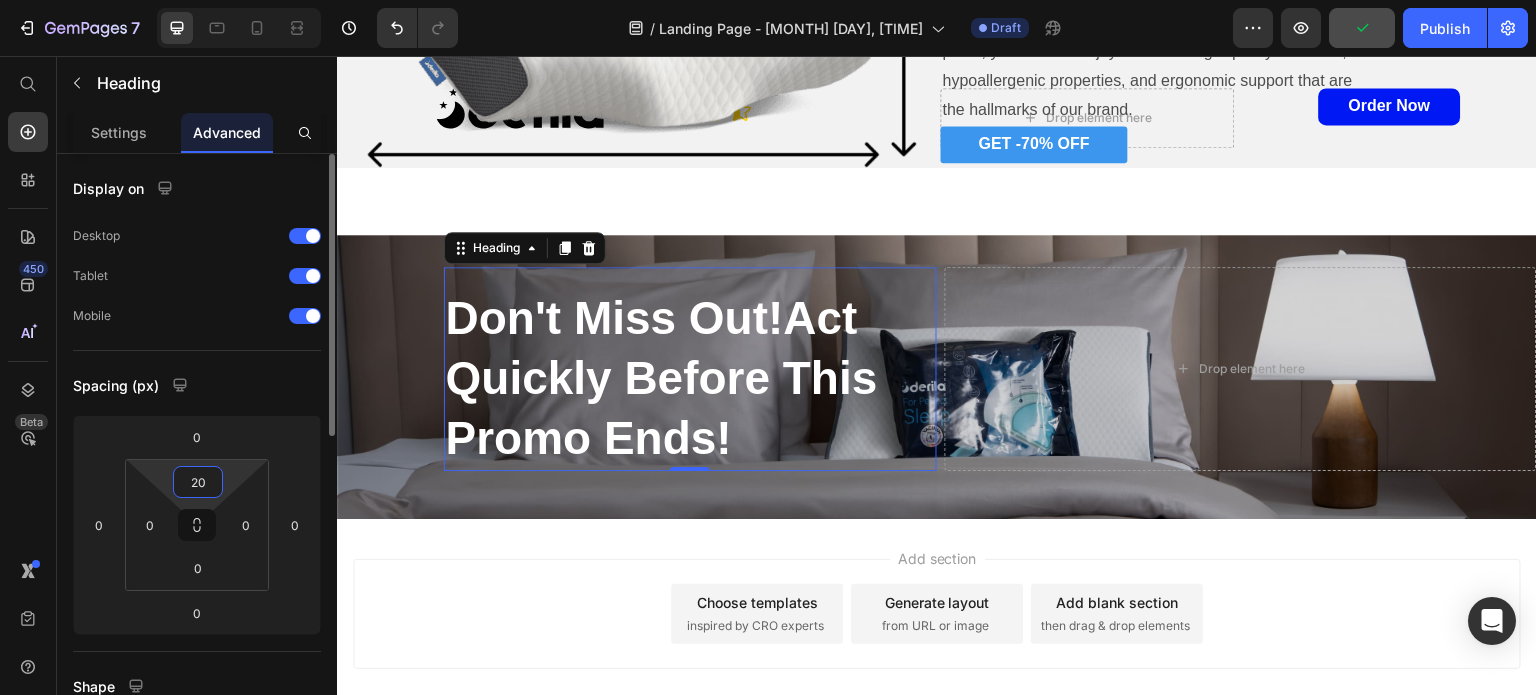 type on "2" 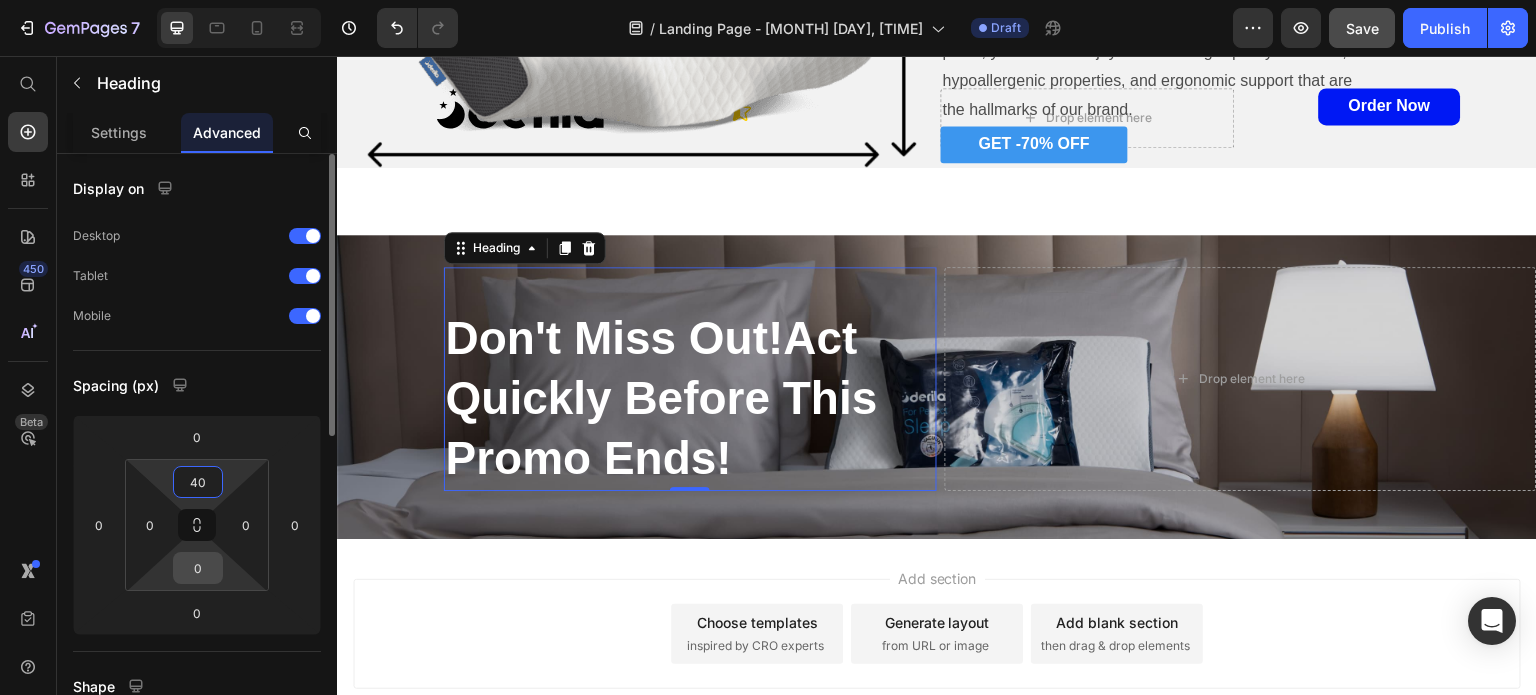type on "40" 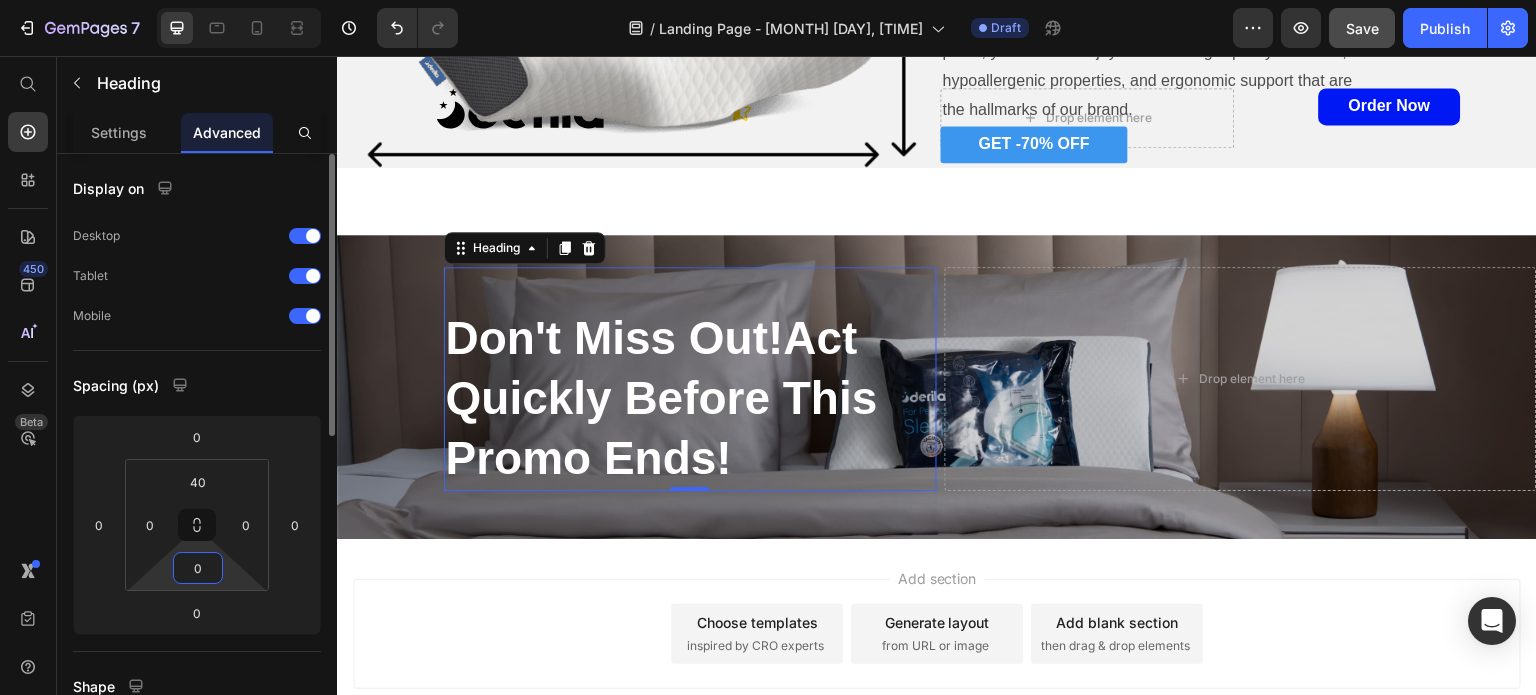 click on "0" at bounding box center [198, 568] 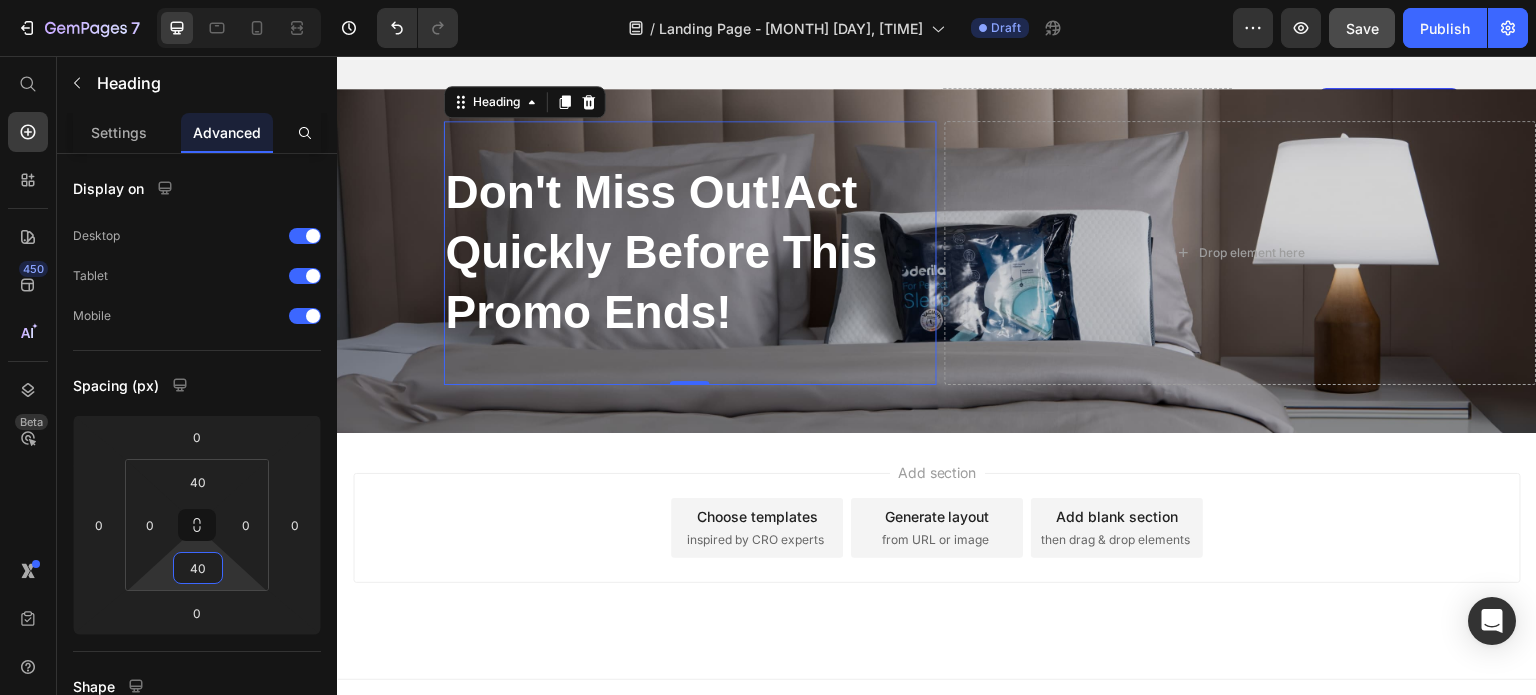 scroll, scrollTop: 4412, scrollLeft: 0, axis: vertical 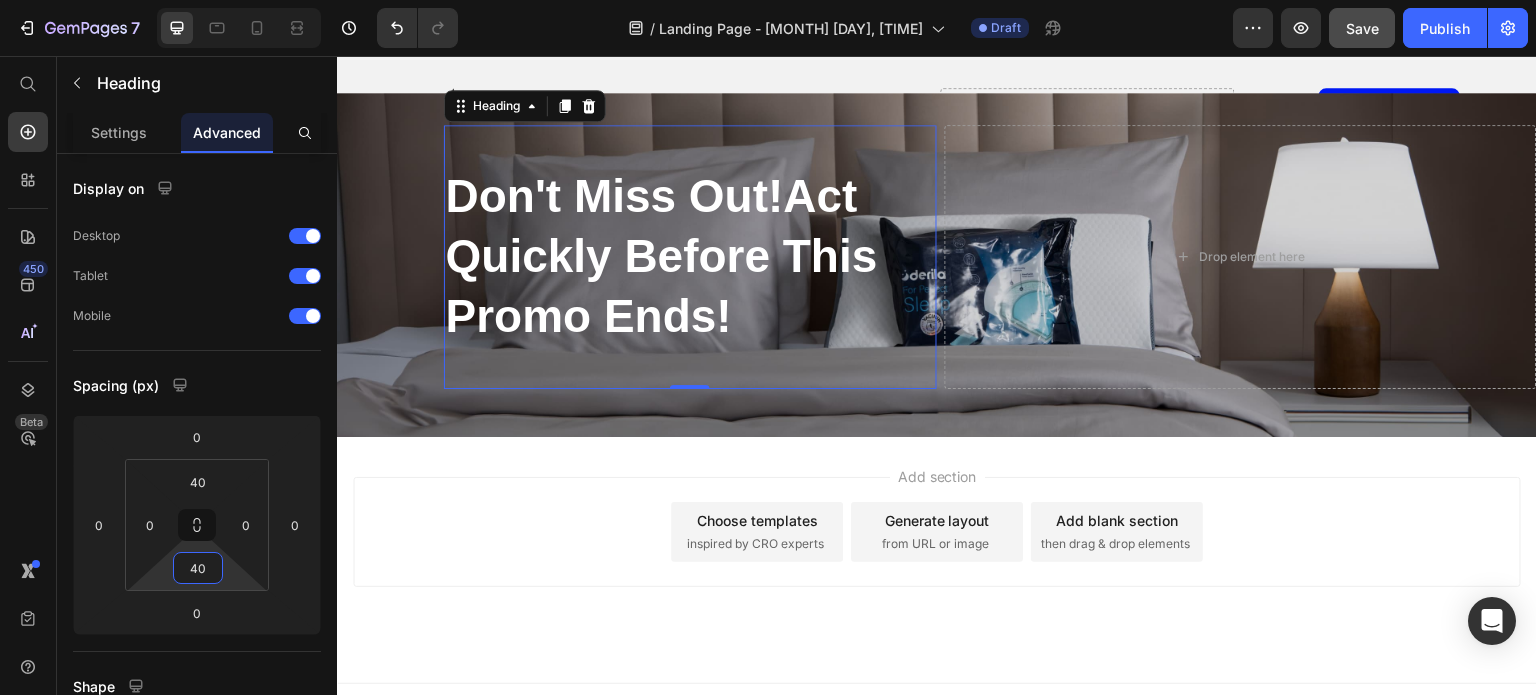 type on "40" 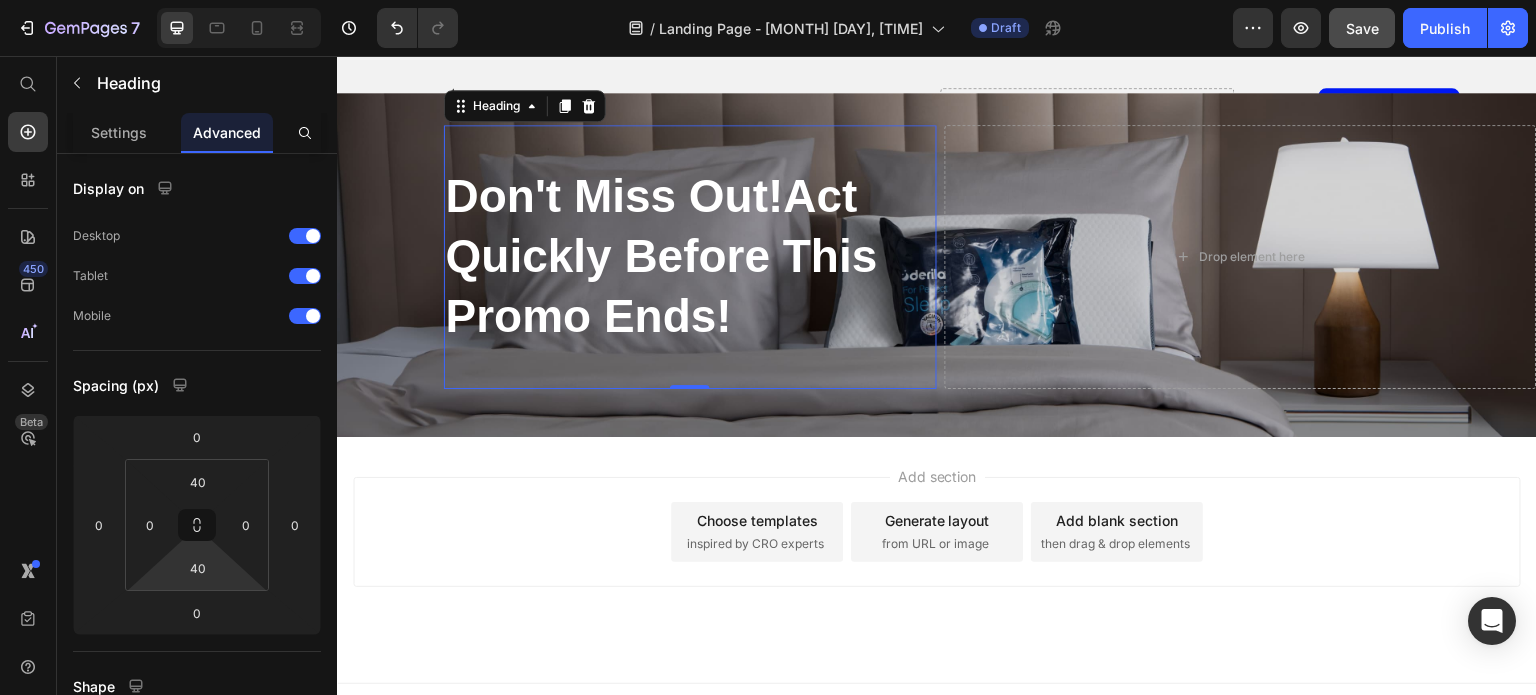 click on "0" at bounding box center (690, 405) 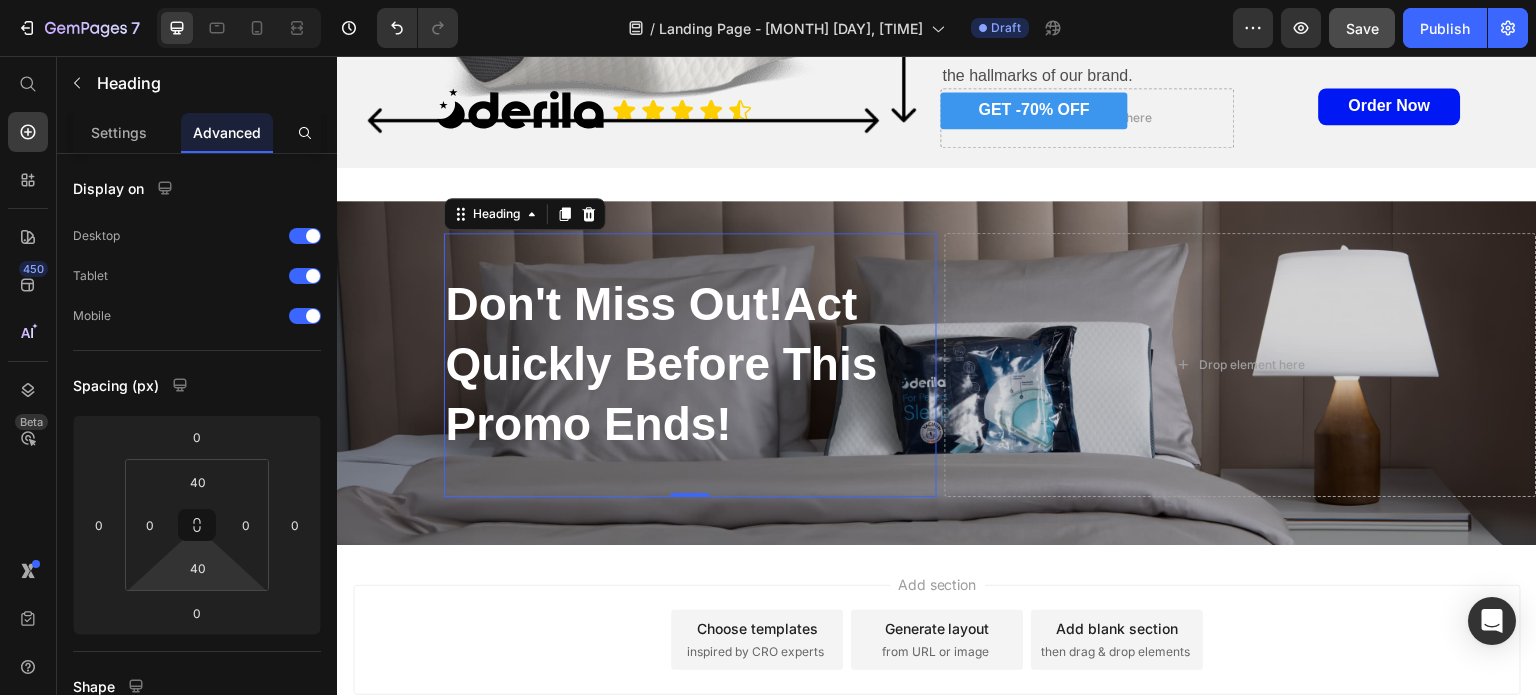 scroll, scrollTop: 4302, scrollLeft: 0, axis: vertical 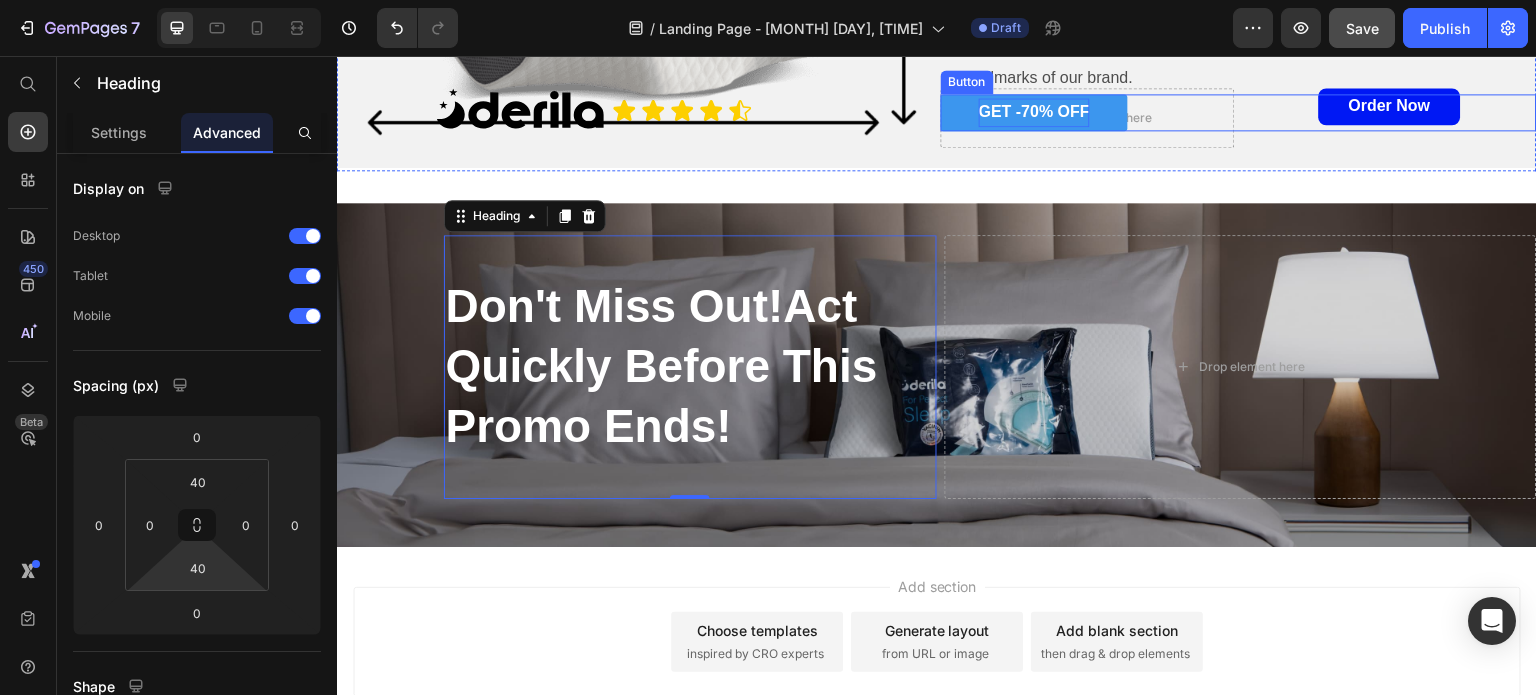 click on "GET -70%   OFF" at bounding box center (1034, 111) 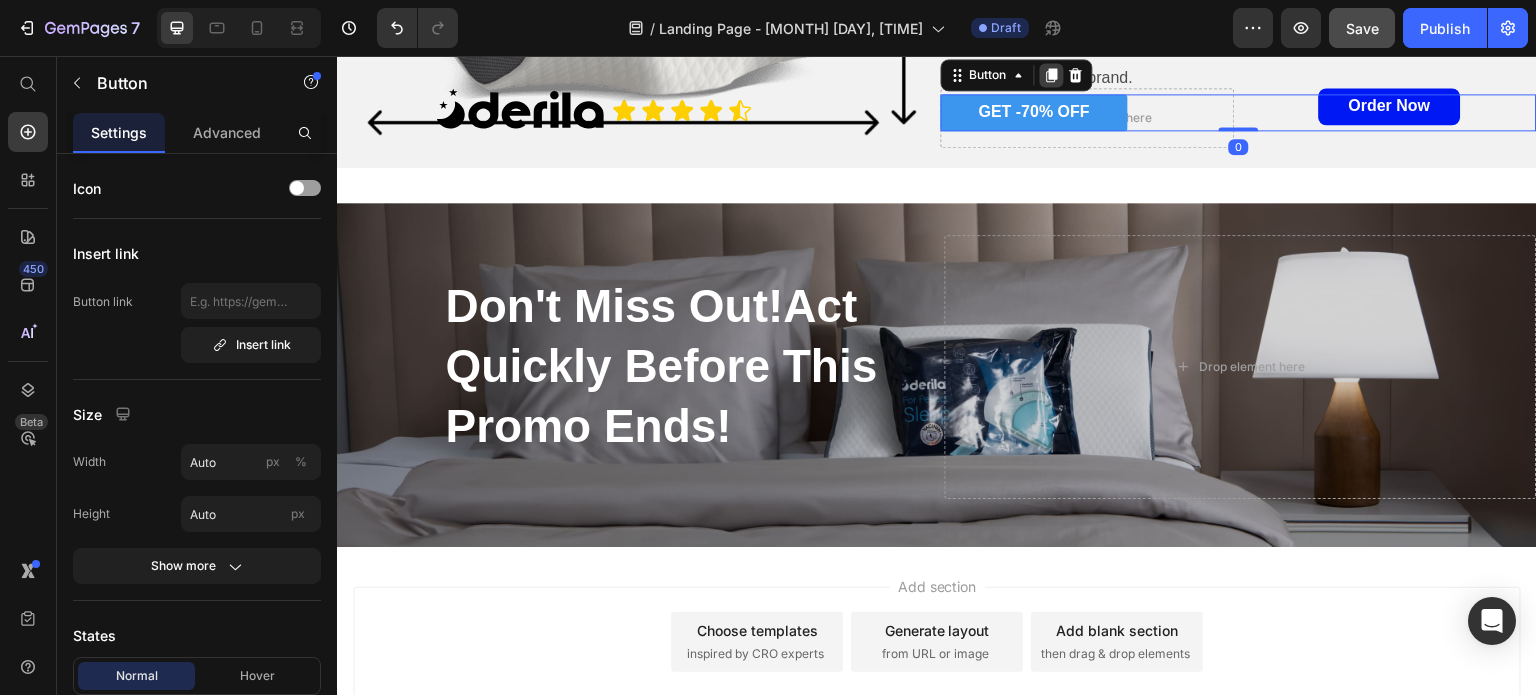 click 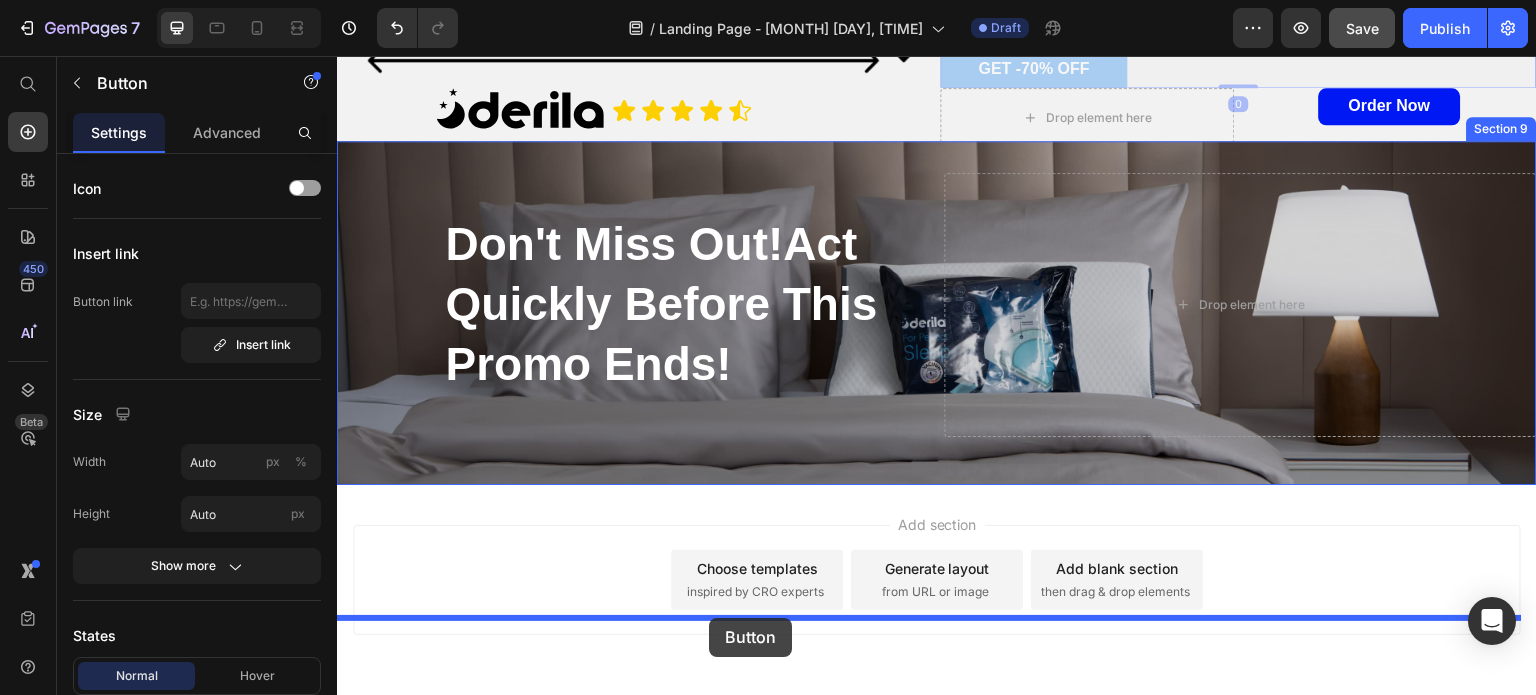 scroll, scrollTop: 4384, scrollLeft: 0, axis: vertical 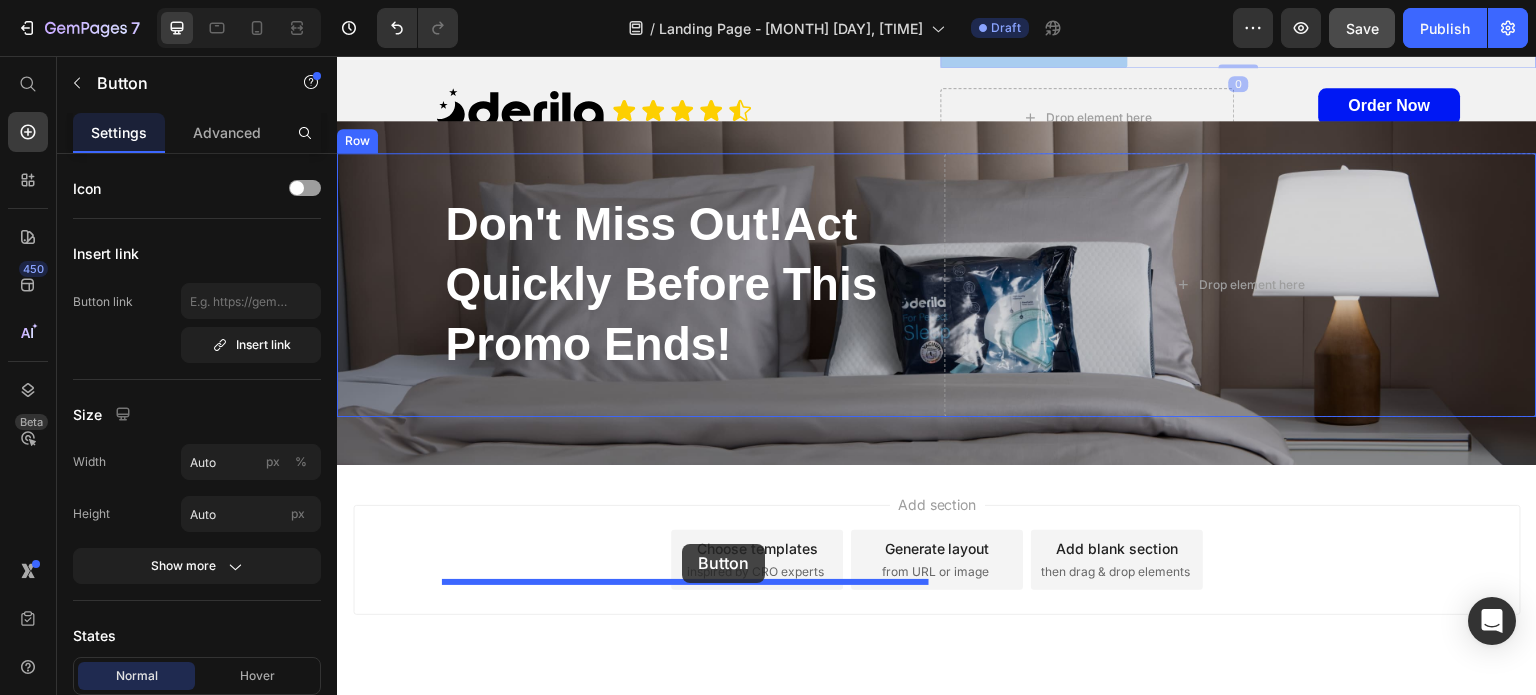 drag, startPoint x: 953, startPoint y: 271, endPoint x: 682, endPoint y: 544, distance: 384.6687 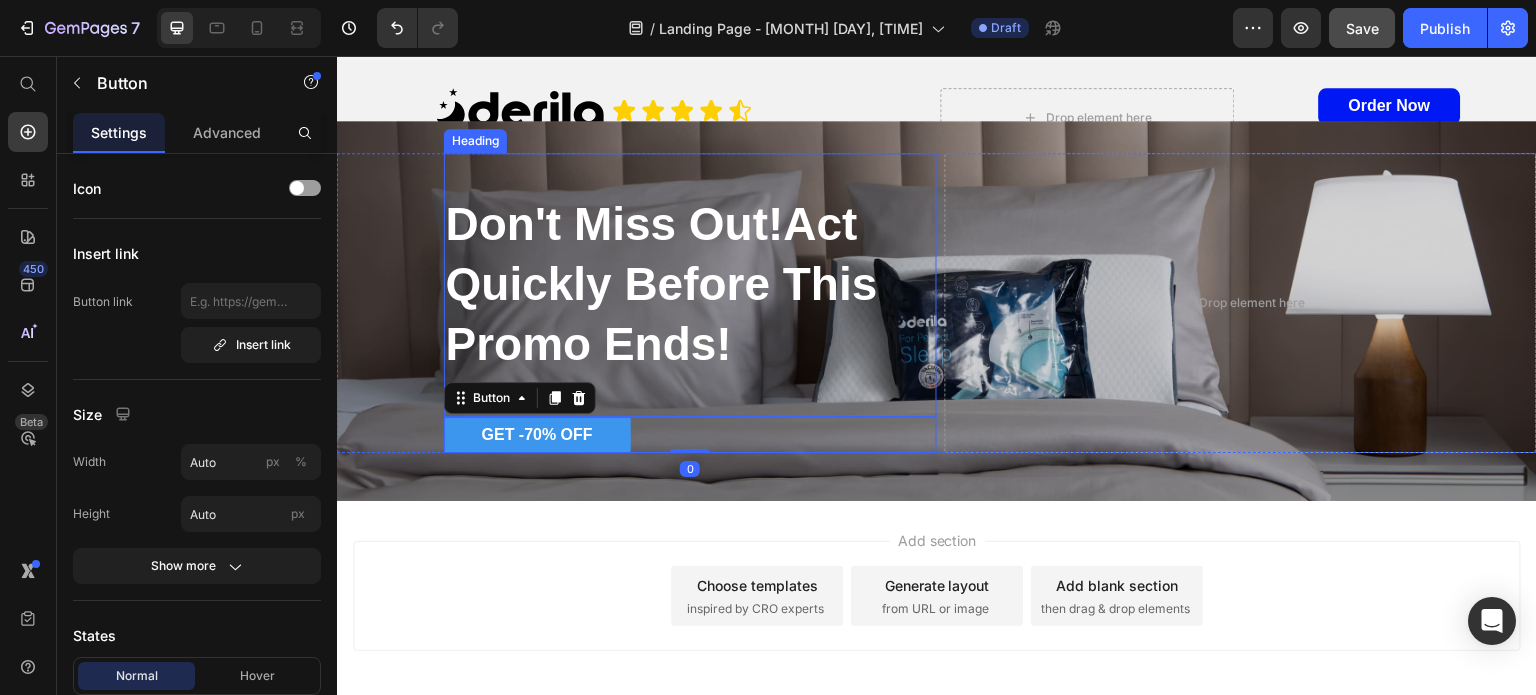 scroll, scrollTop: 4384, scrollLeft: 0, axis: vertical 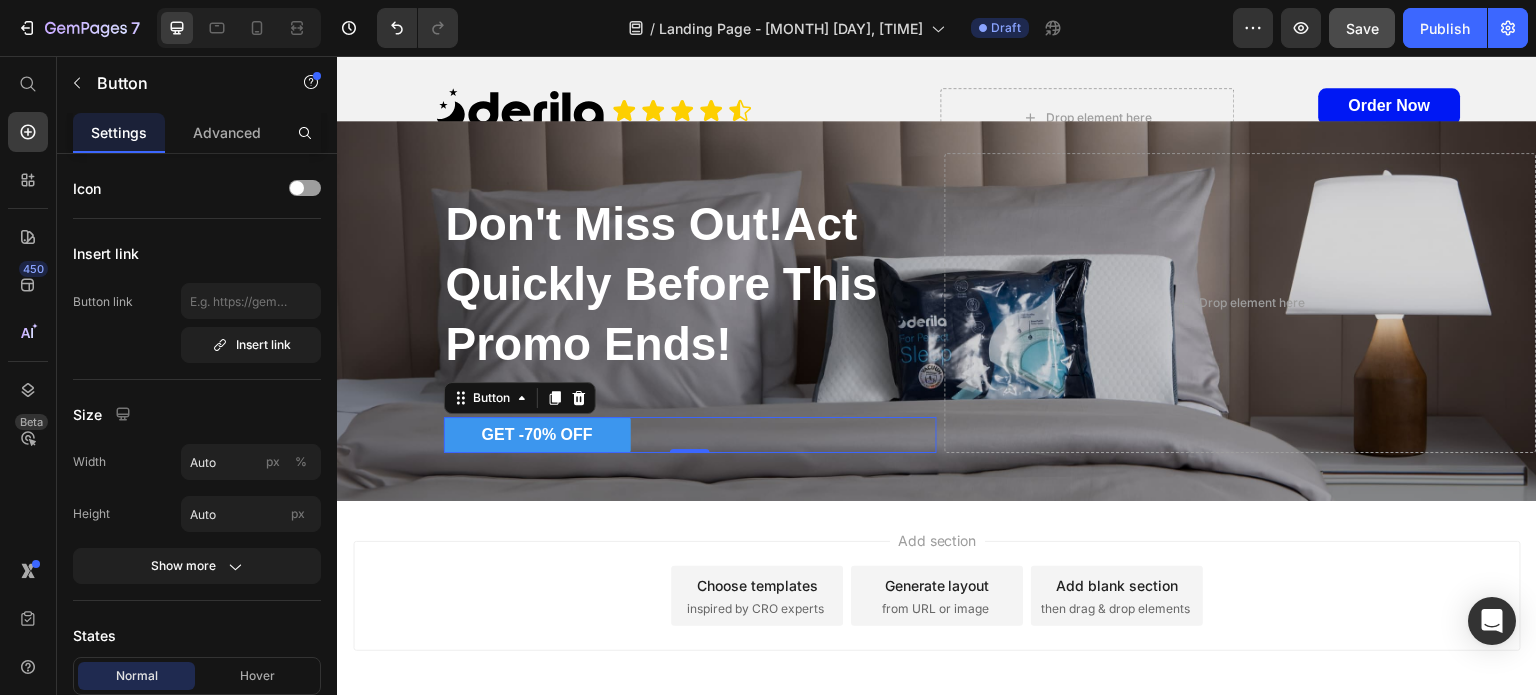 click on "GET -70%   OFF" at bounding box center (537, 435) 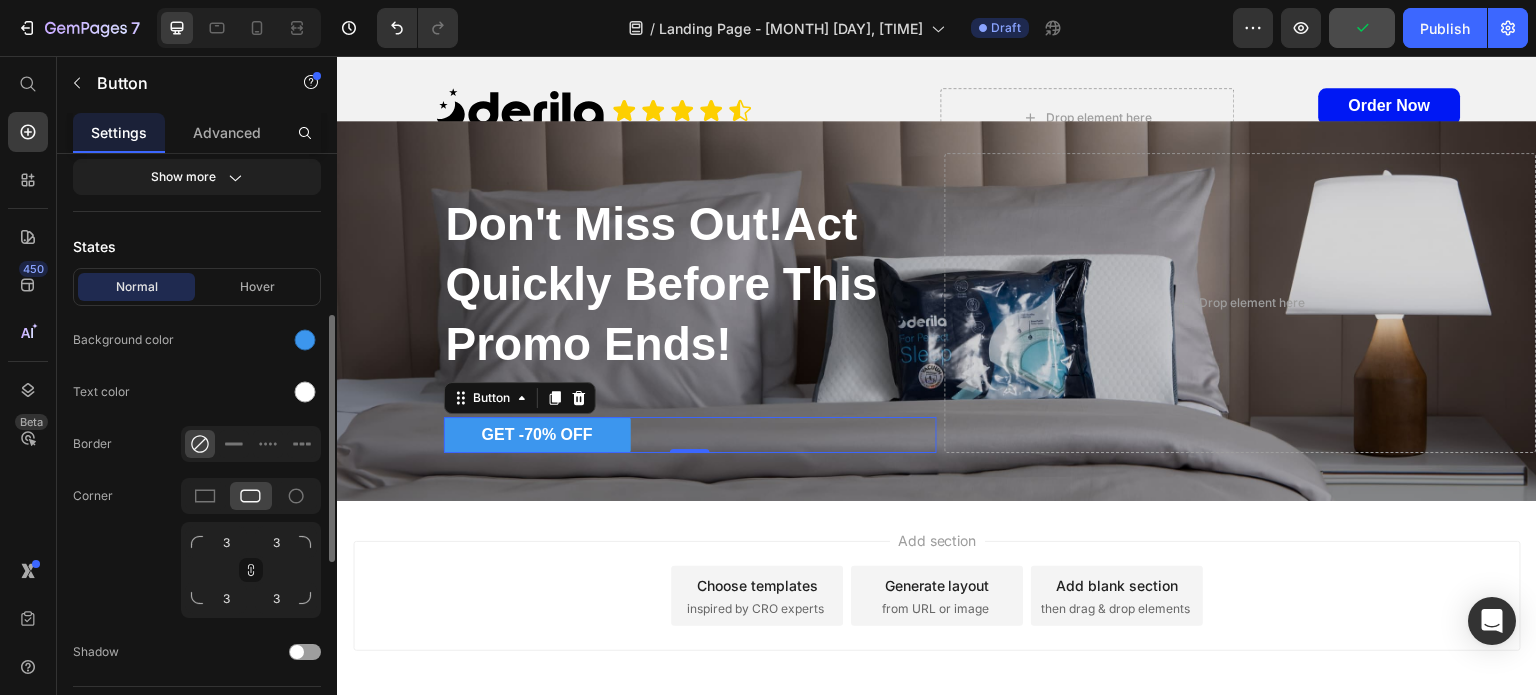 scroll, scrollTop: 390, scrollLeft: 0, axis: vertical 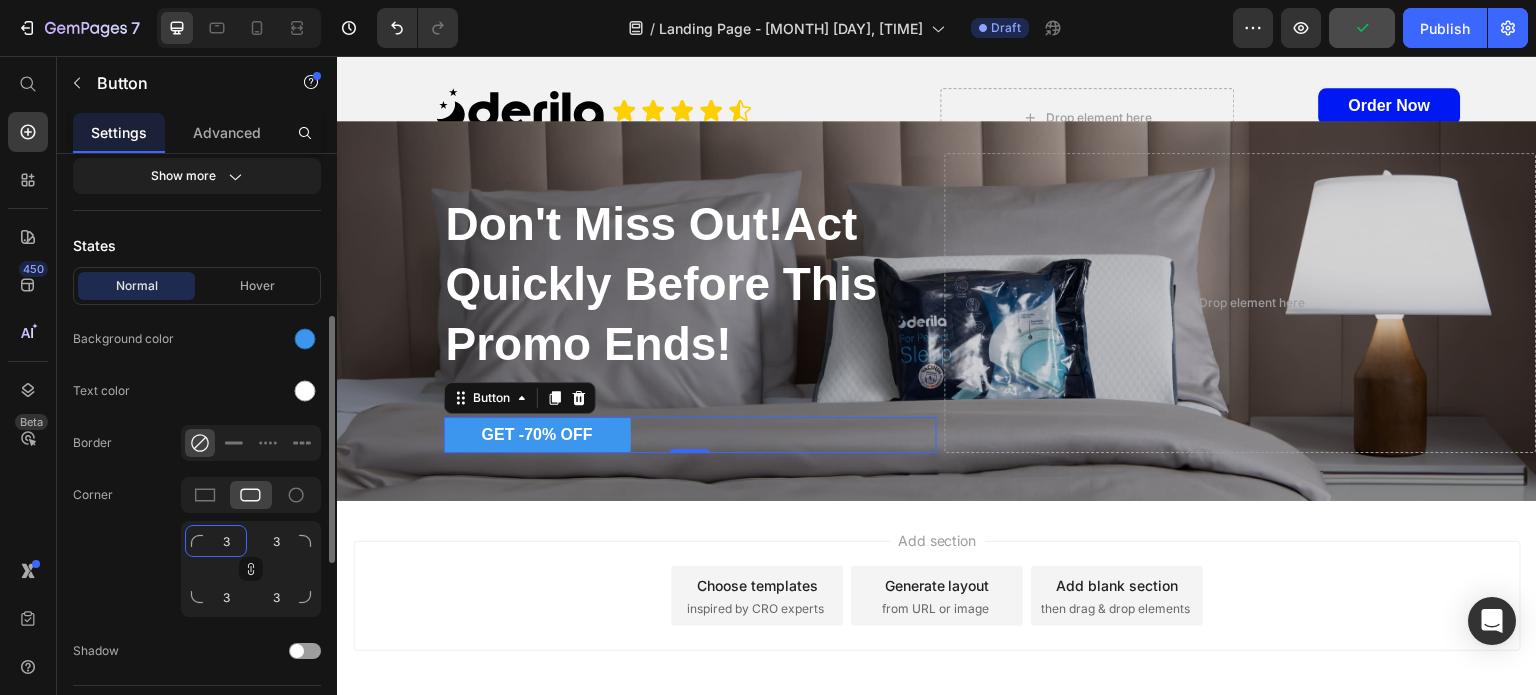 click on "3" 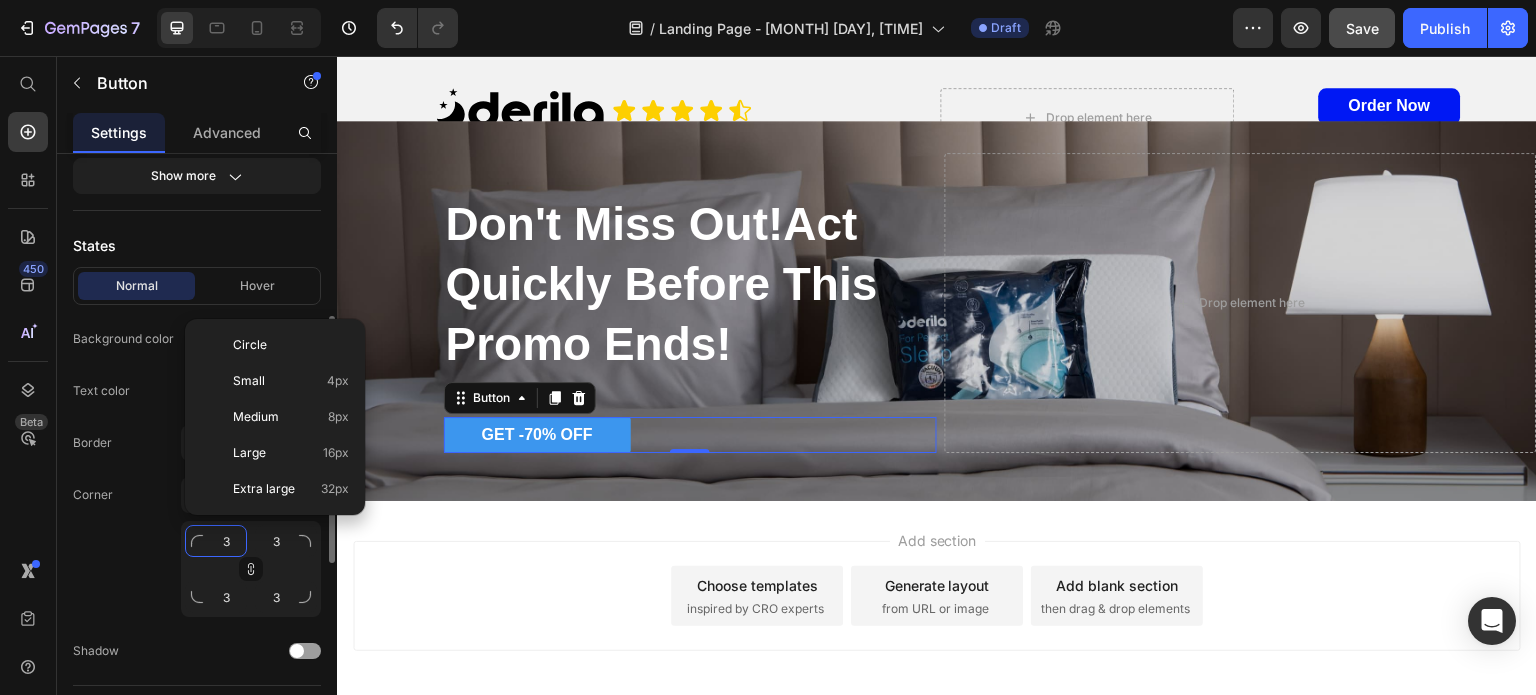 type 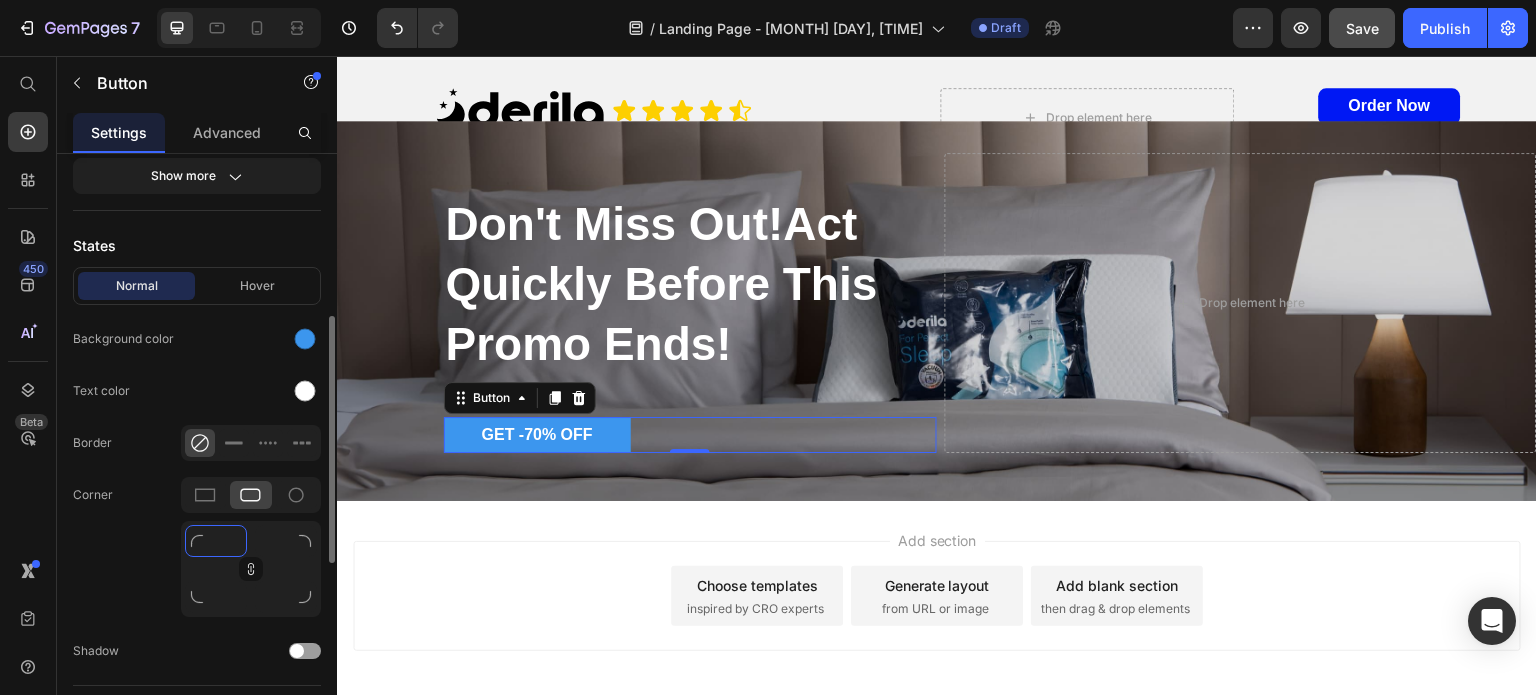 type on "8" 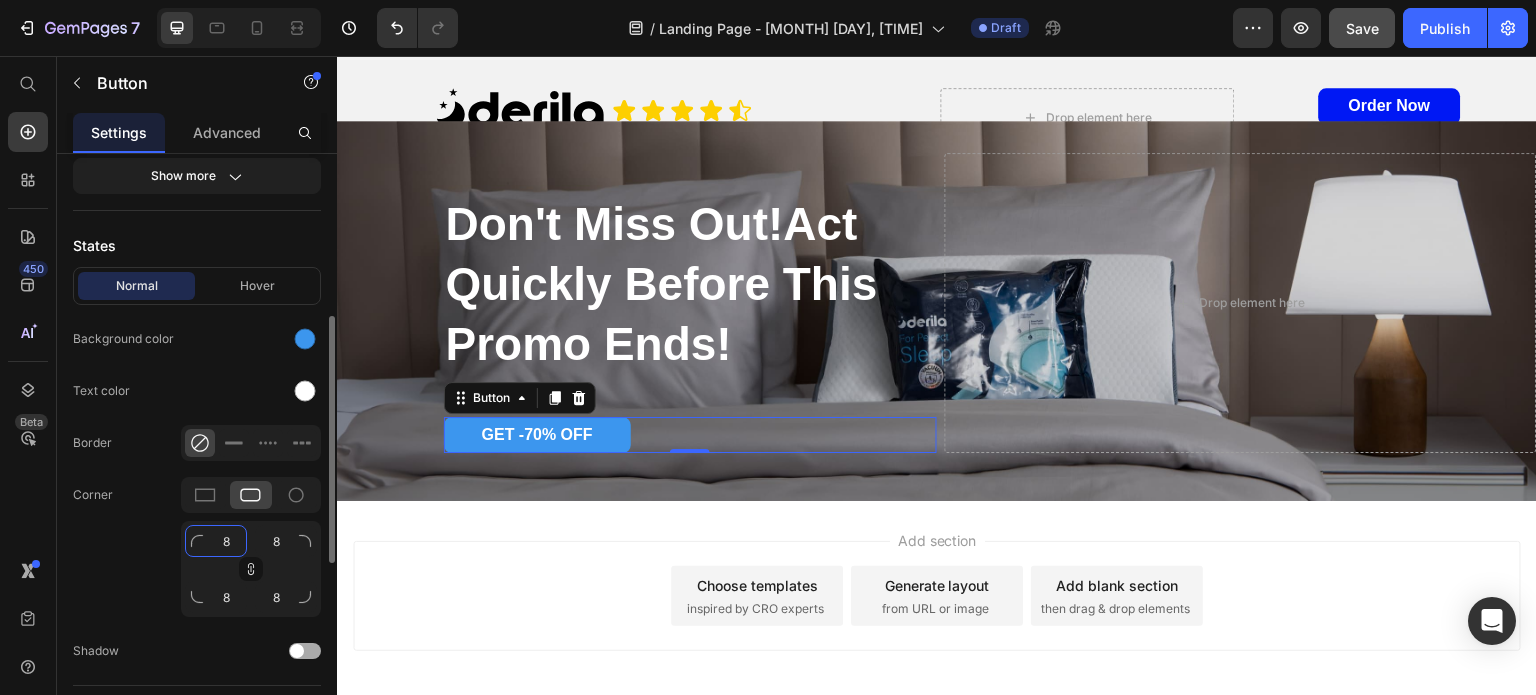 type on "8" 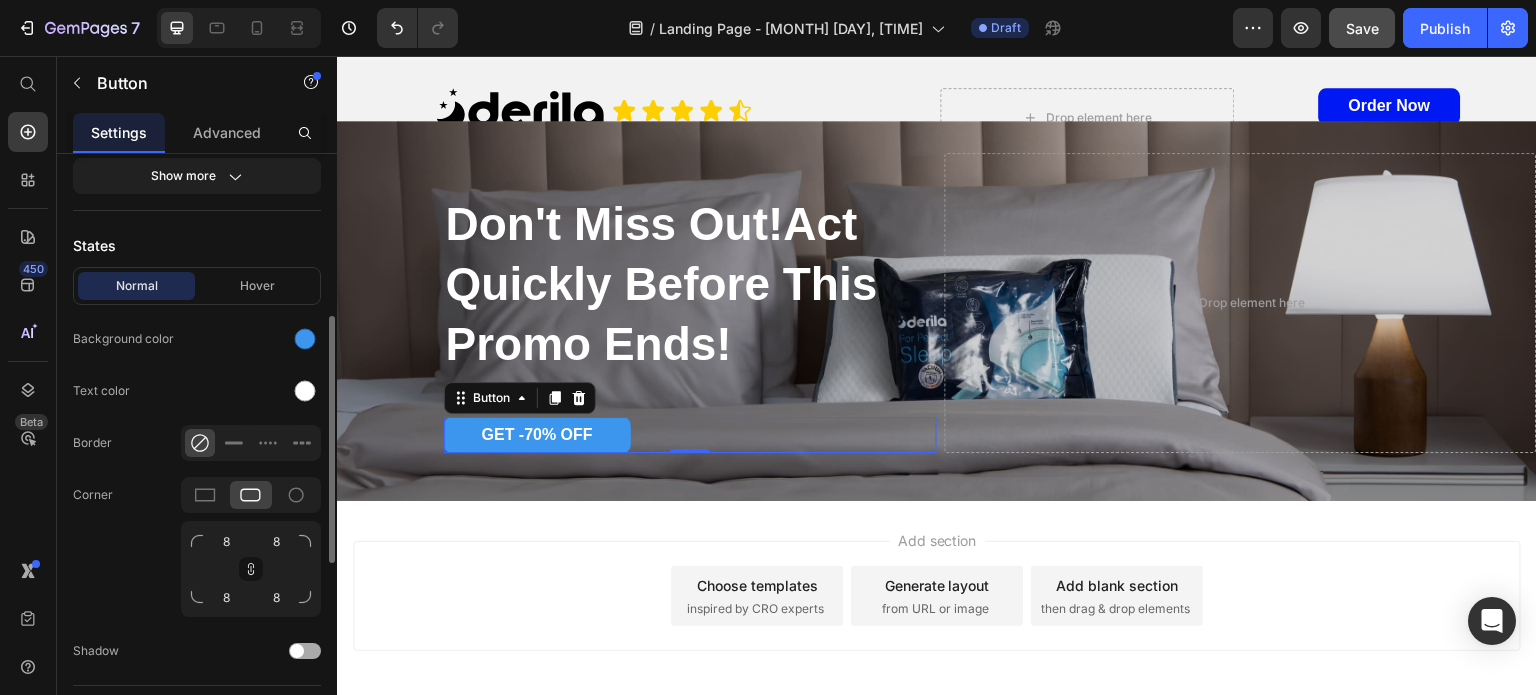 click at bounding box center (297, 651) 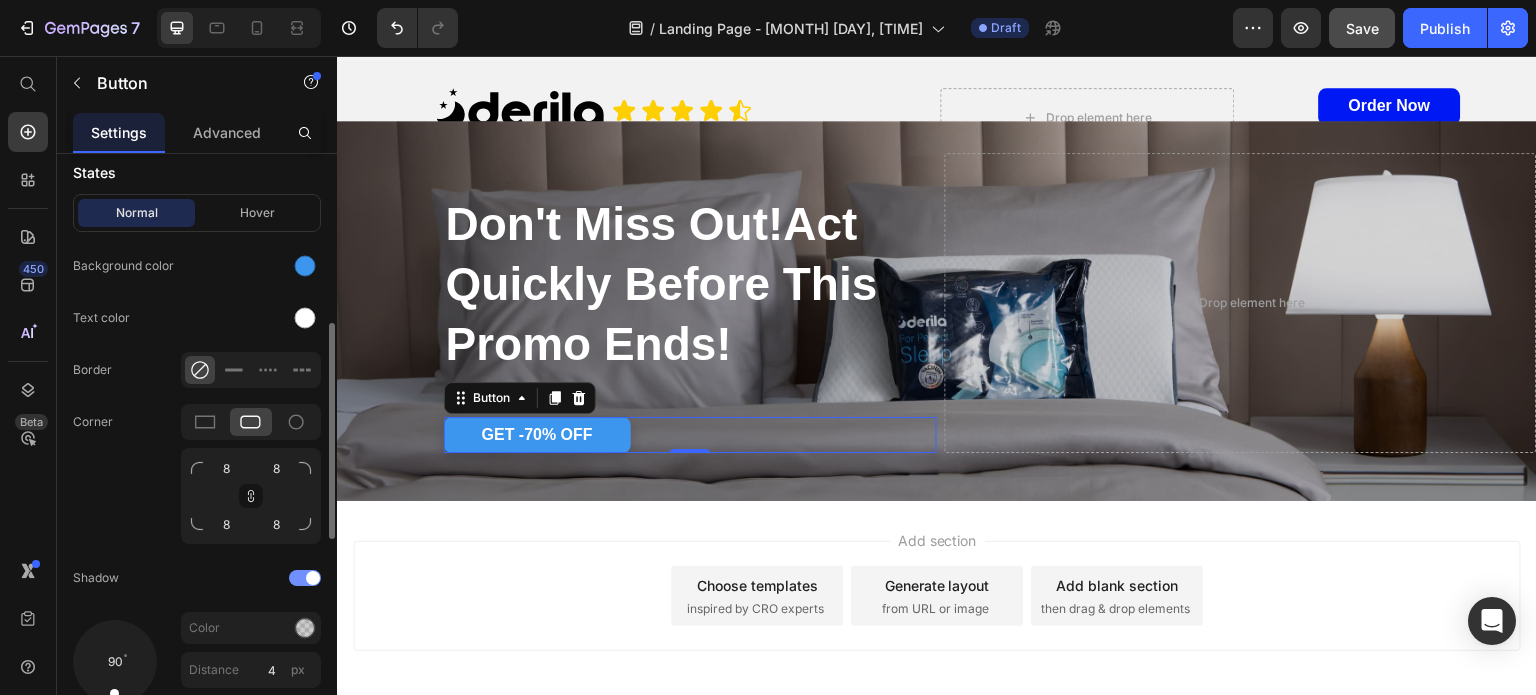 scroll, scrollTop: 464, scrollLeft: 0, axis: vertical 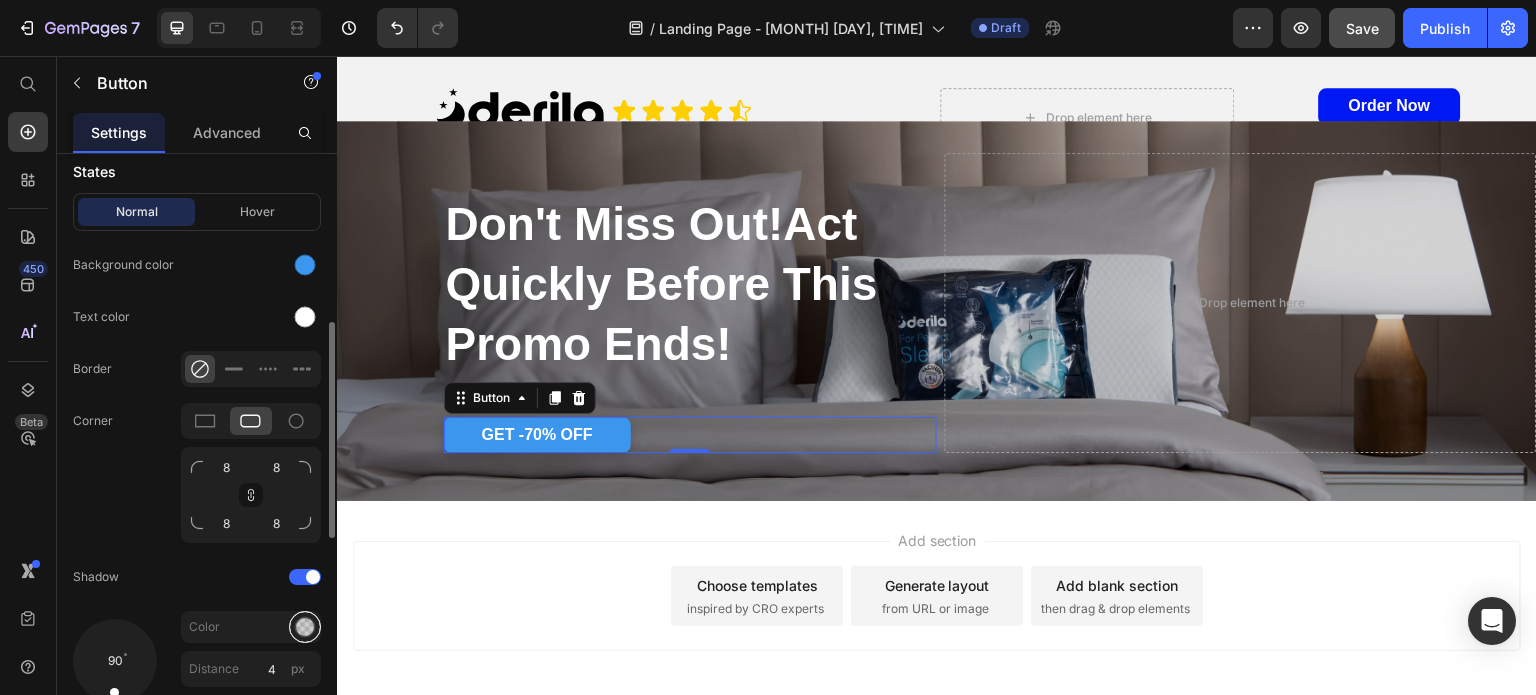 click at bounding box center [305, 627] 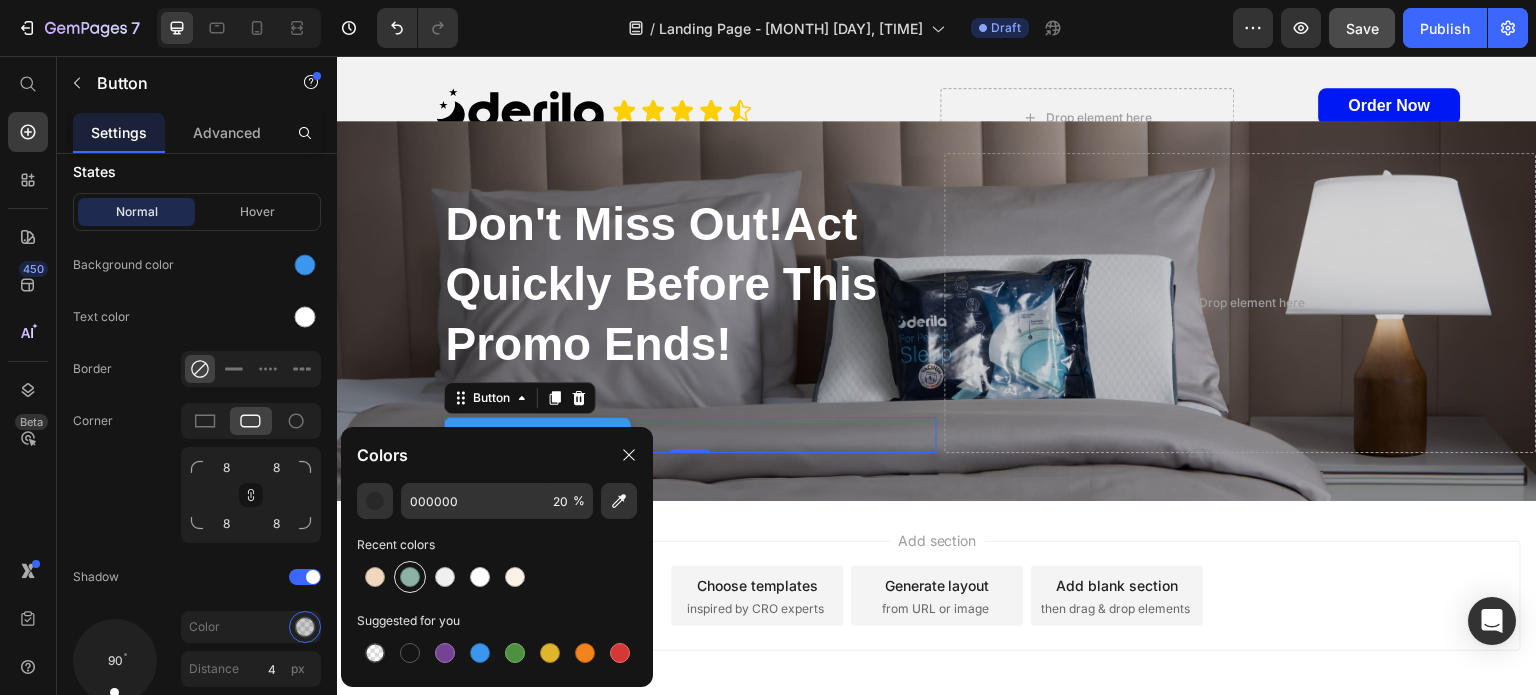 click at bounding box center (410, 577) 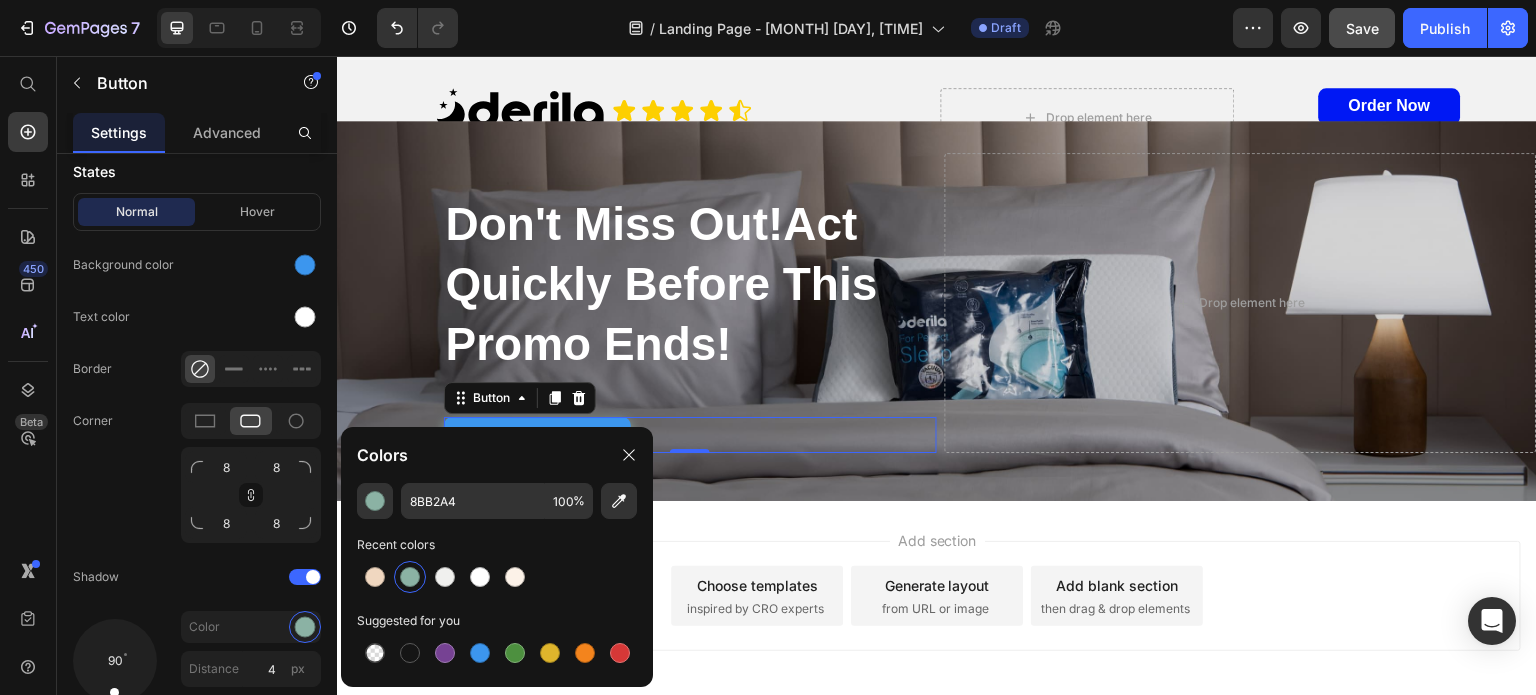 click on "Heading ⁠⁠⁠⁠⁠⁠⁠ Don't Miss Out!Act Quickly Before This Promo Ends! Heading GET -70%   OFF Button   0
Drop element here Row Row Section 9" at bounding box center [937, 311] 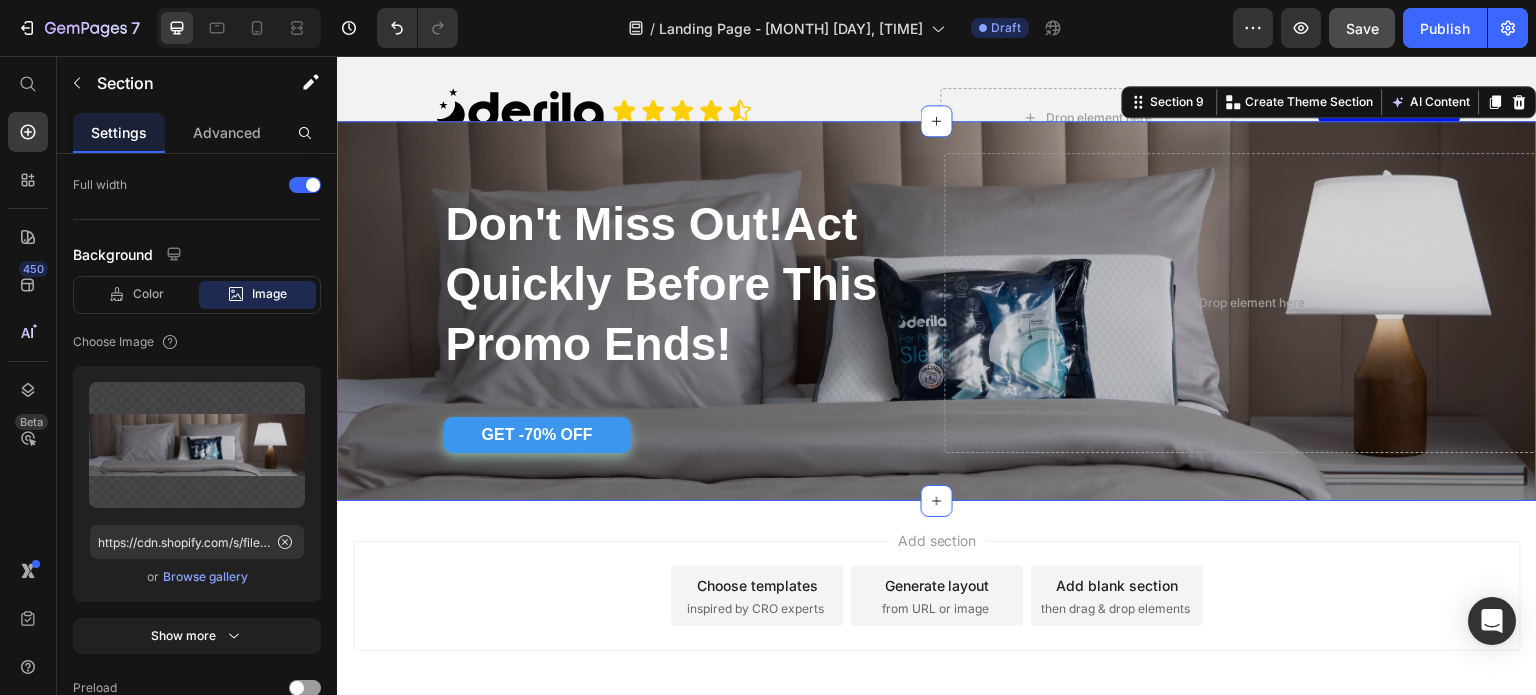 scroll, scrollTop: 0, scrollLeft: 0, axis: both 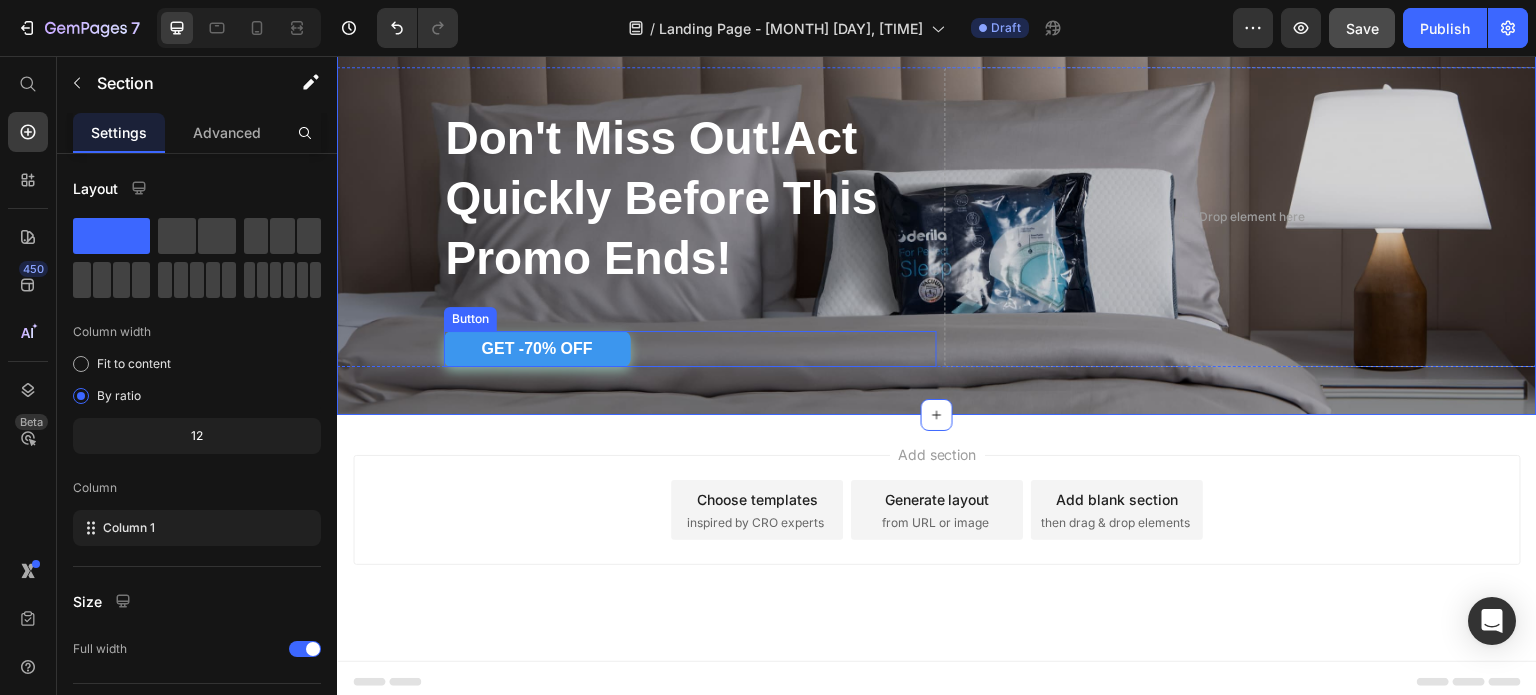 click on "GET -70%   OFF Button" at bounding box center [690, 349] 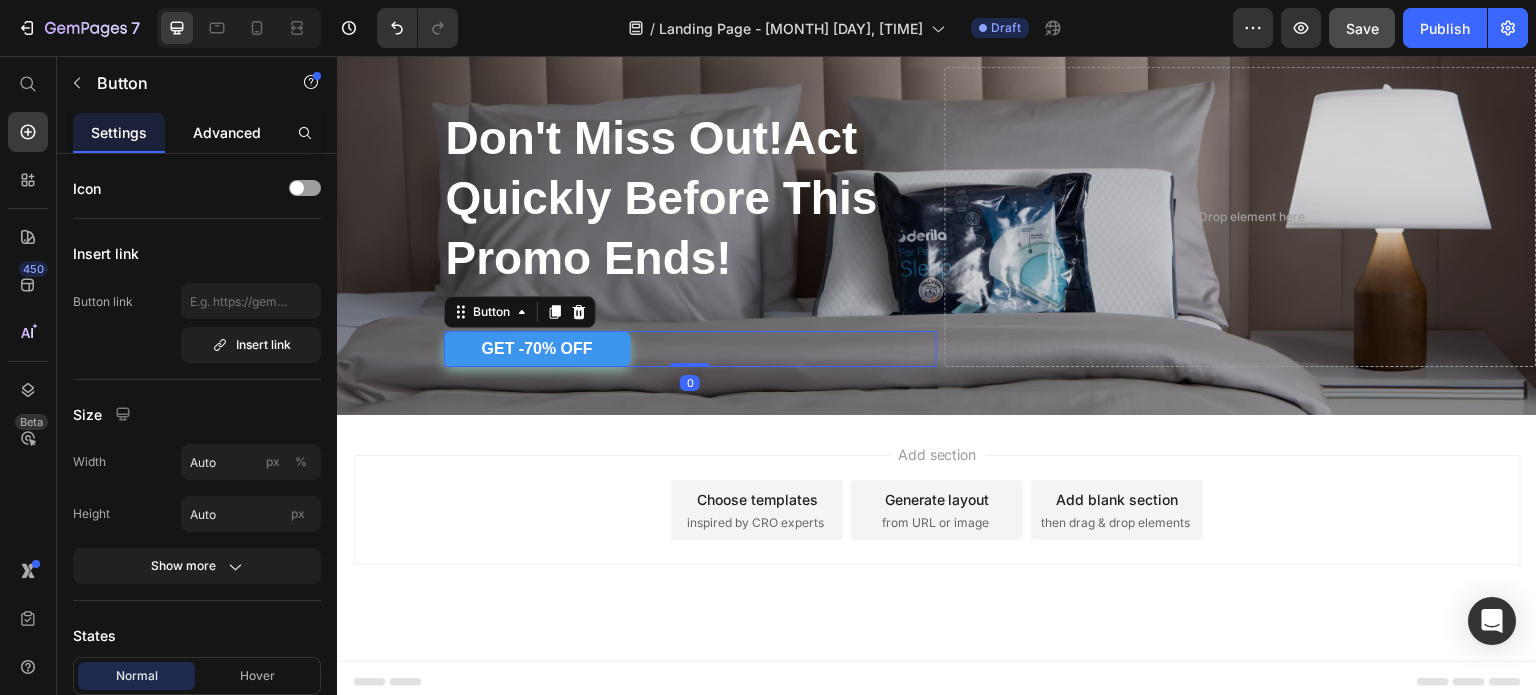 click on "Advanced" at bounding box center (227, 132) 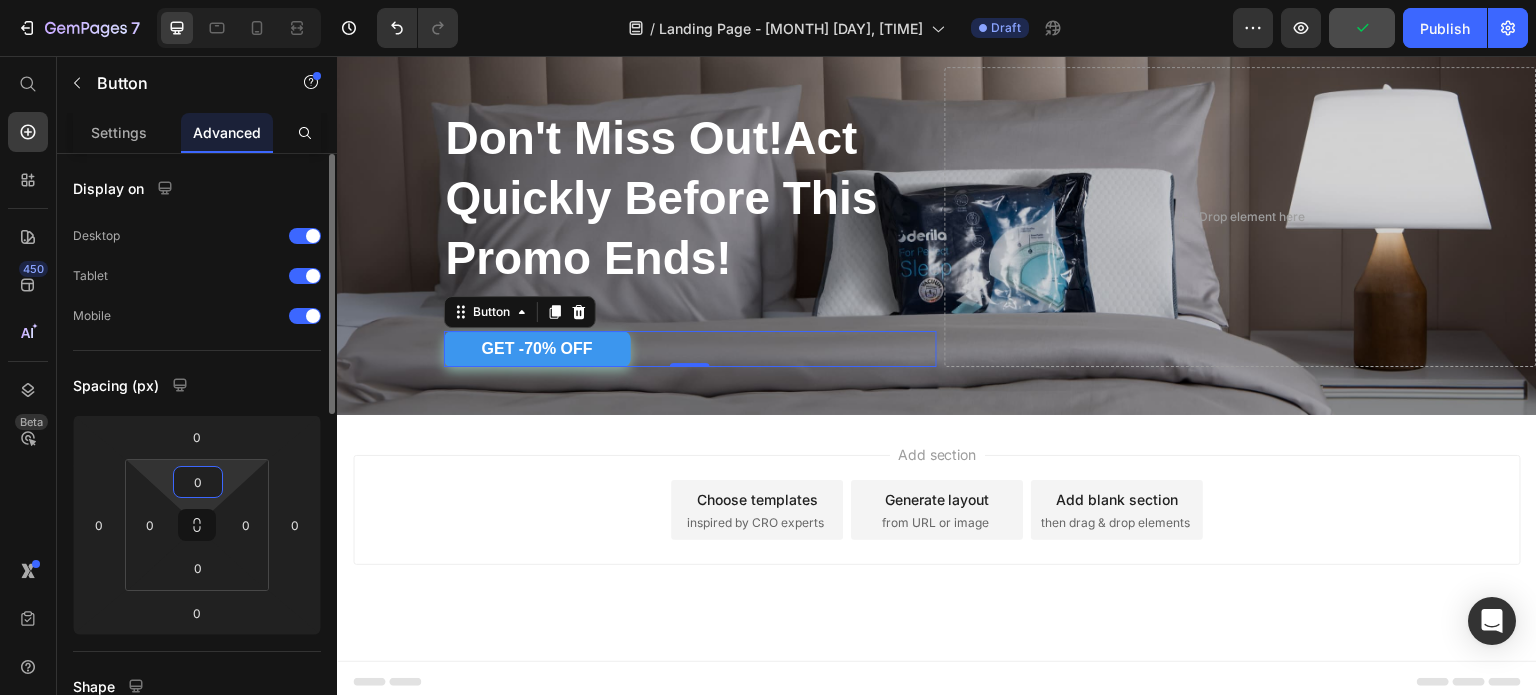 click on "0" at bounding box center (198, 482) 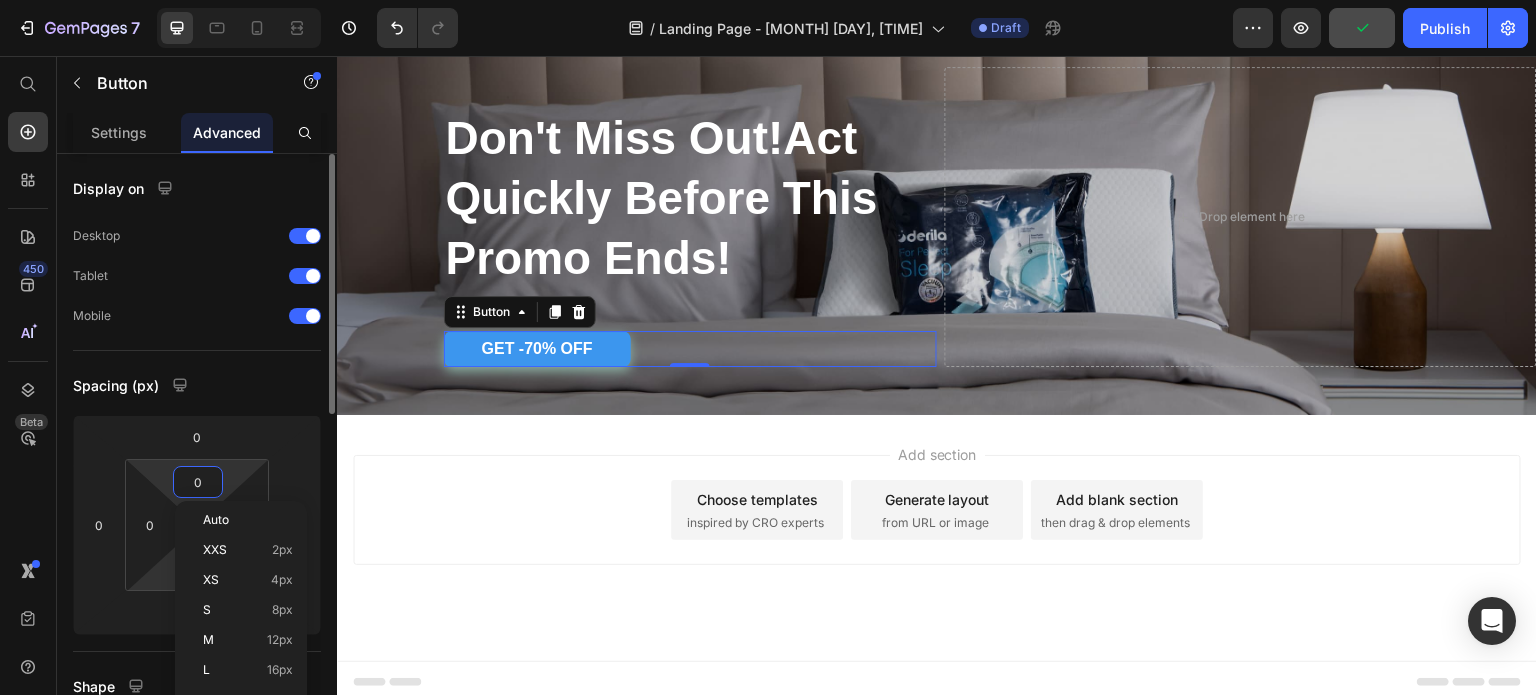 click on "7  Version history  /  Landing Page - Jul 6, 14:35:02 Draft Preview  Publish  450 Beta Start with Sections Elements Hero Section Product Detail Brands Trusted Badges Guarantee Product Breakdown How to use Testimonials Compare Bundle FAQs Social Proof Brand Story Product List Collection Blog List Contact Sticky Add to Cart Custom Footer Browse Library 450 Layout
Row
Row
Row
Row Text
Heading
Text Block Button
Button
Button
Sticky Back to top Media
Image" at bounding box center (768, 0) 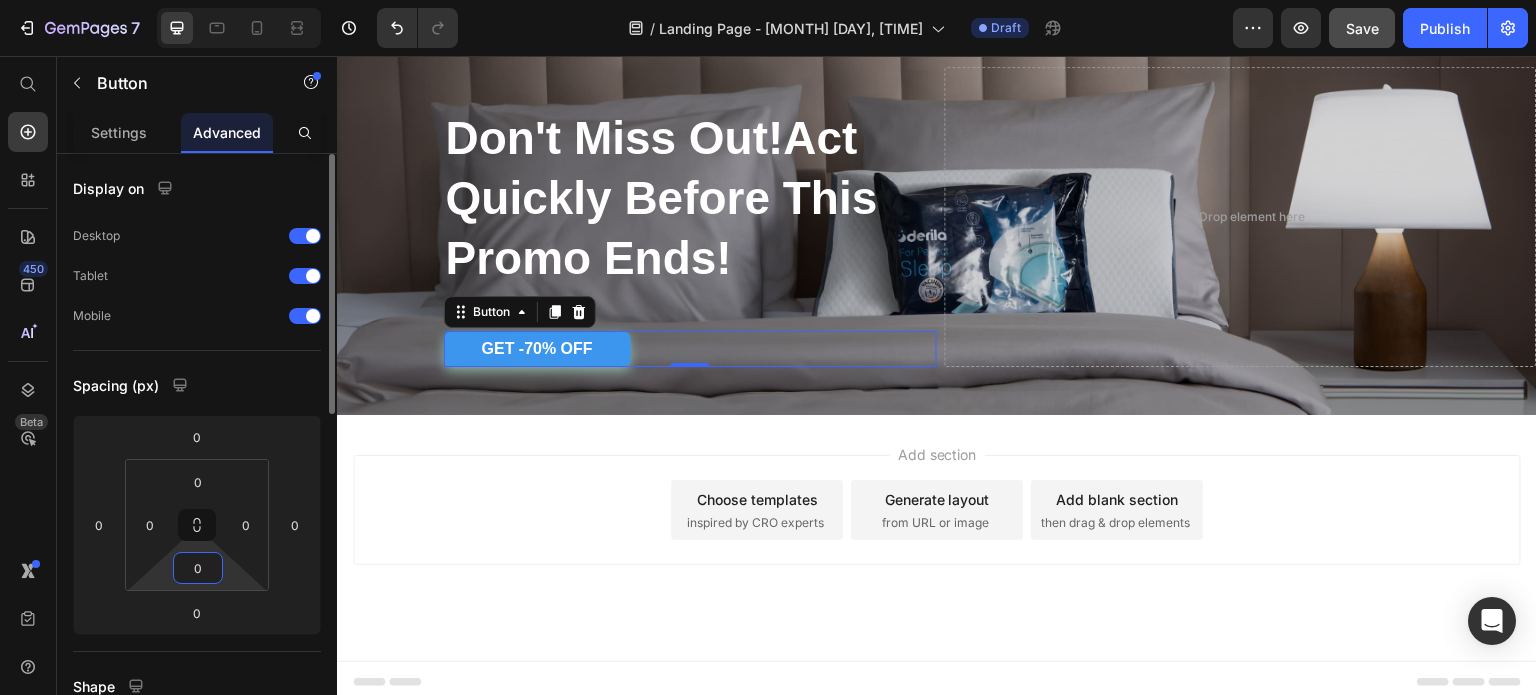 click on "0" at bounding box center (198, 568) 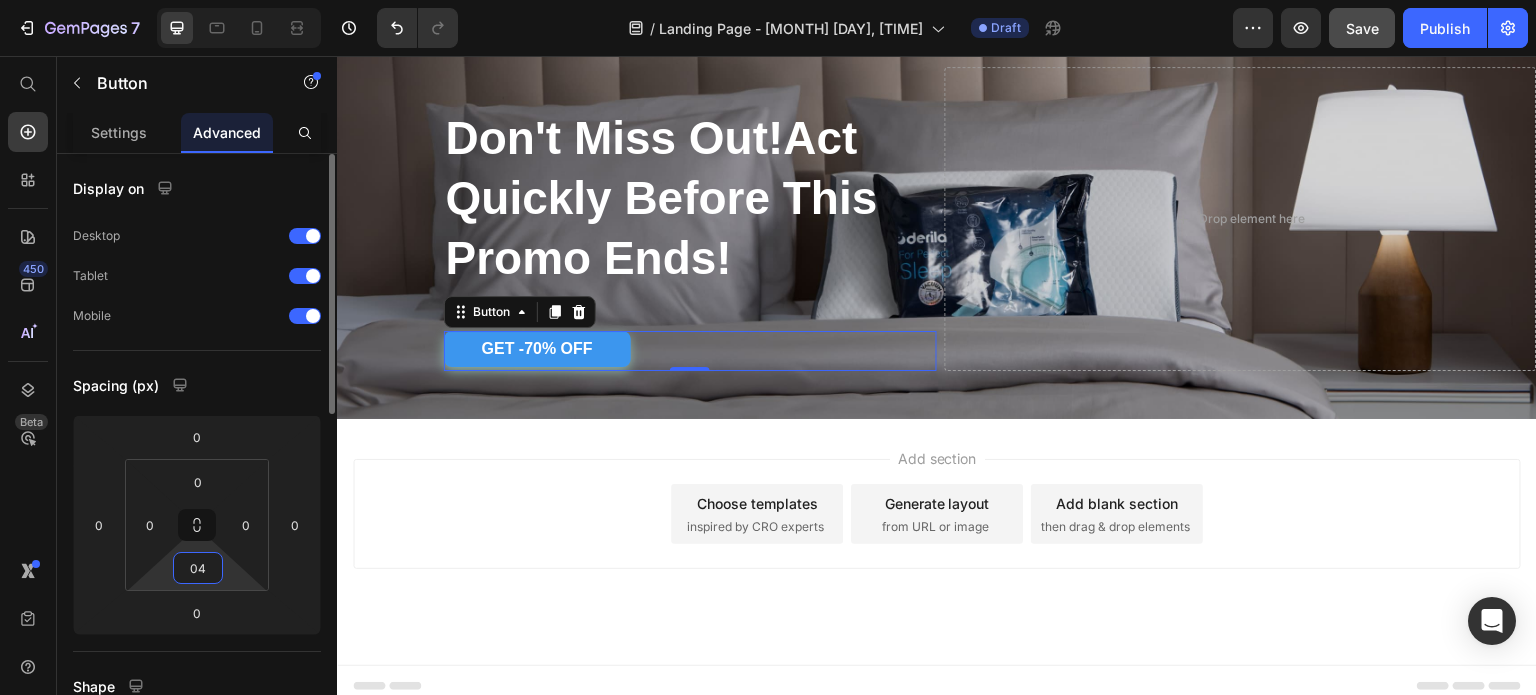 type on "0" 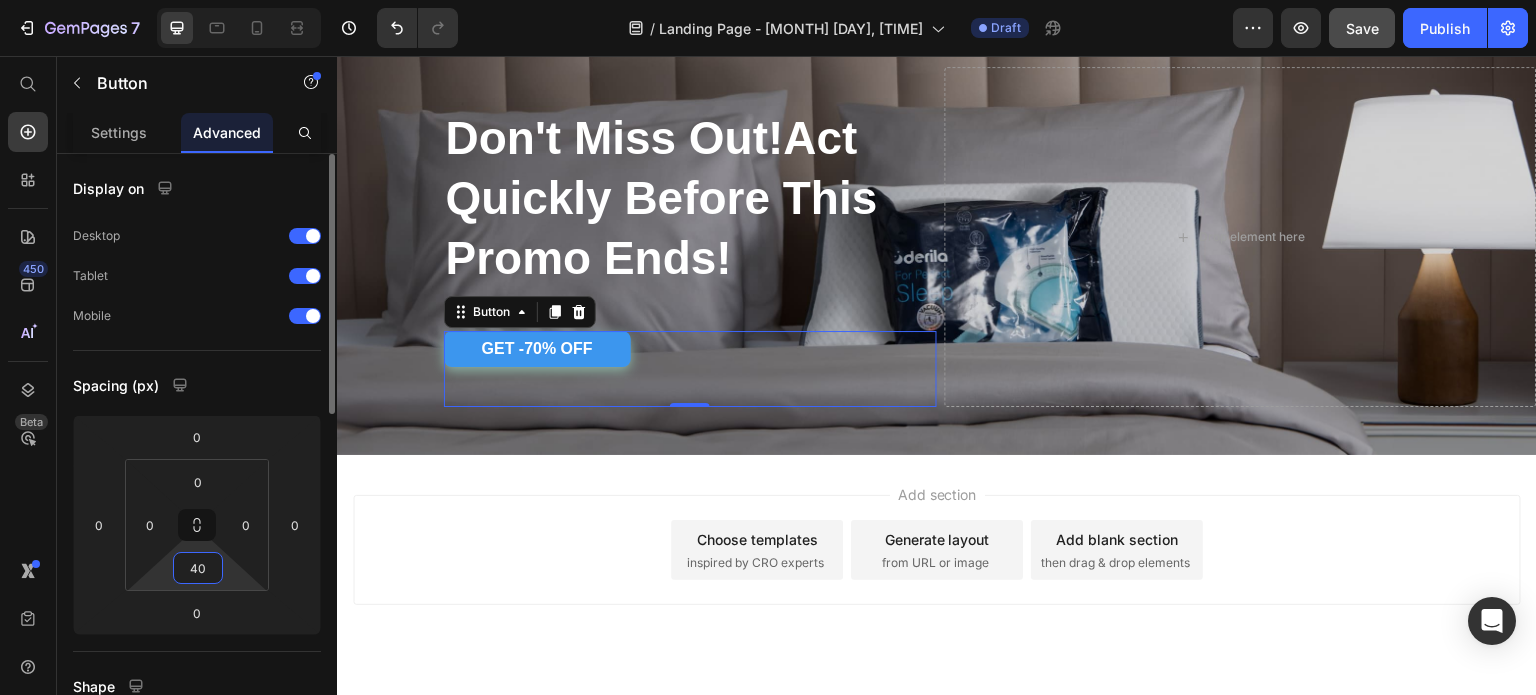 type on "4" 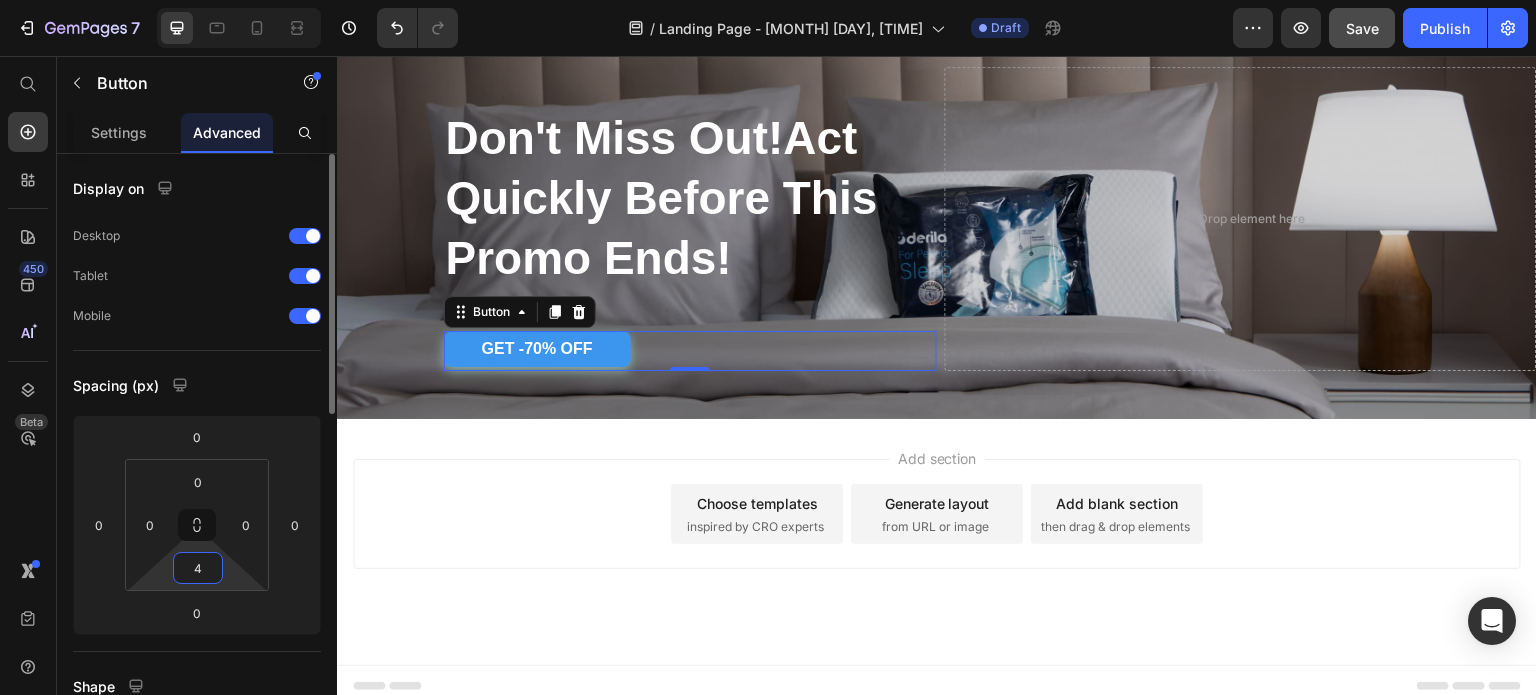 type 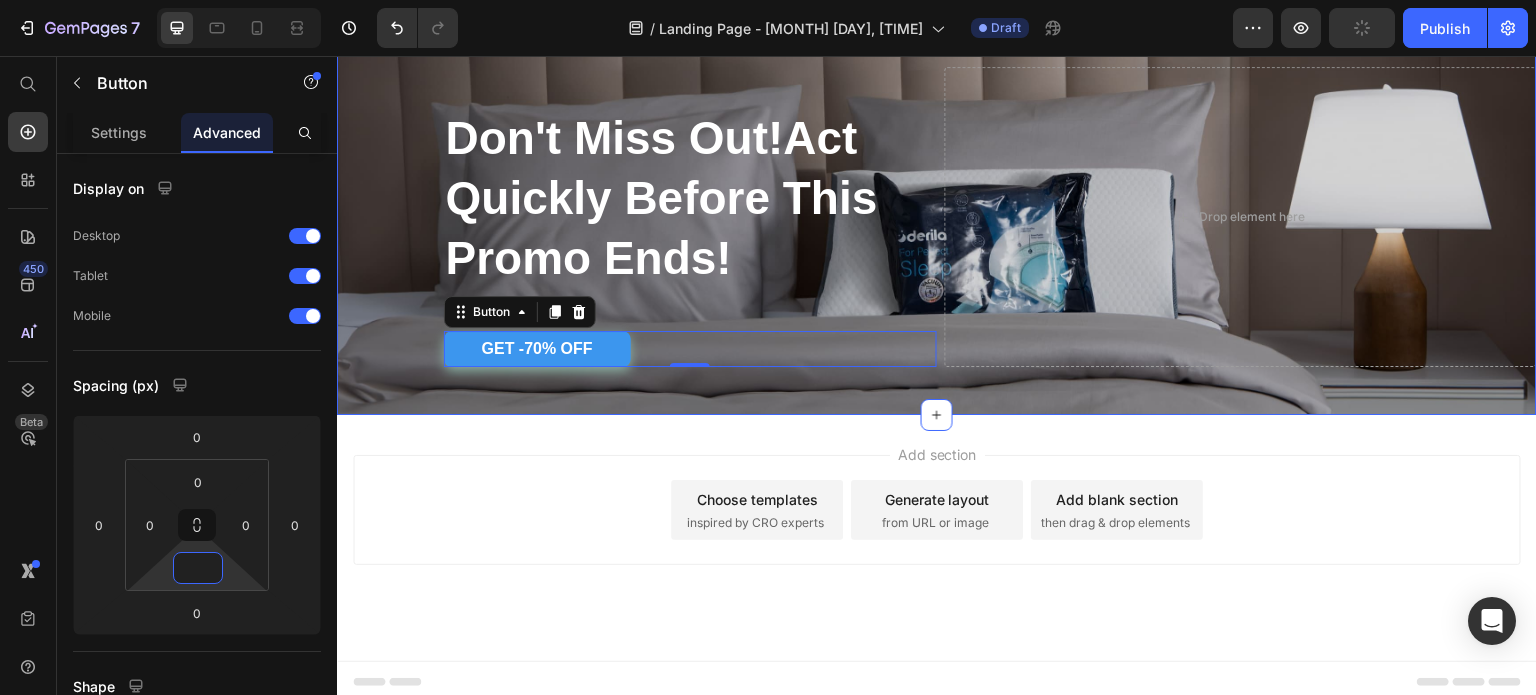 click on "Heading ⁠⁠⁠⁠⁠⁠⁠ Don't Miss Out!Act Quickly Before This Promo Ends! Heading GET -70%   OFF Button   0
Drop element here Row Row Section 9" at bounding box center (937, 225) 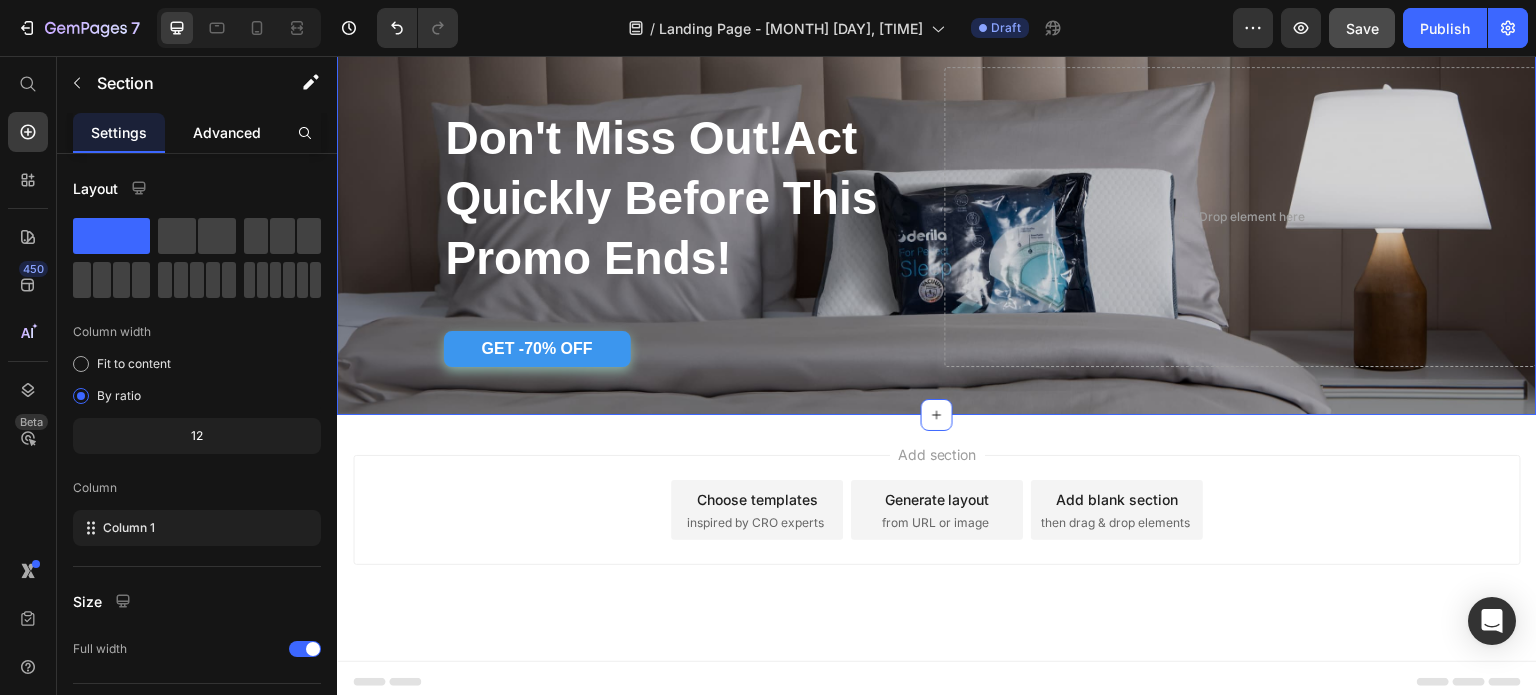 click on "Advanced" 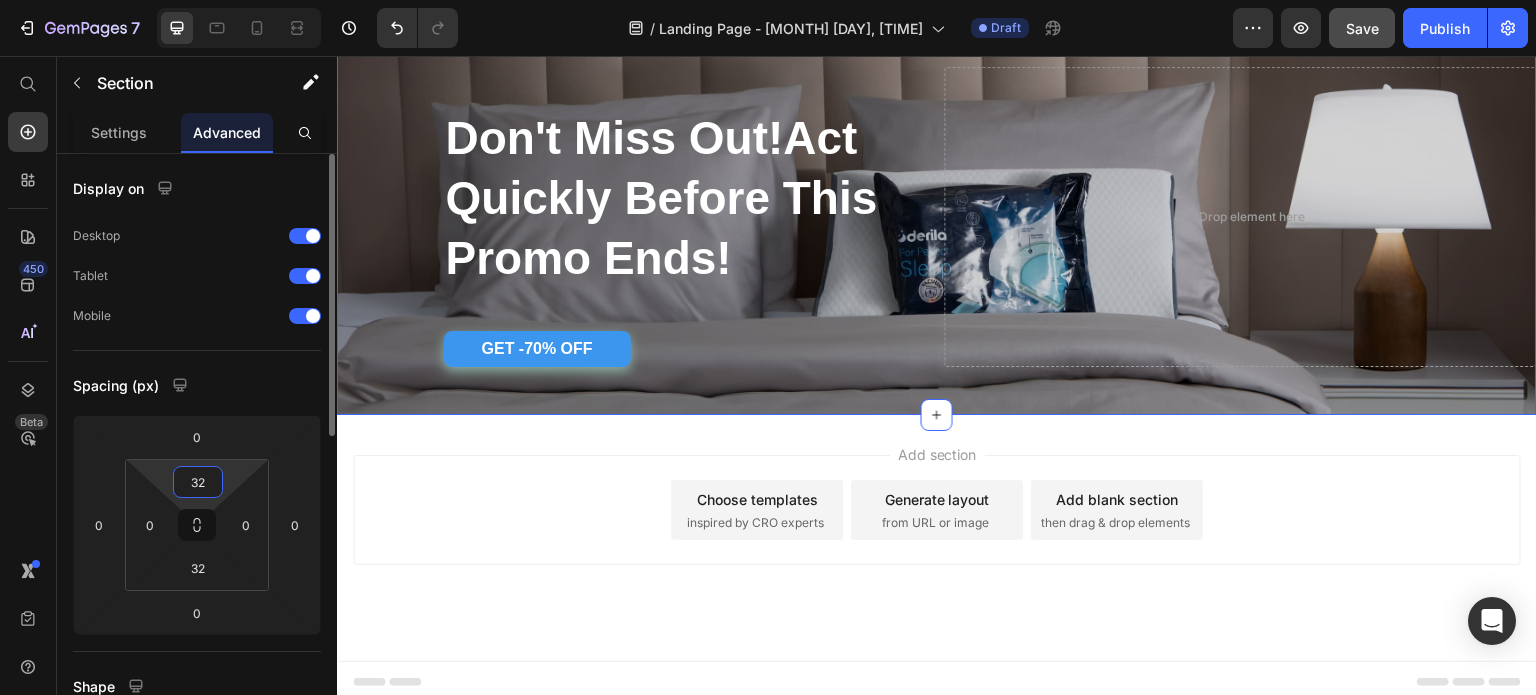 click on "32" at bounding box center (198, 482) 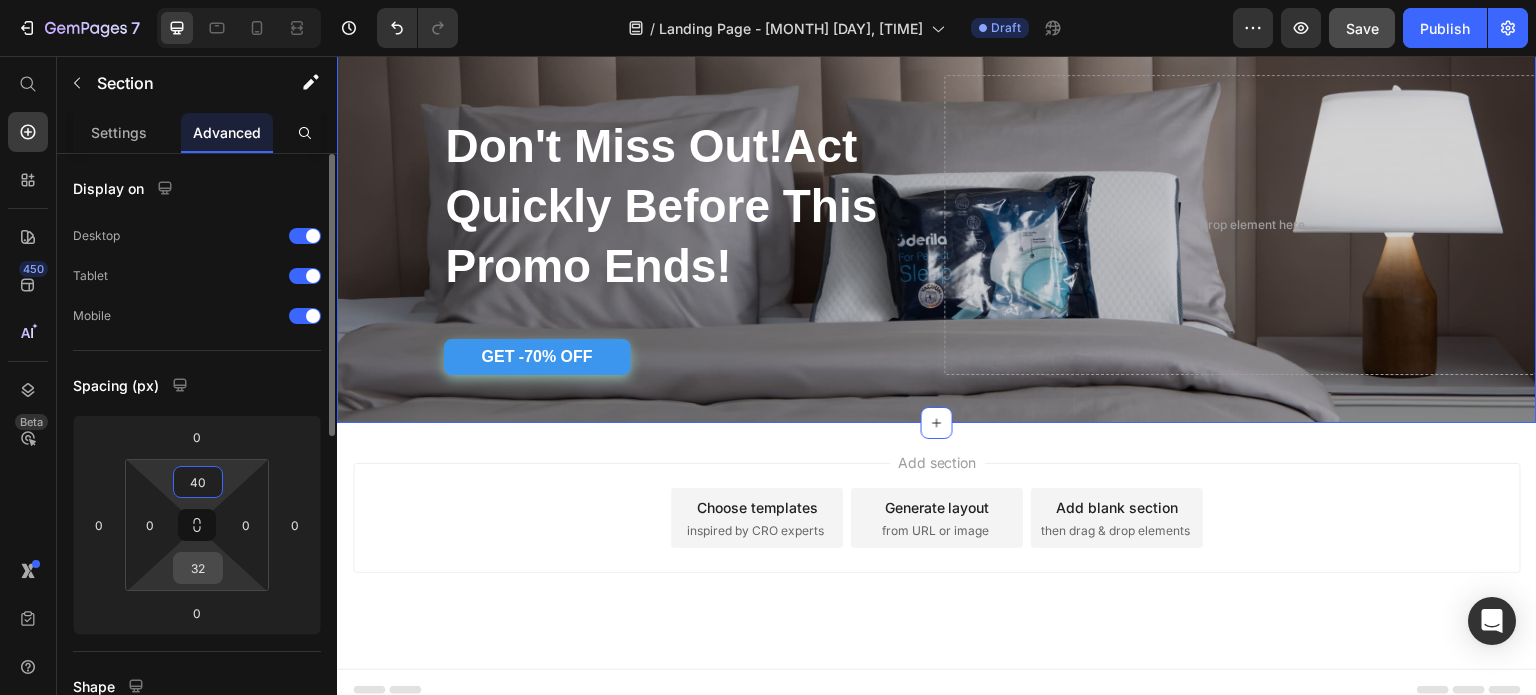 type on "40" 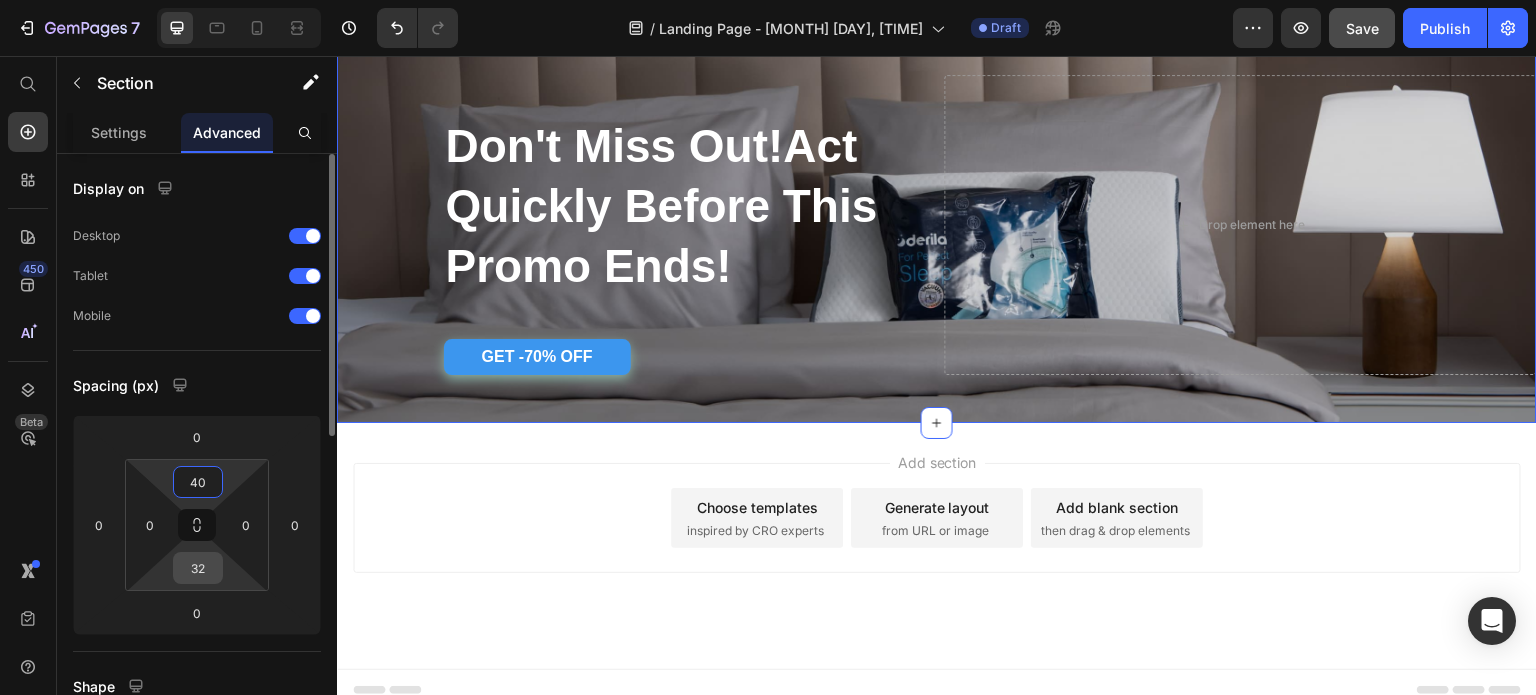 click on "32" at bounding box center [198, 568] 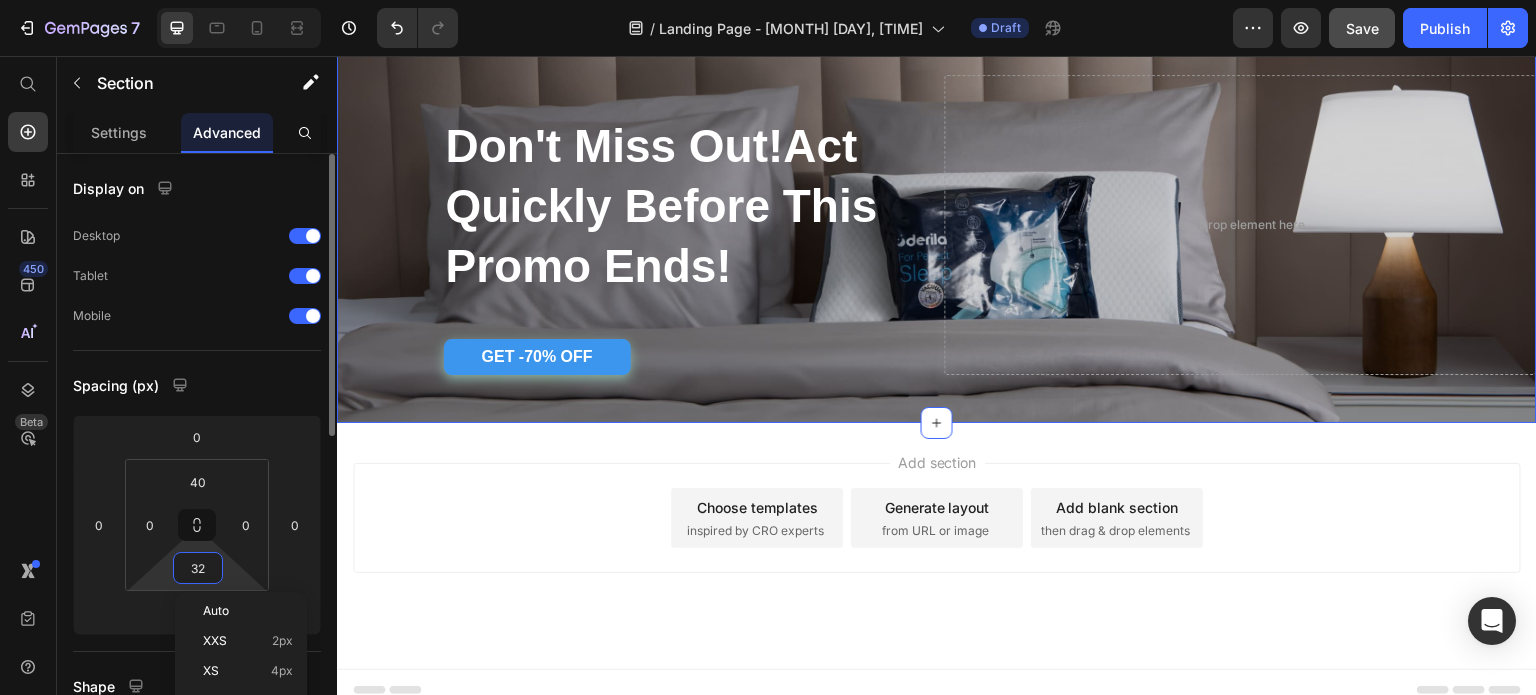 click on "32" at bounding box center [198, 568] 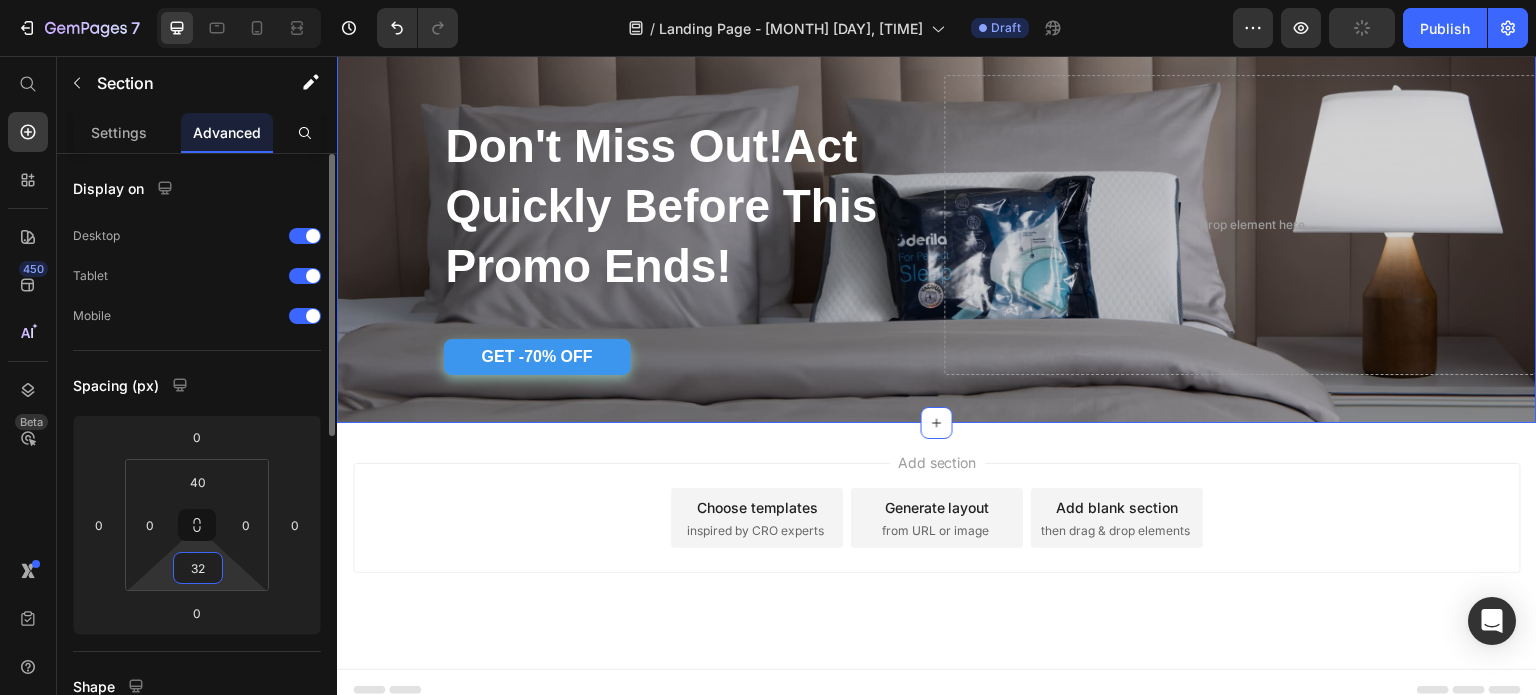click on "32" at bounding box center (198, 568) 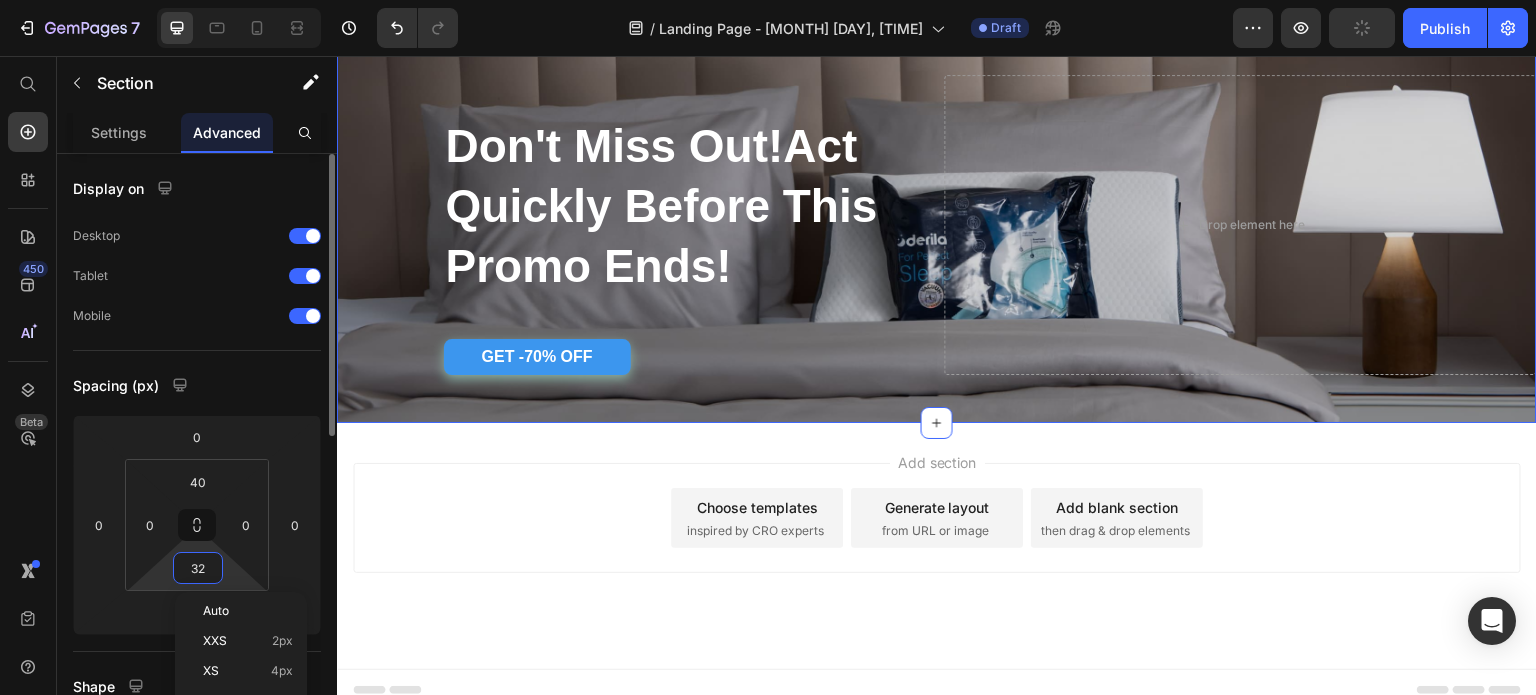 click on "32" at bounding box center [198, 568] 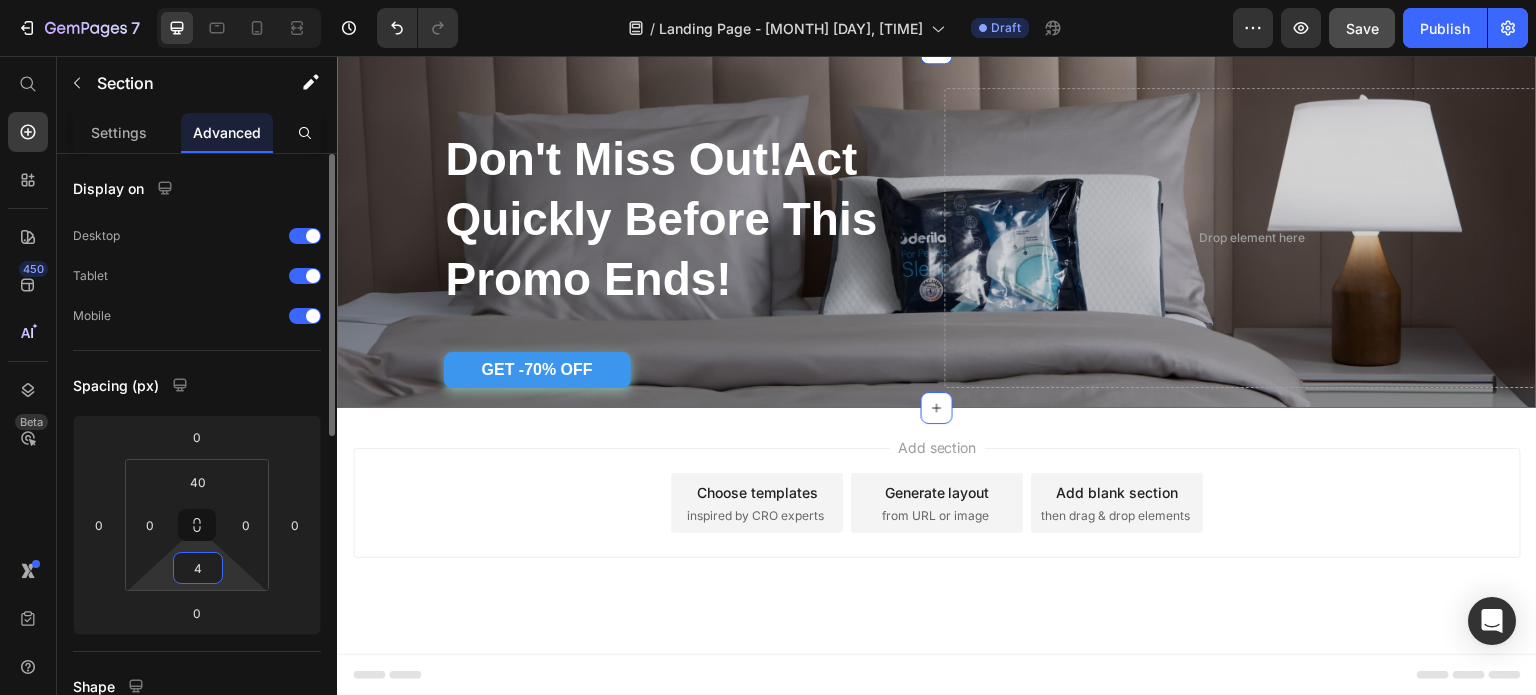 type on "40" 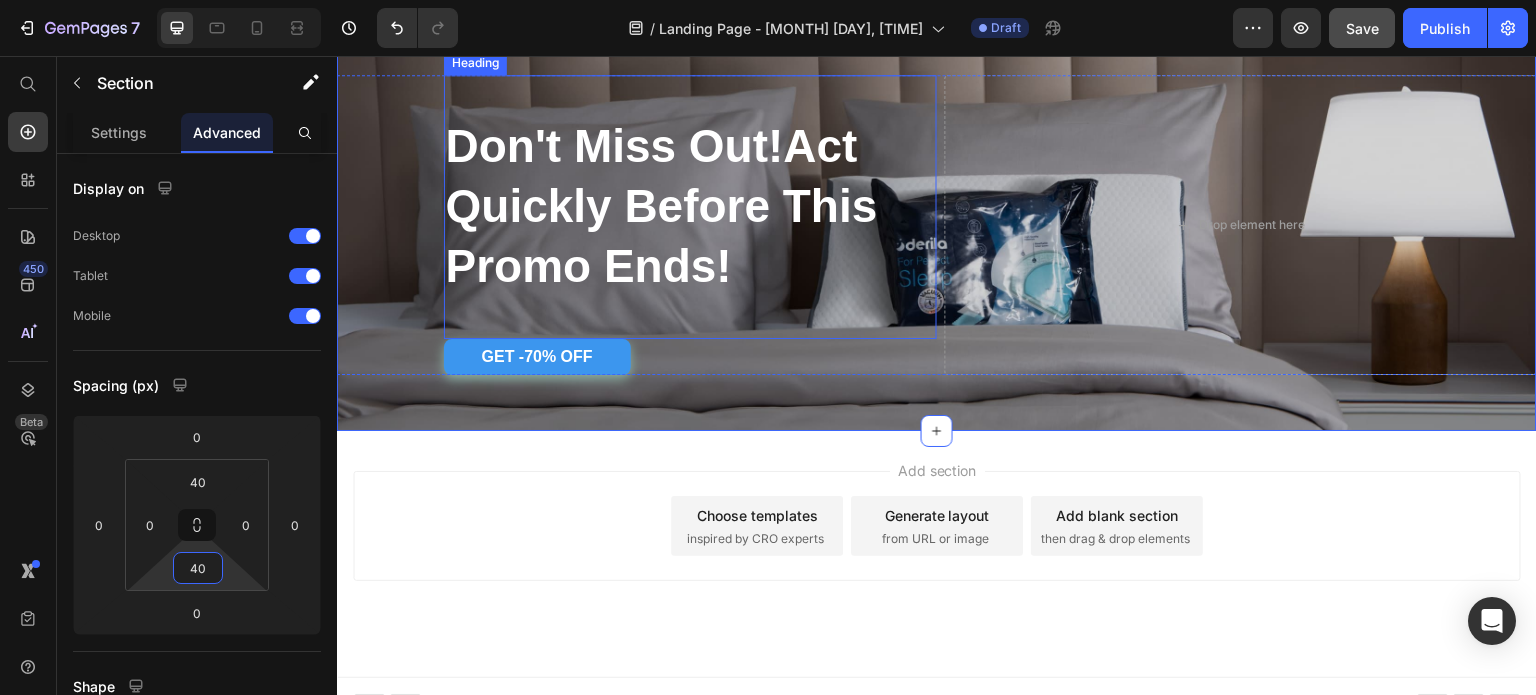 click on "⁠⁠⁠⁠⁠⁠⁠ Don't Miss Out!Act Quickly Before This Promo Ends!" at bounding box center (690, 206) 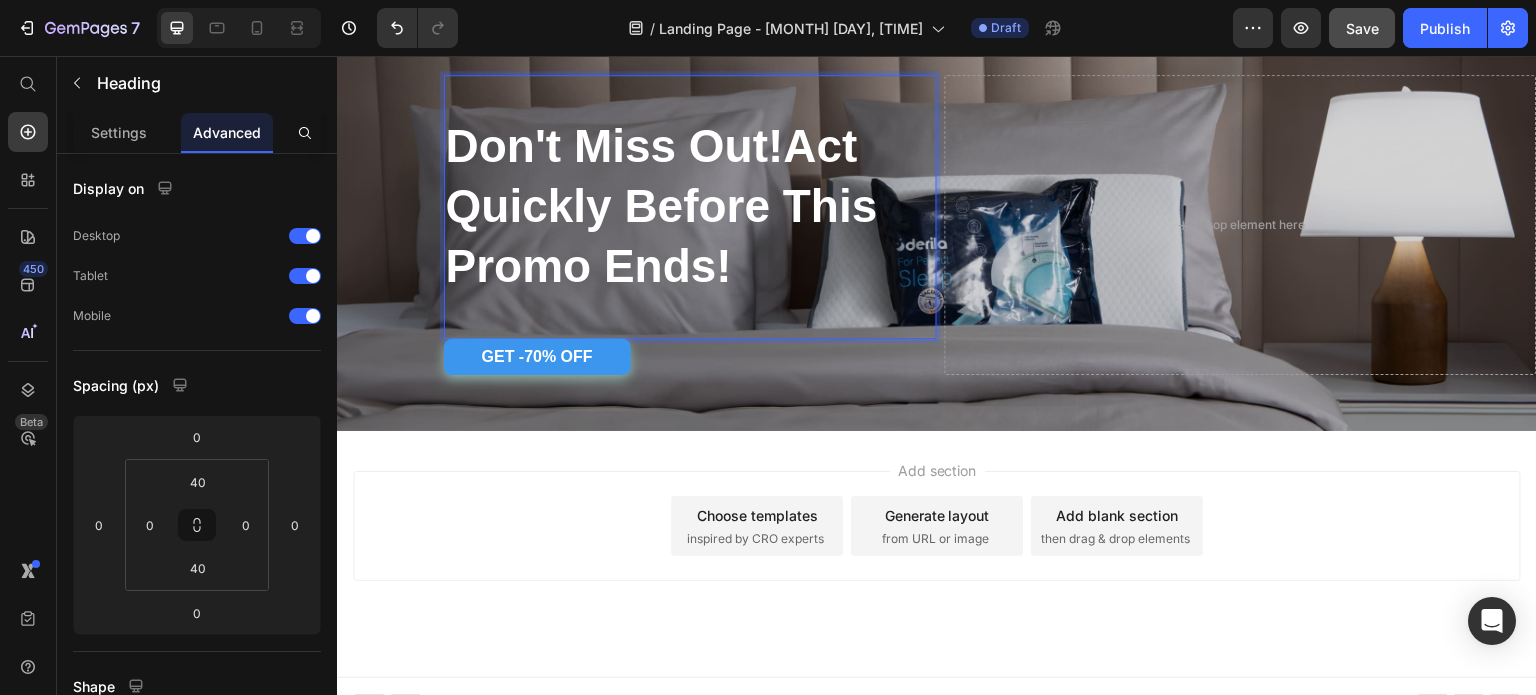 click on "Don't Miss Out!Act Quickly Before This Promo Ends!" at bounding box center [690, 206] 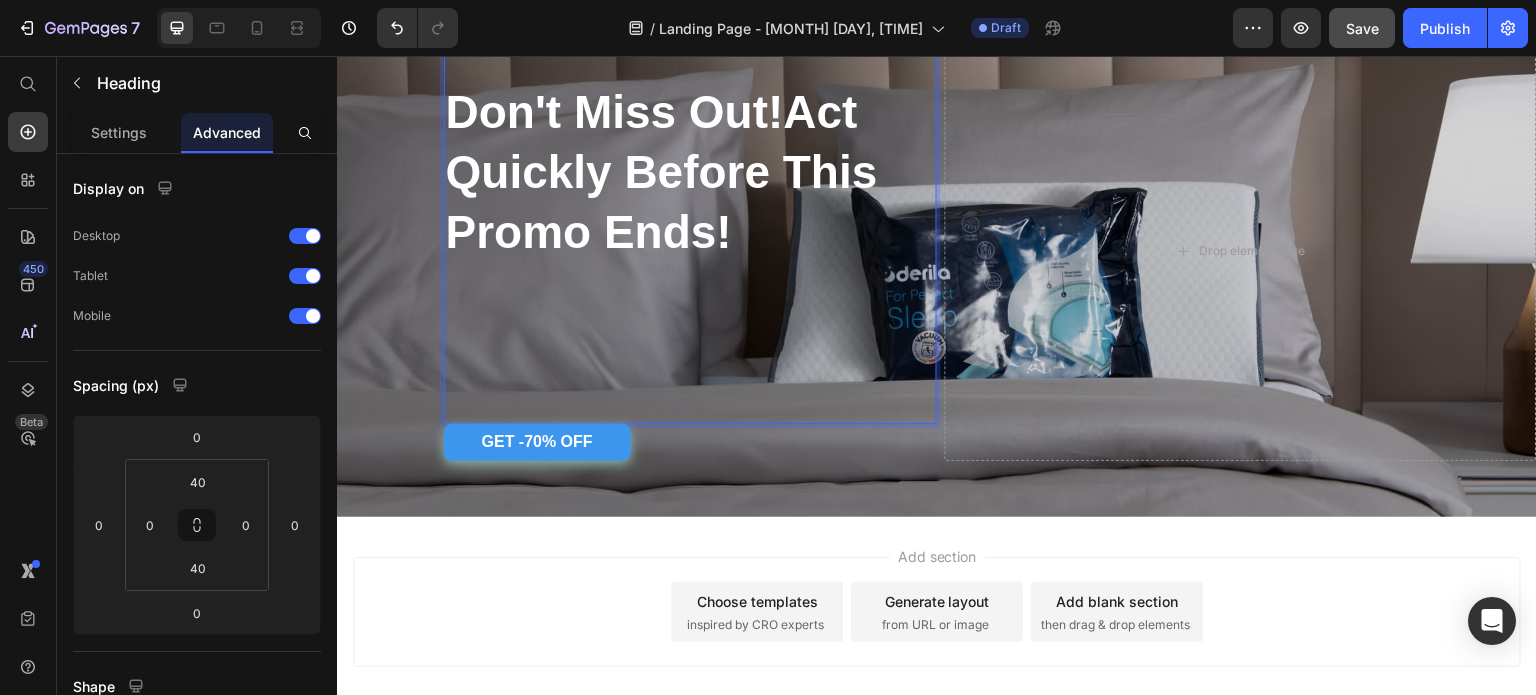 scroll, scrollTop: 4674, scrollLeft: 0, axis: vertical 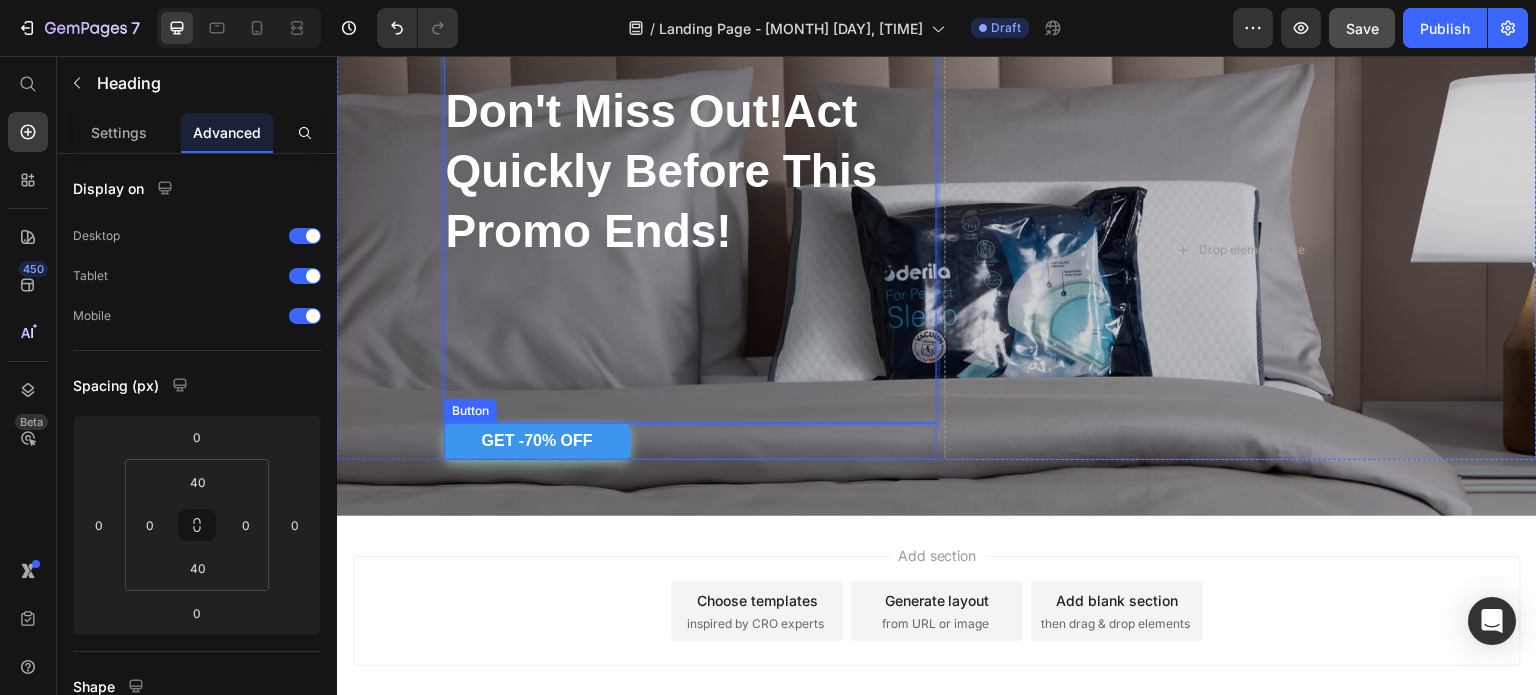 click on "GET -70%   OFF Button" at bounding box center [690, 441] 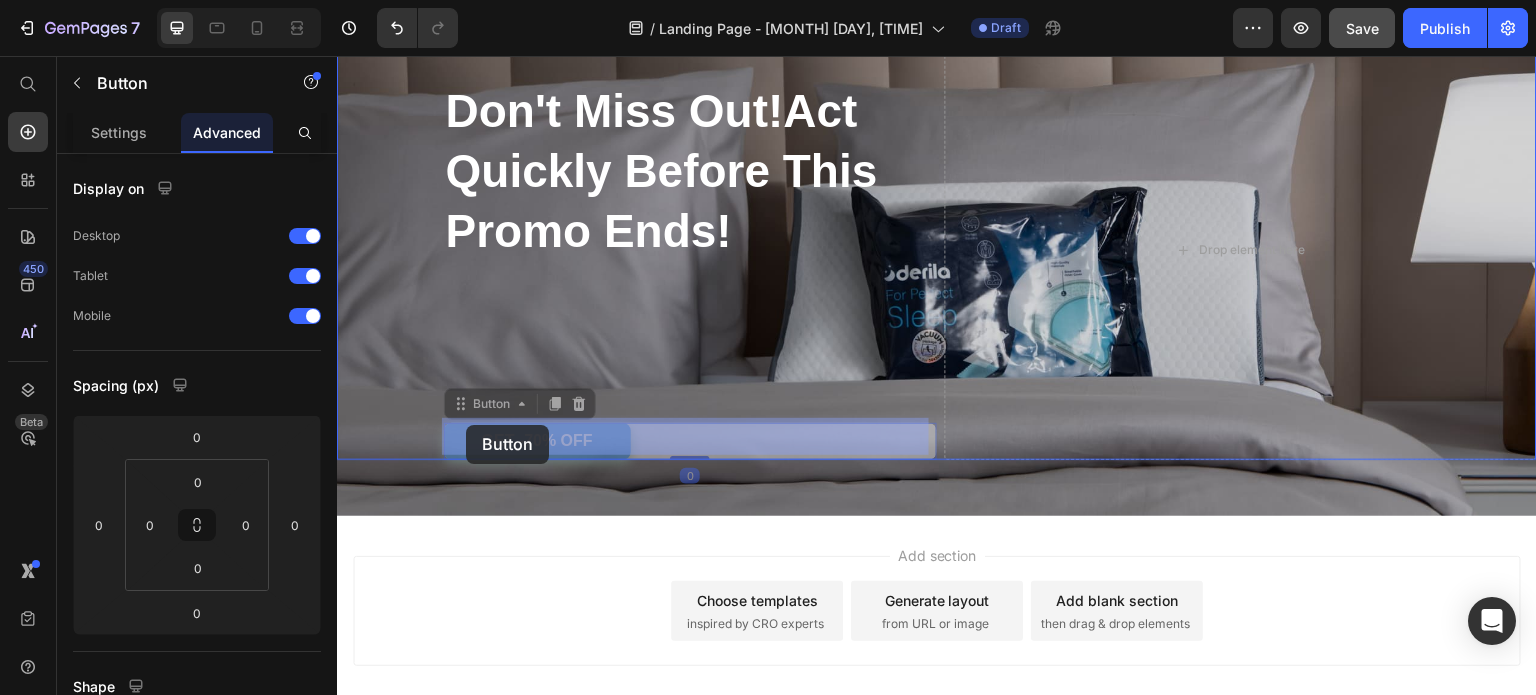 drag, startPoint x: 456, startPoint y: 404, endPoint x: 466, endPoint y: 425, distance: 23.259407 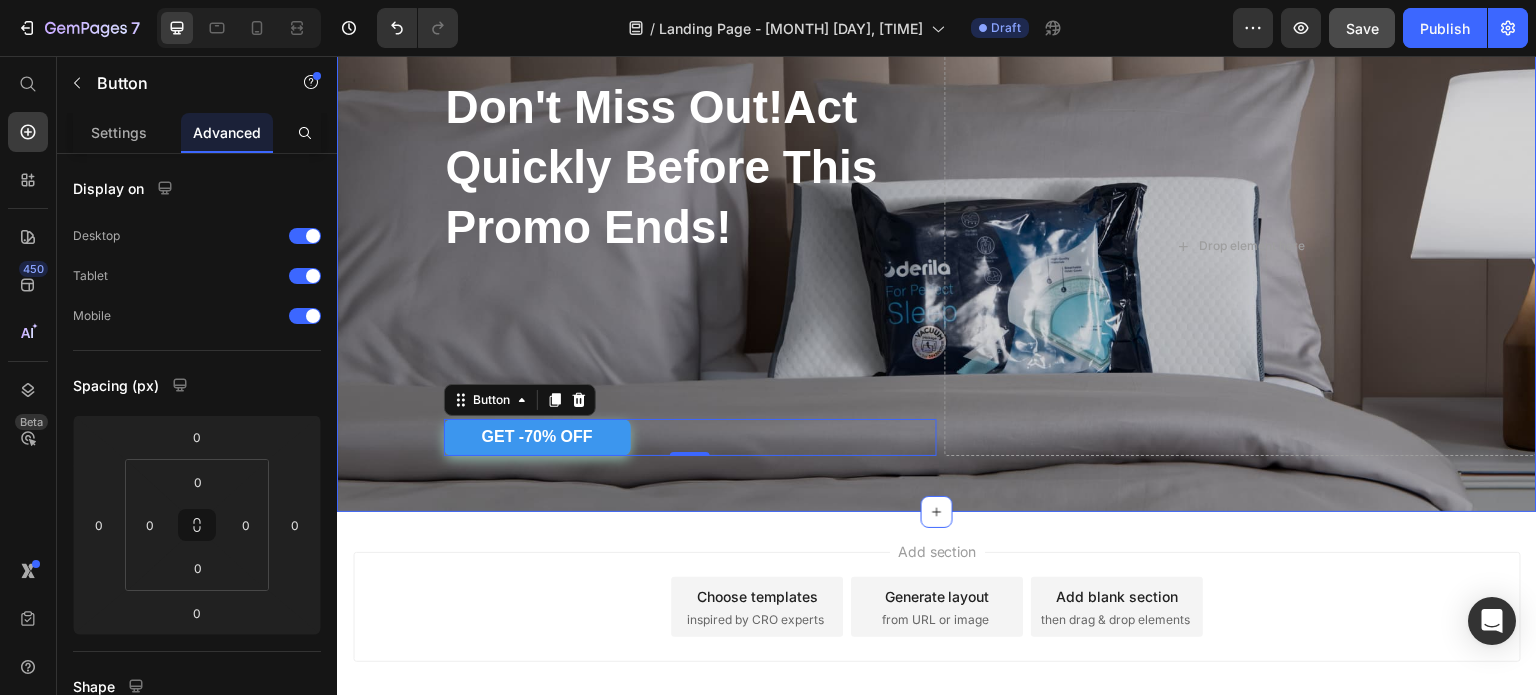 scroll, scrollTop: 4414, scrollLeft: 0, axis: vertical 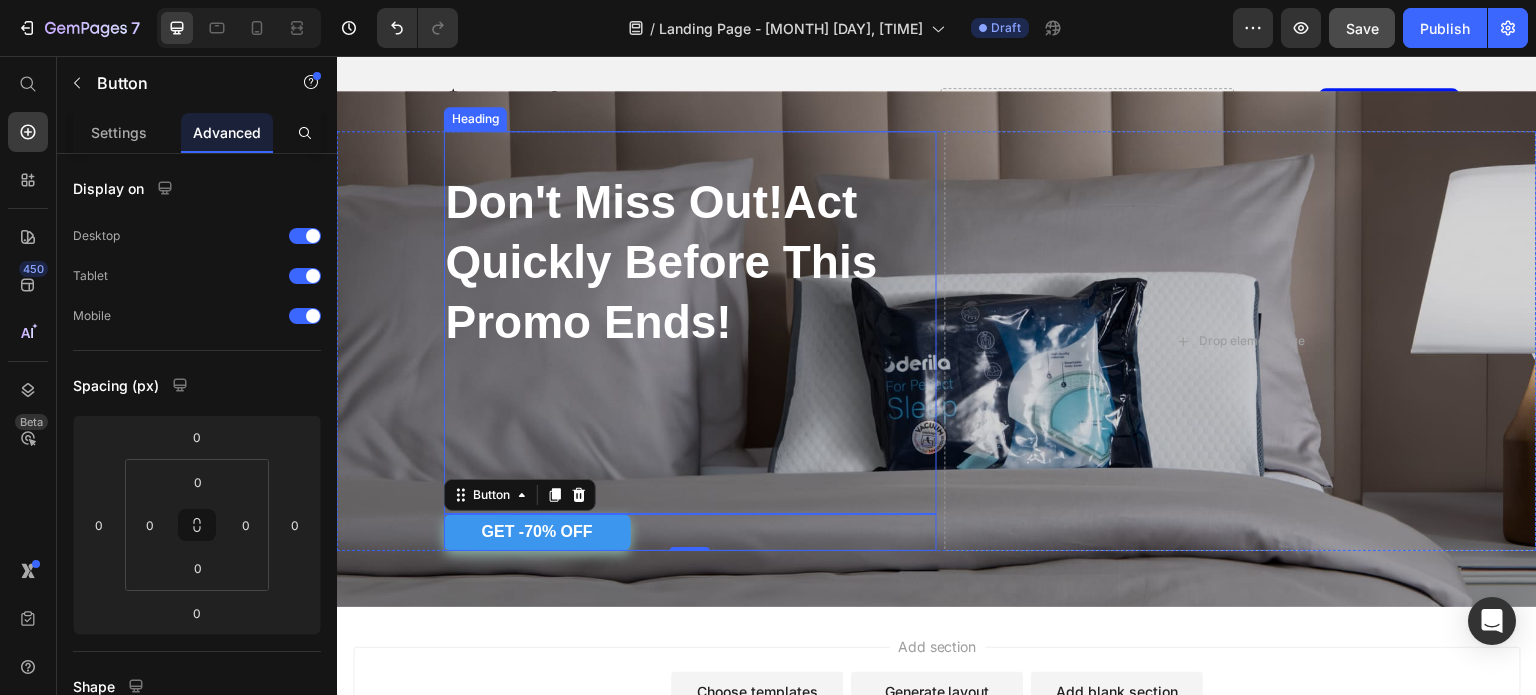 click on "Don't Miss Out!Act Quickly Before This Promo Ends!" at bounding box center (662, 262) 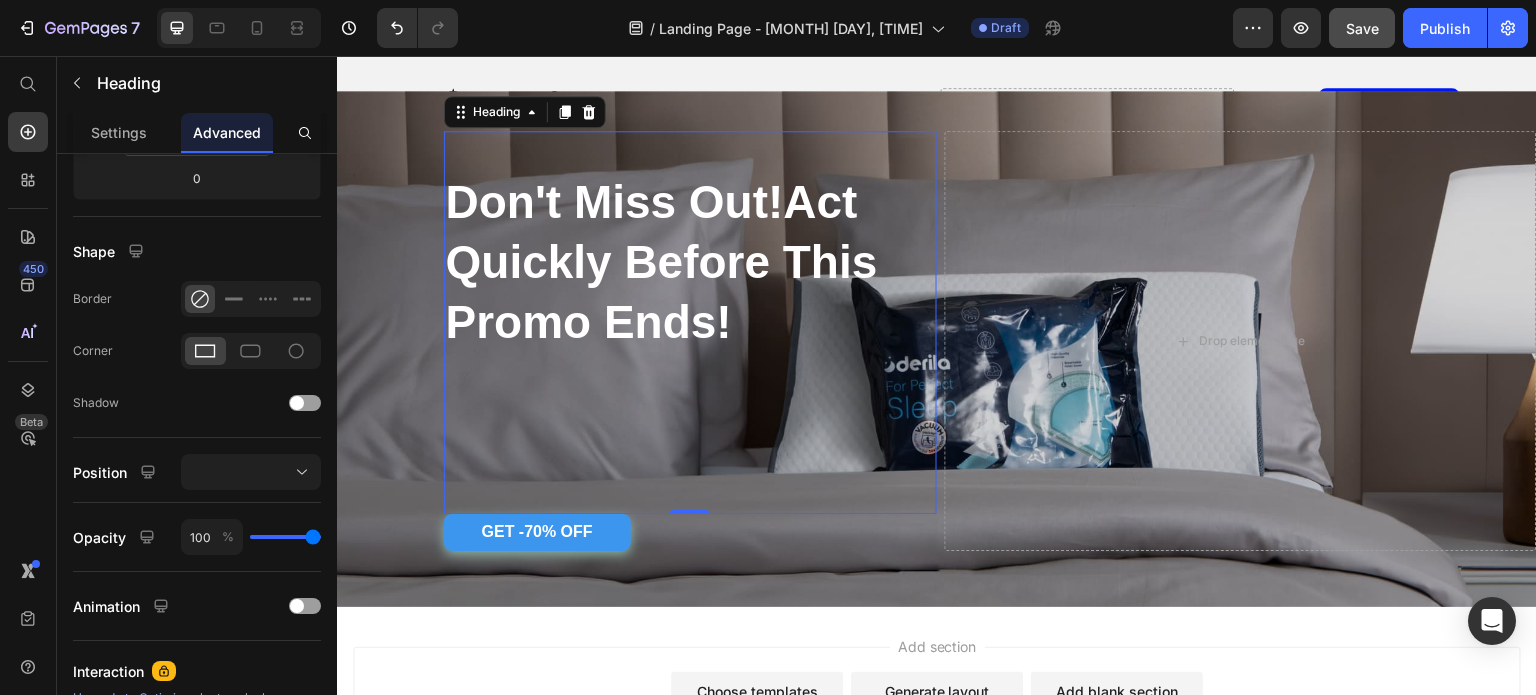 scroll, scrollTop: 668, scrollLeft: 0, axis: vertical 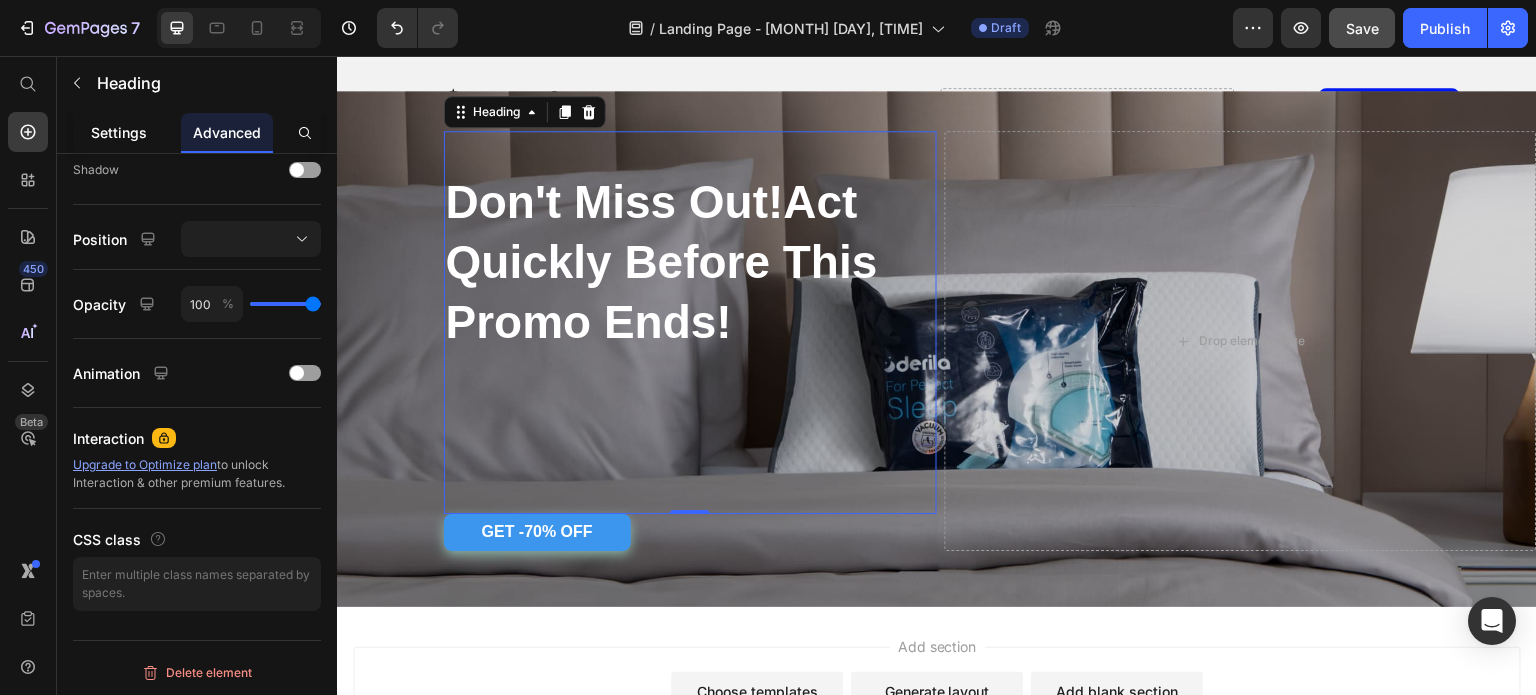 click on "Settings" at bounding box center [119, 132] 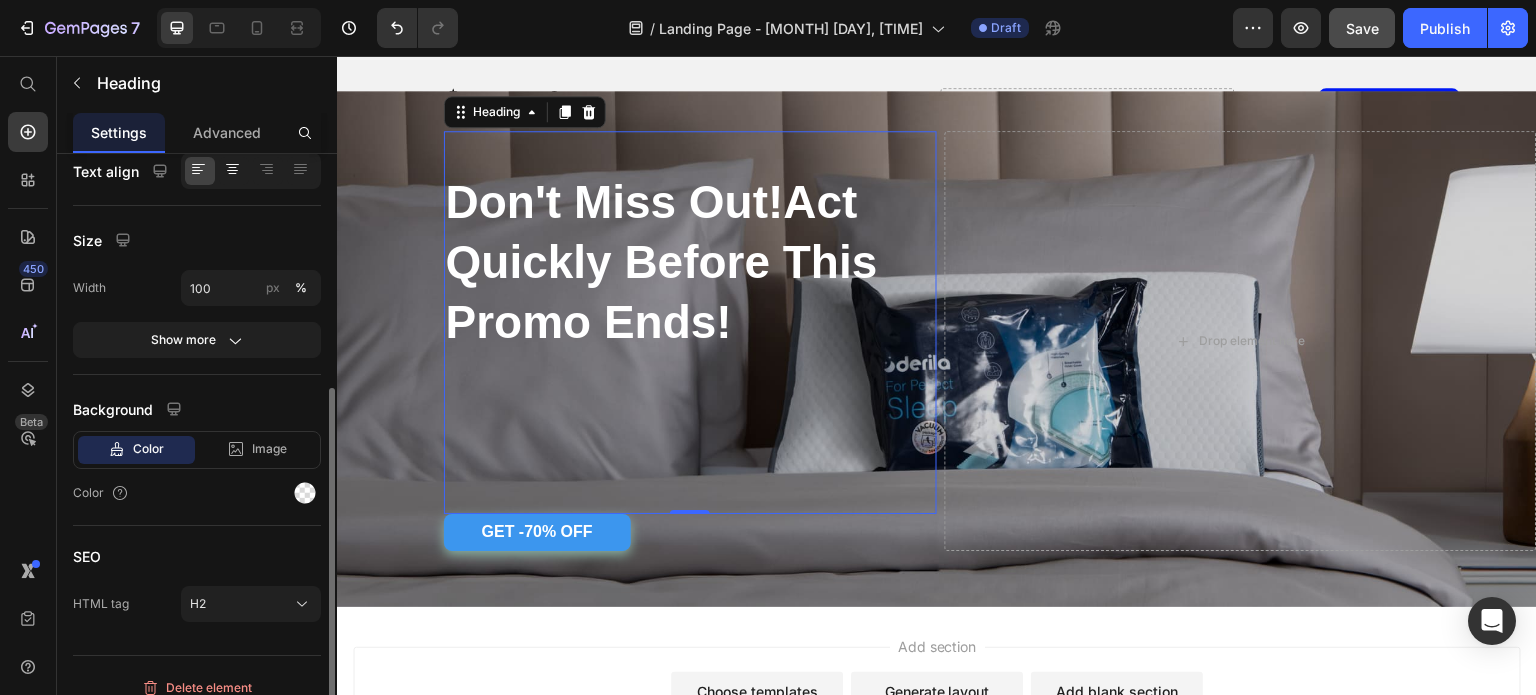 scroll, scrollTop: 411, scrollLeft: 0, axis: vertical 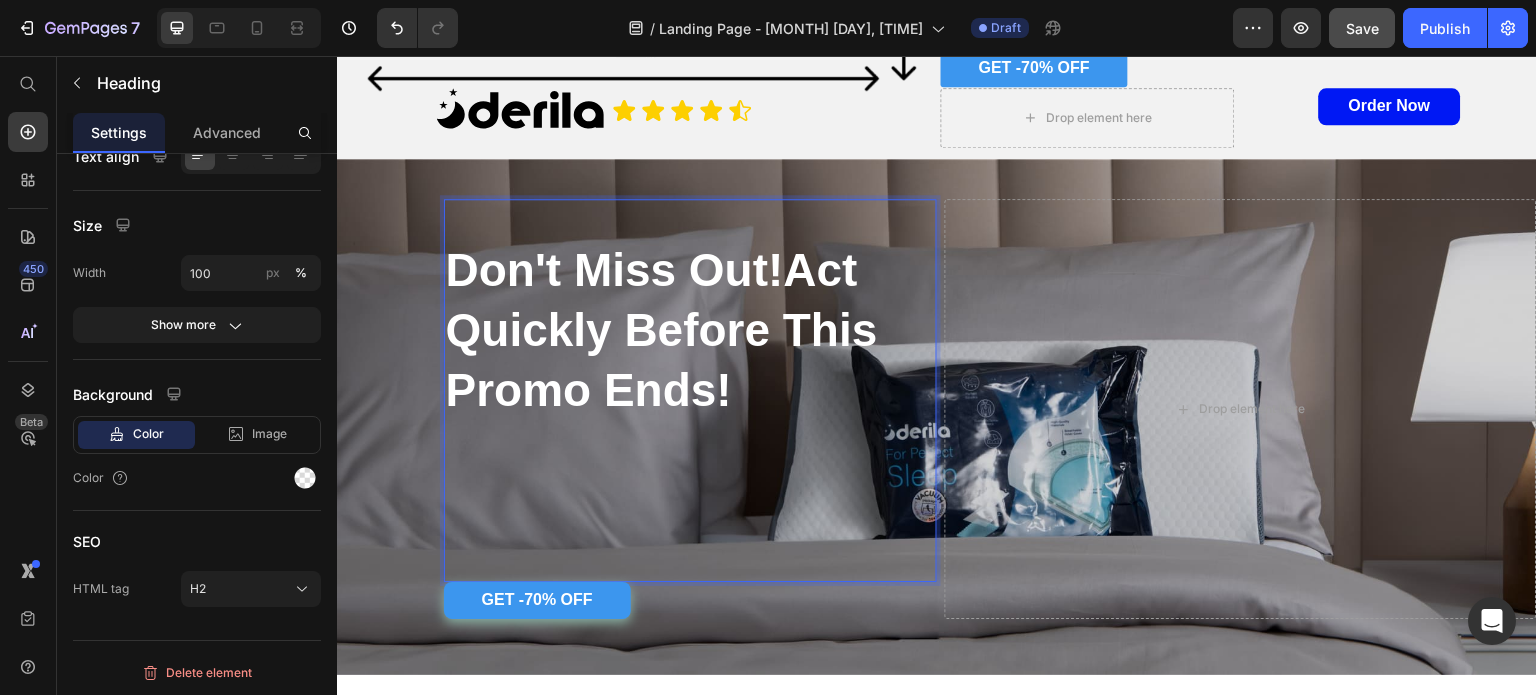 click on "Don't Miss Out!Act Quickly Before This Promo Ends!   Heading   0" at bounding box center [690, 390] 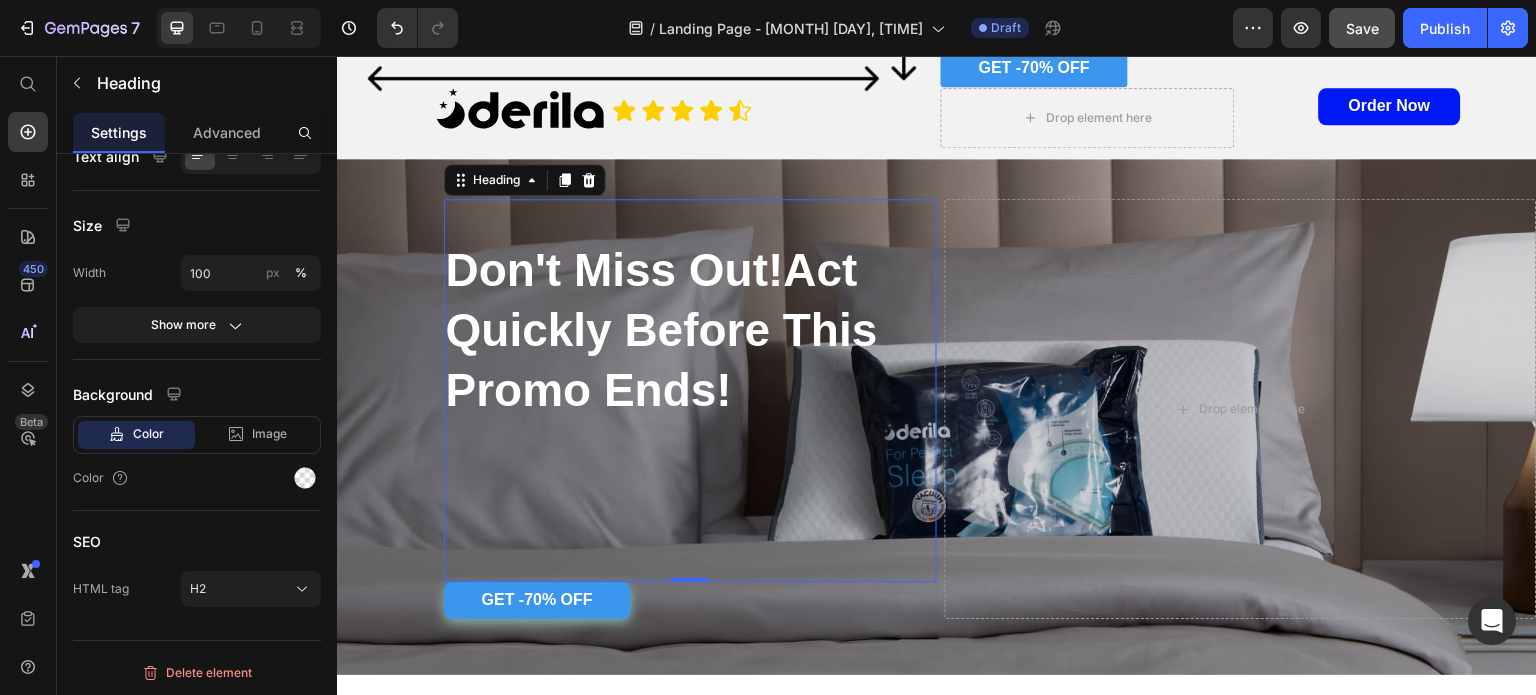 click on "Don't Miss Out!Act Quickly Before This Promo Ends!" at bounding box center [690, 390] 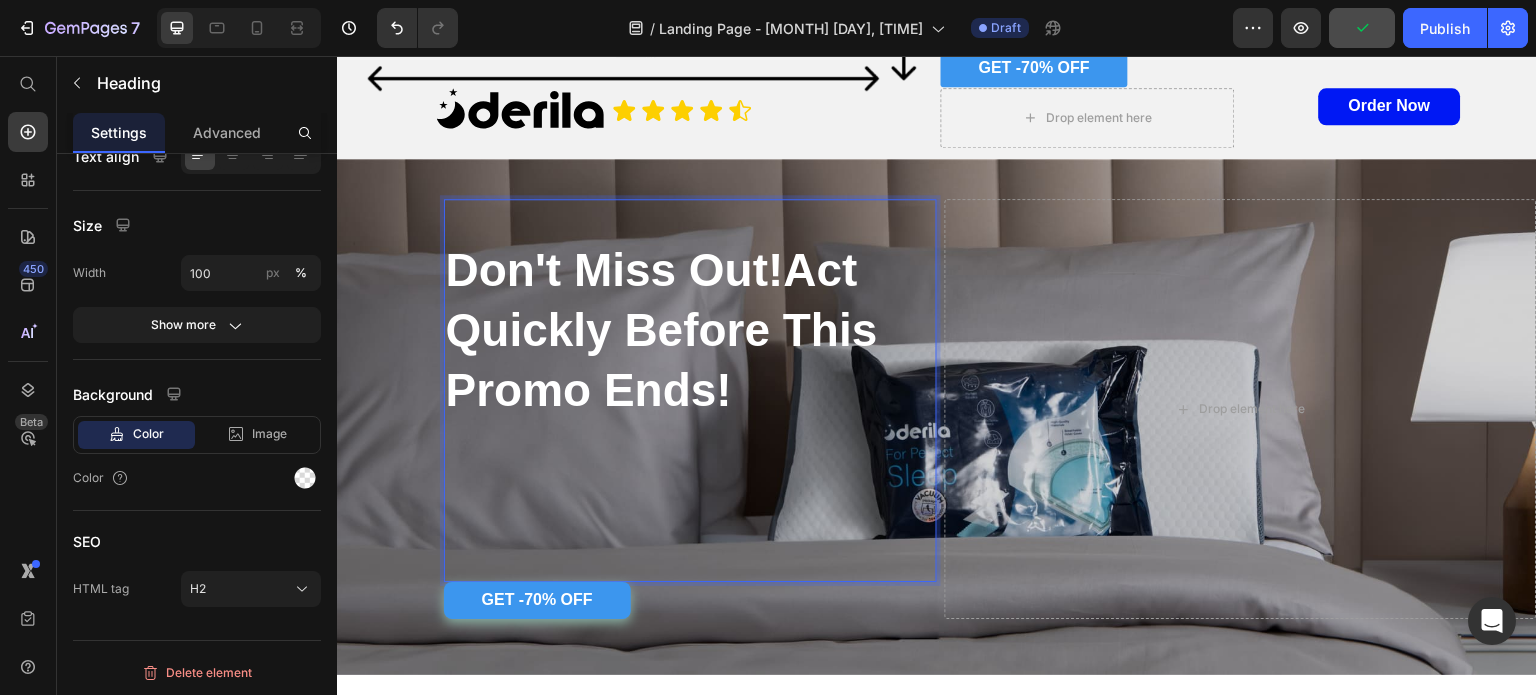 scroll, scrollTop: 4452, scrollLeft: 0, axis: vertical 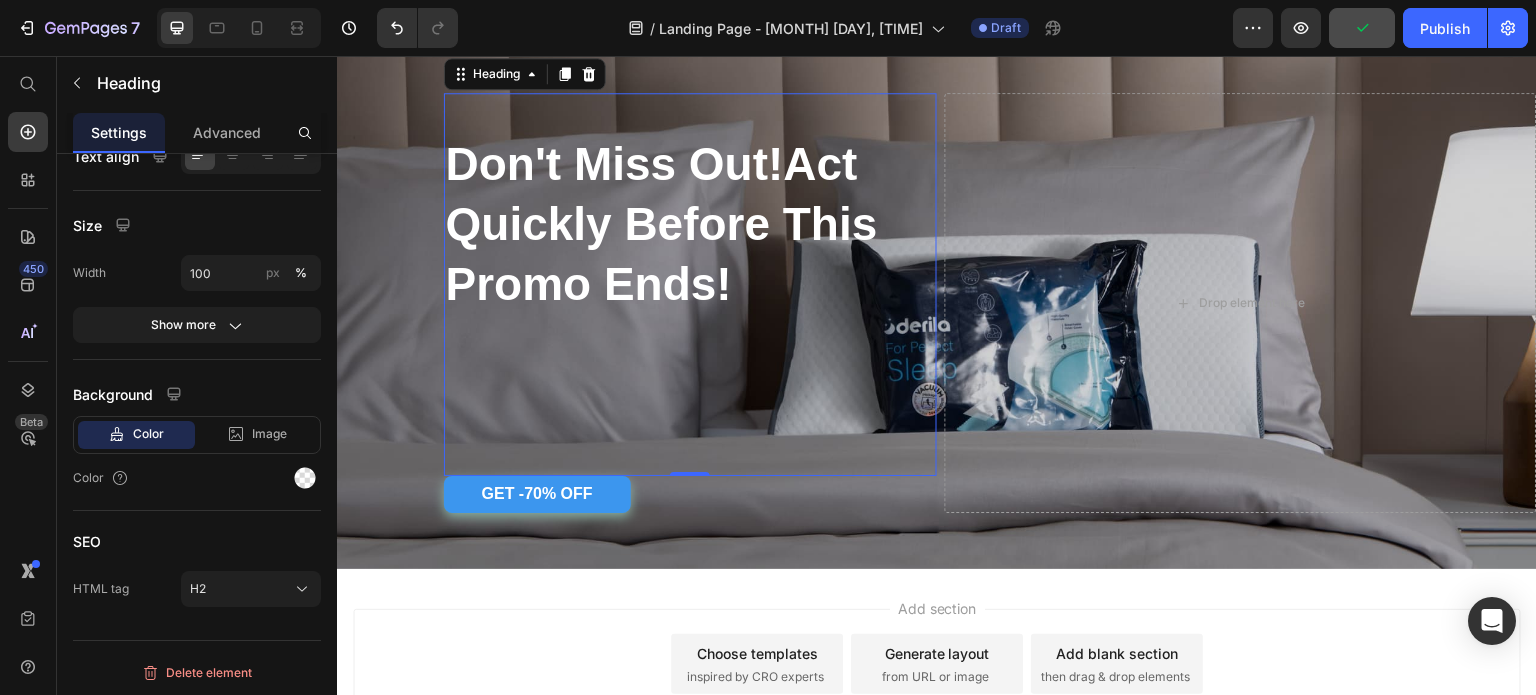 click on "Don't Miss Out!Act Quickly Before This Promo Ends! ⁠⁠⁠⁠⁠⁠⁠   Heading   0" at bounding box center [690, 284] 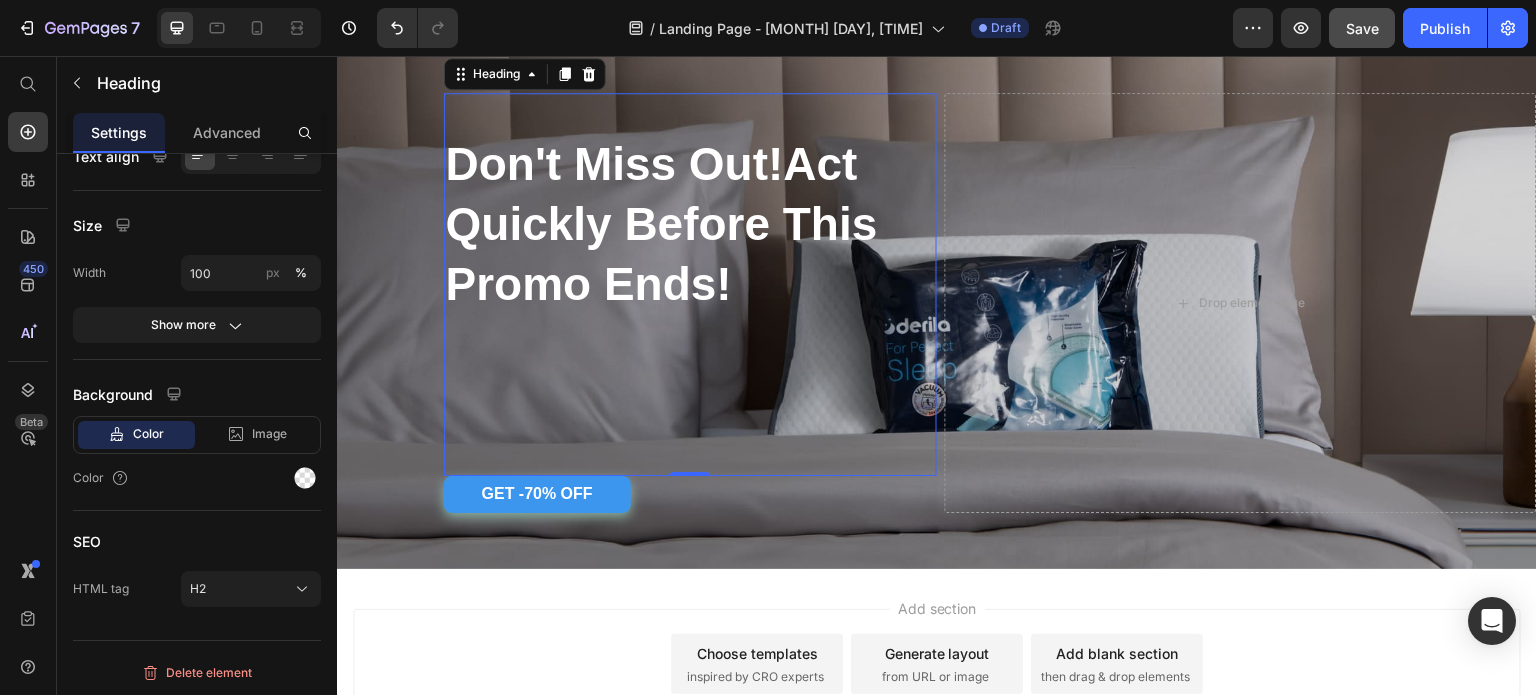 click on "Don't Miss Out!Act Quickly Before This Promo Ends! ⁠⁠⁠⁠⁠⁠⁠" at bounding box center [690, 284] 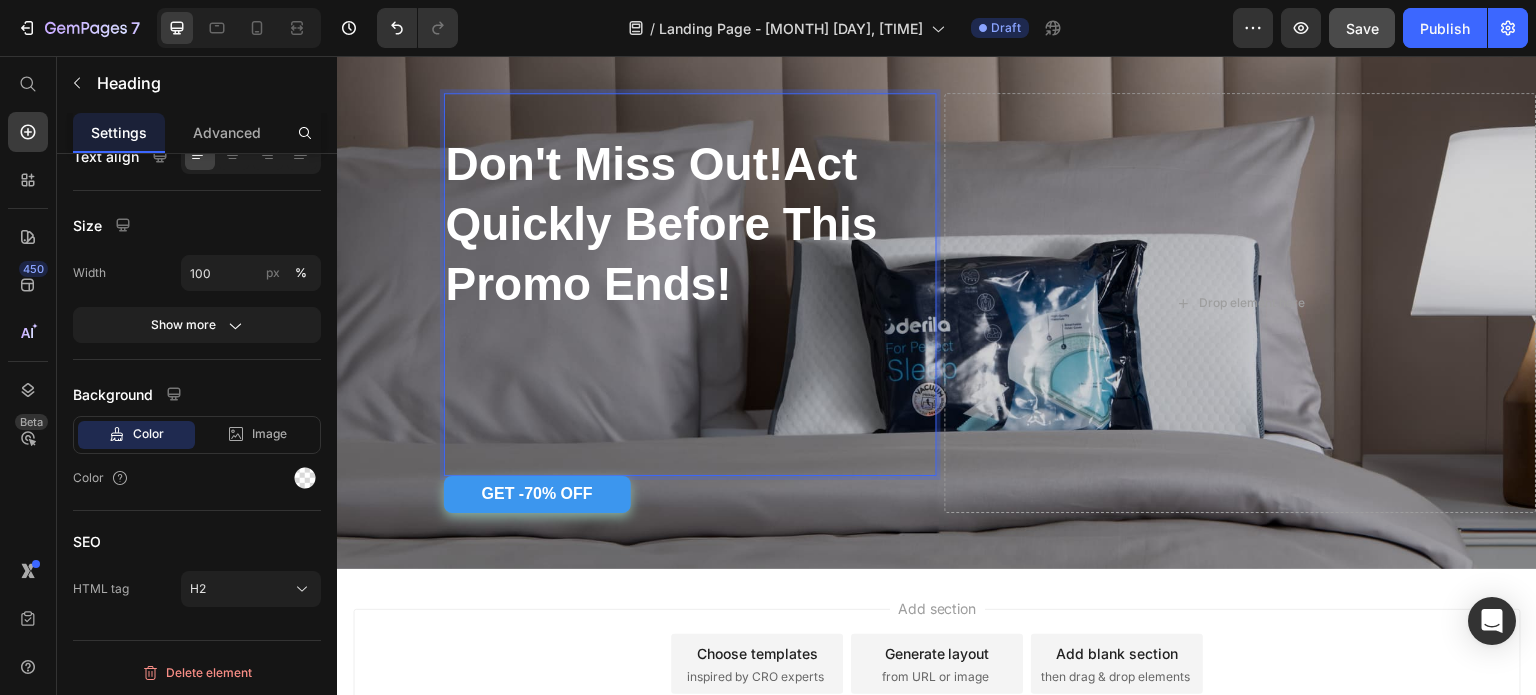 click on "Don't Miss Out!Act Quickly Before This Promo Ends!   Heading   0" at bounding box center (690, 284) 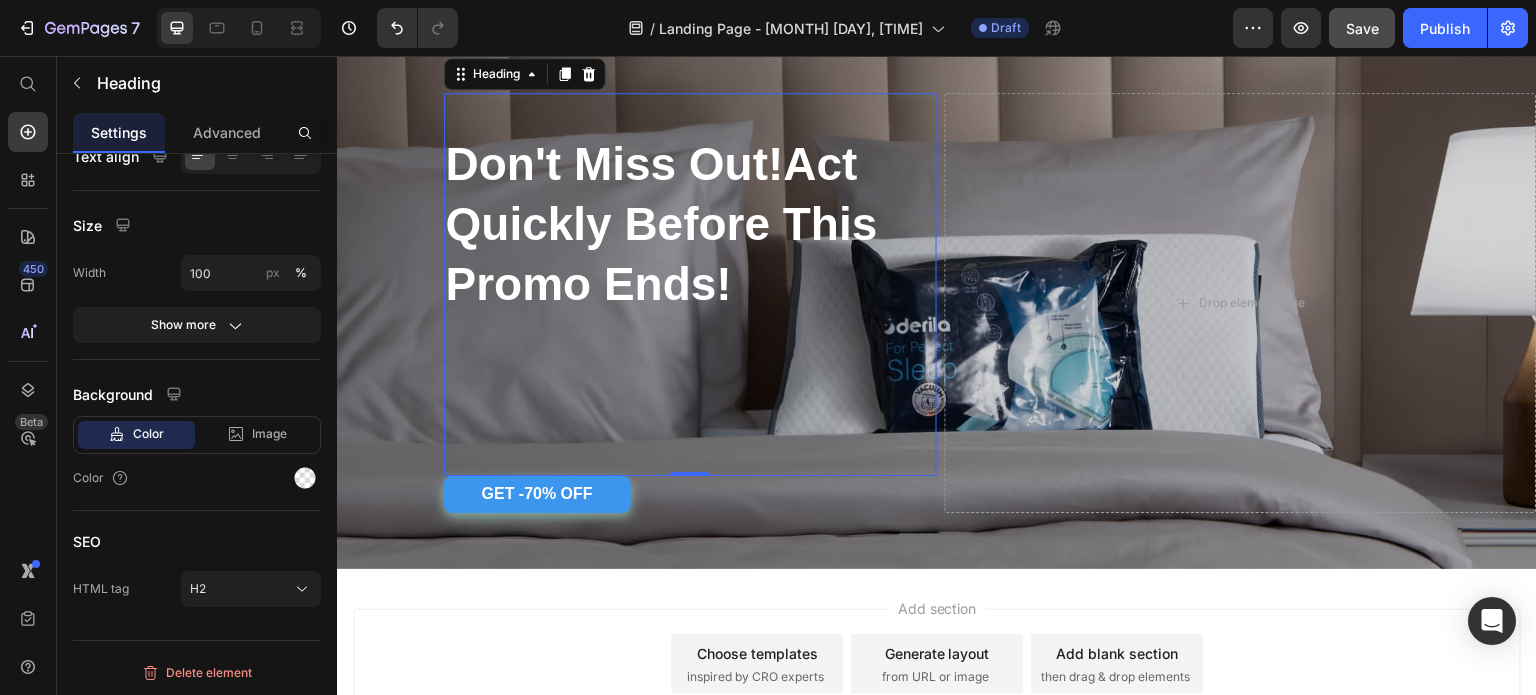 click on "Don't Miss Out!Act Quickly Before This Promo Ends!   Heading   0" at bounding box center [690, 284] 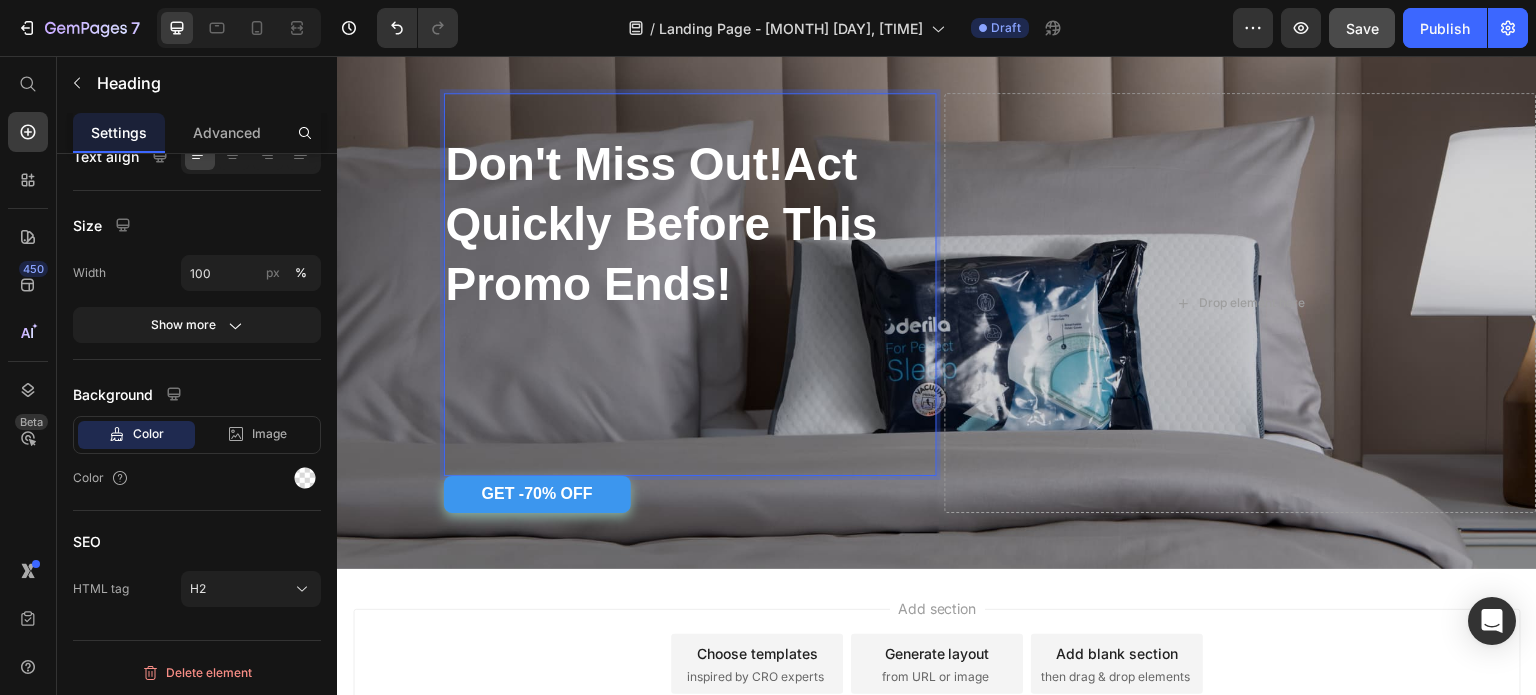 click on "Don't Miss Out!Act Quickly Before This Promo Ends!" at bounding box center (690, 284) 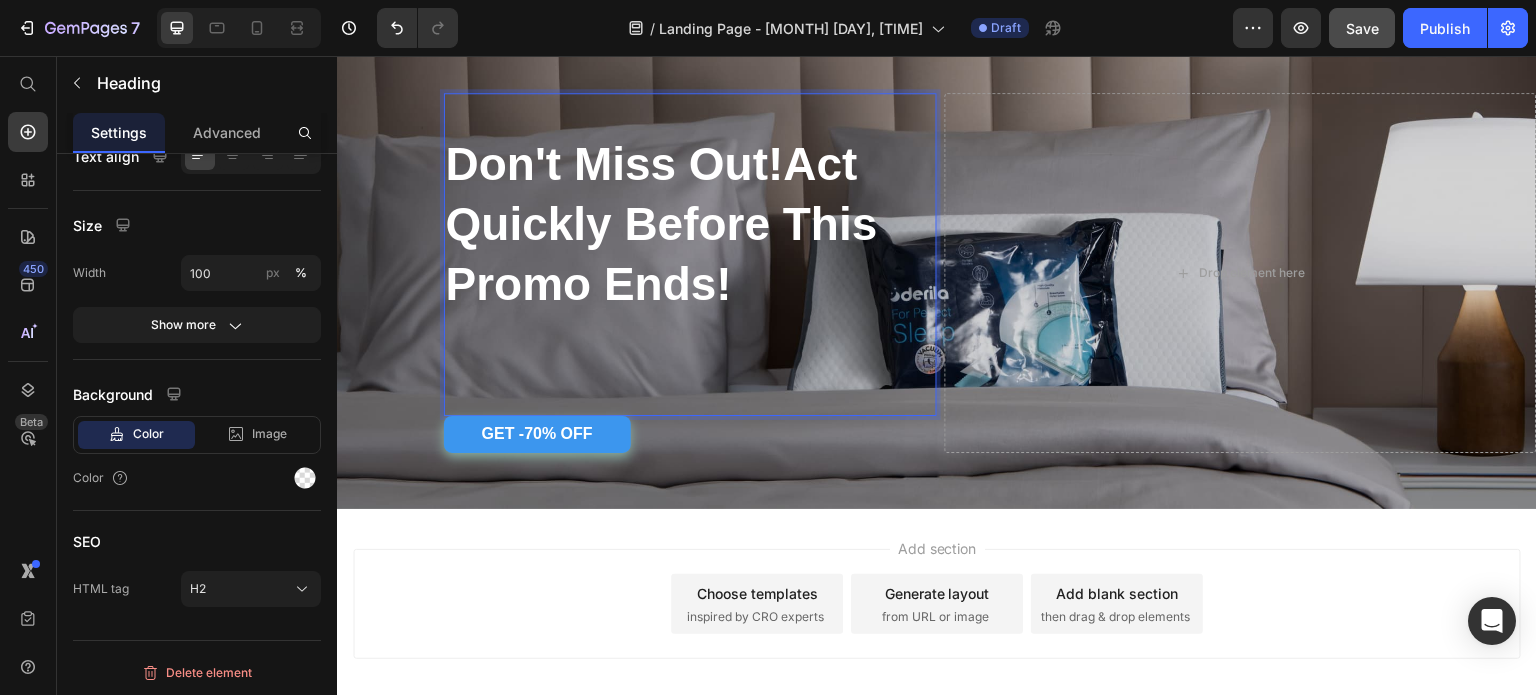 click on "Don't Miss Out!Act Quickly Before This Promo Ends!" at bounding box center (690, 254) 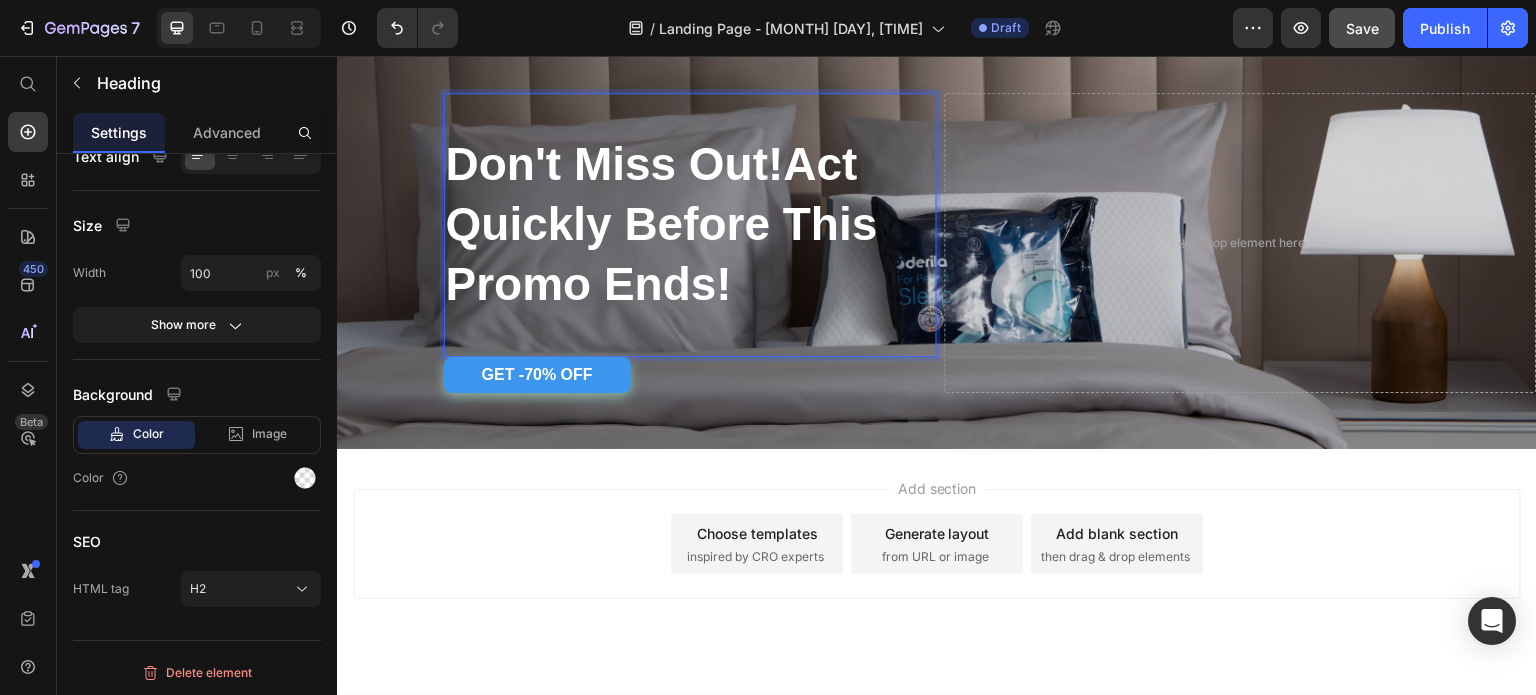 click on "Don't Miss Out!Act Quickly Before This Promo Ends! Heading   0" at bounding box center (690, 224) 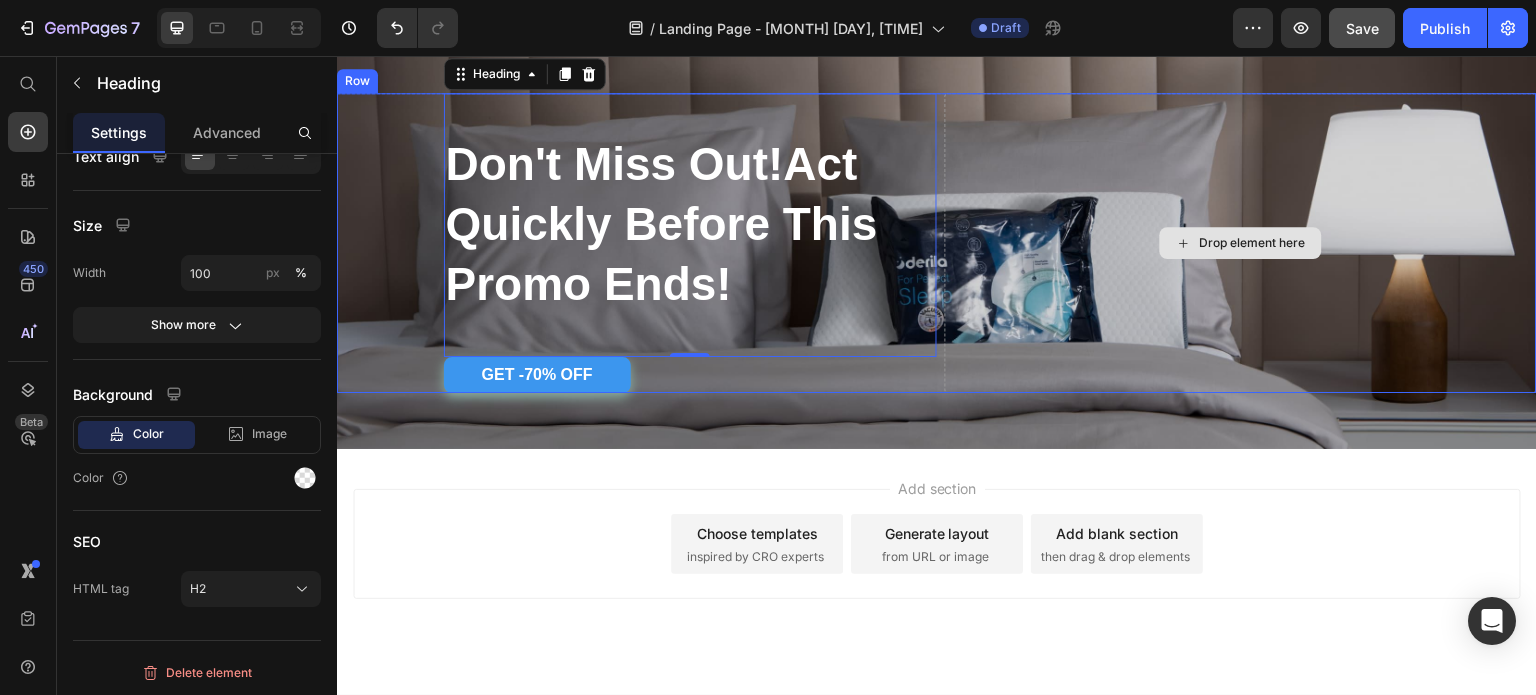 click on "Heading Don't Miss Out!Act Quickly Before This Promo Ends! Heading   0 GET -70%   OFF Button
Drop element here Row" at bounding box center [937, 243] 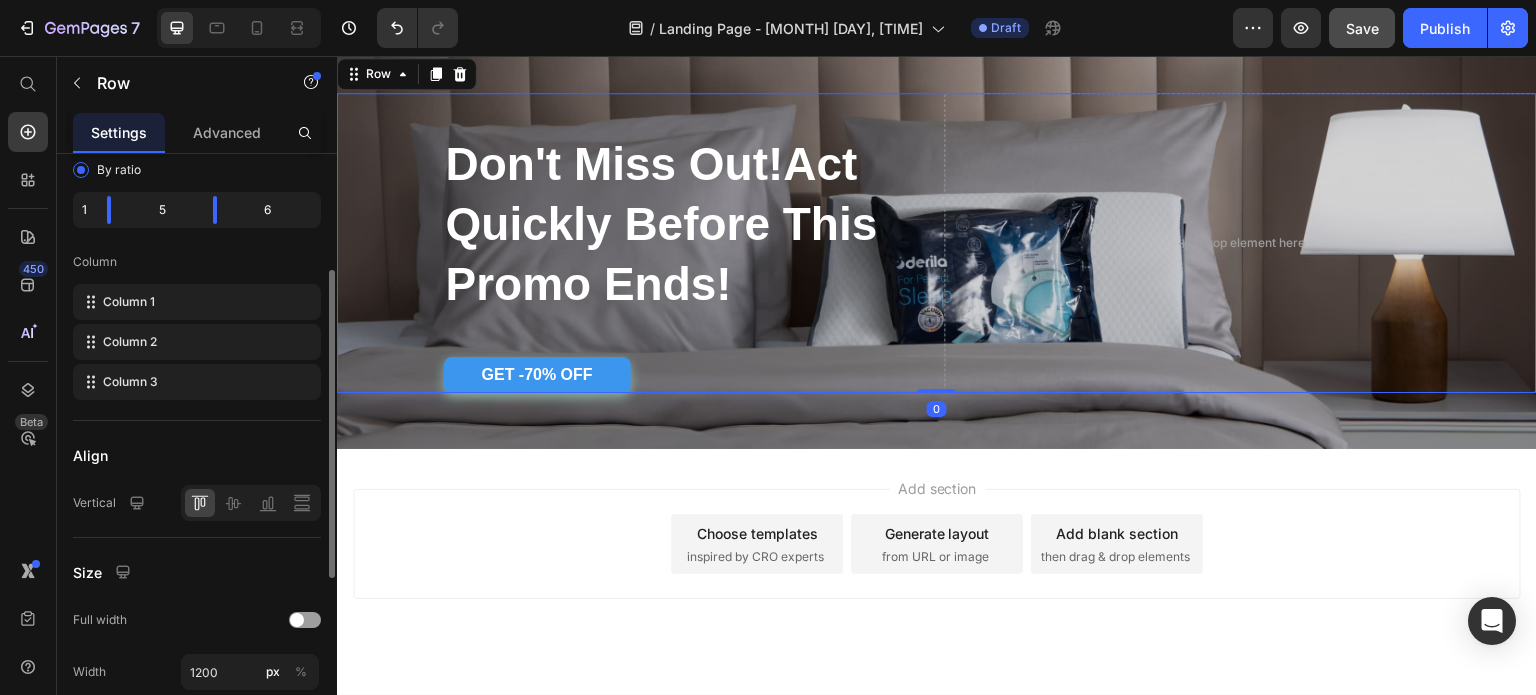 scroll, scrollTop: 228, scrollLeft: 0, axis: vertical 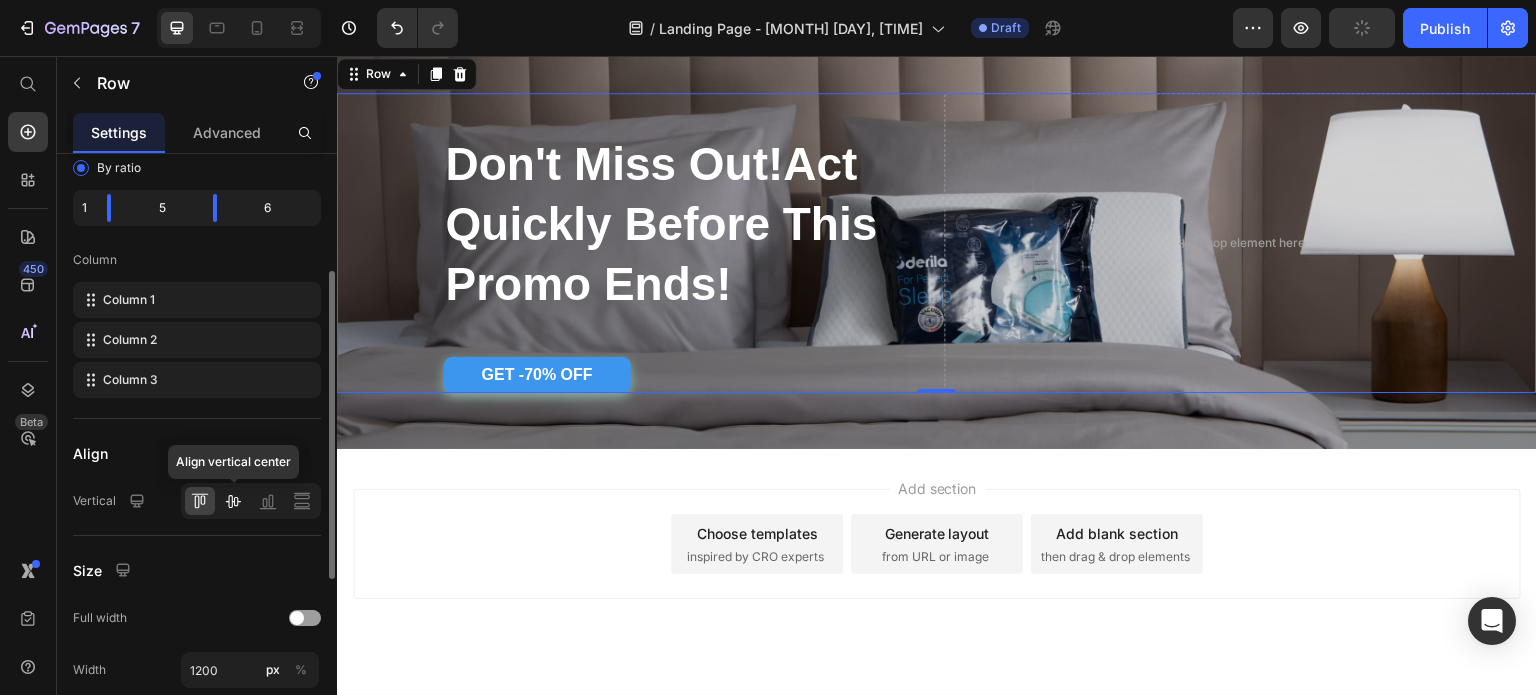 click 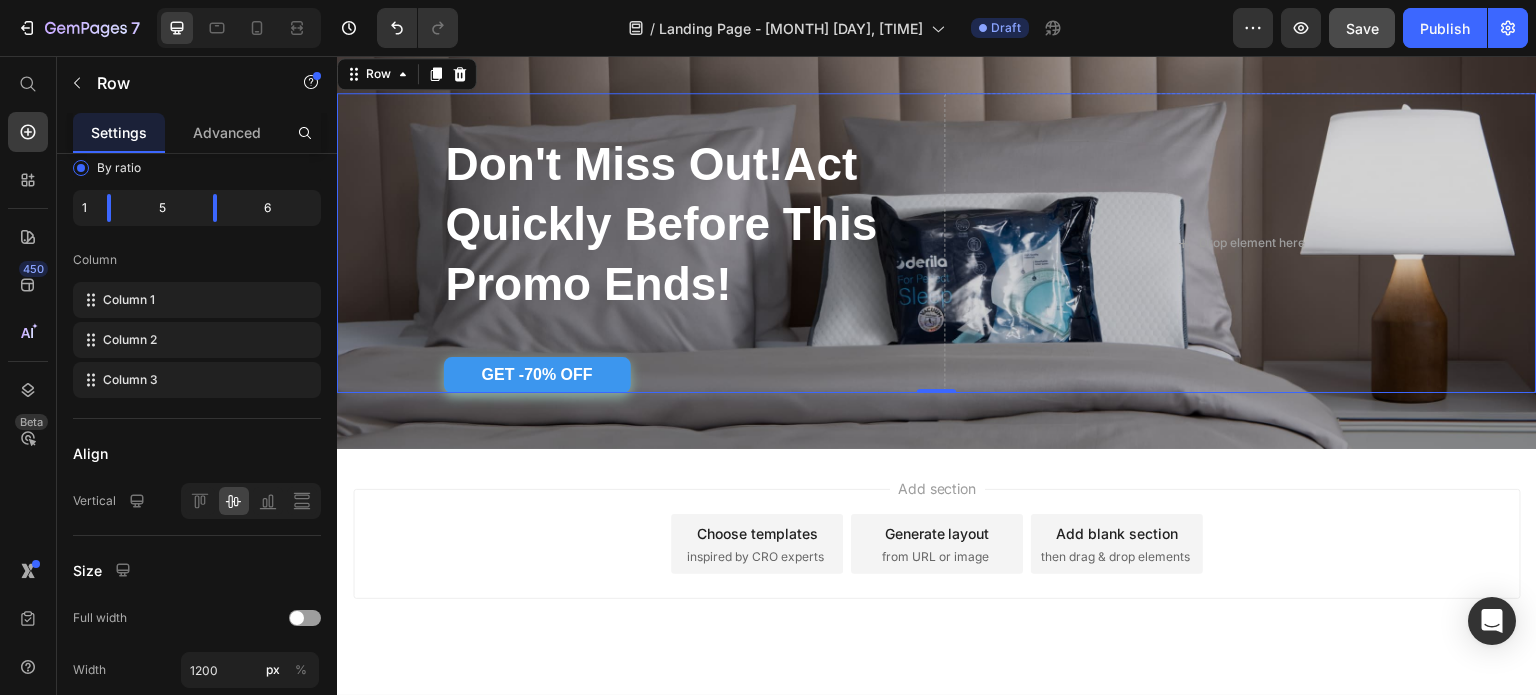 click on "Add section" at bounding box center [937, 488] 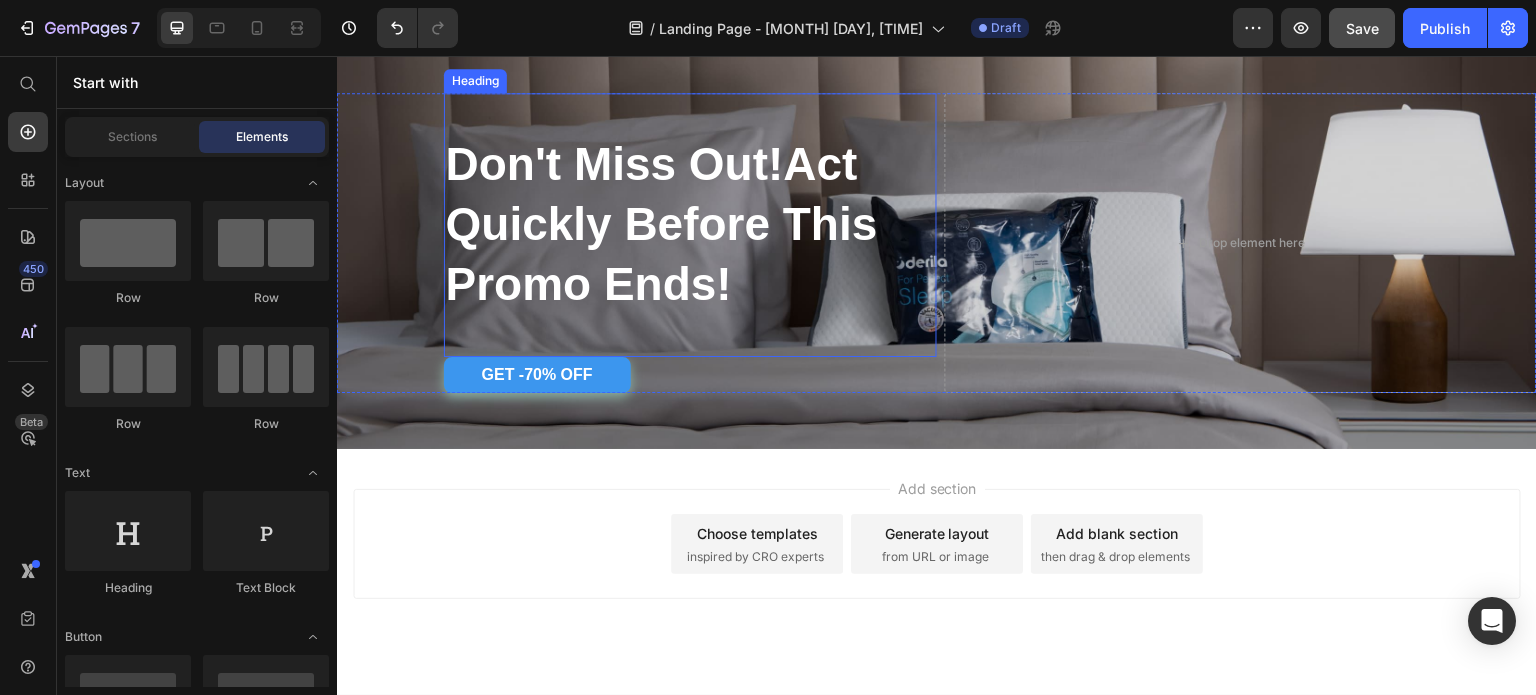 click on "⁠⁠⁠⁠⁠⁠⁠ Don't Miss Out!Act Quickly Before This Promo Ends! Heading" at bounding box center (690, 224) 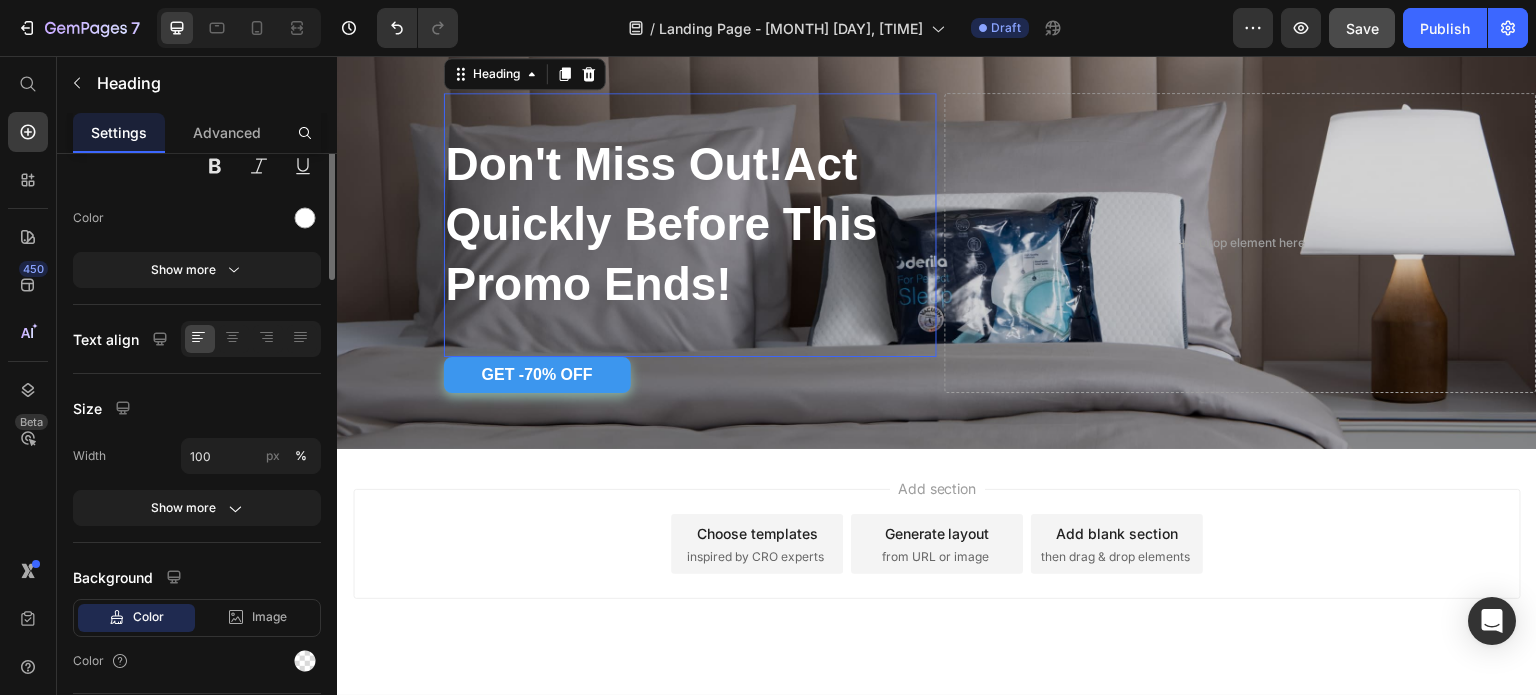 scroll, scrollTop: 0, scrollLeft: 0, axis: both 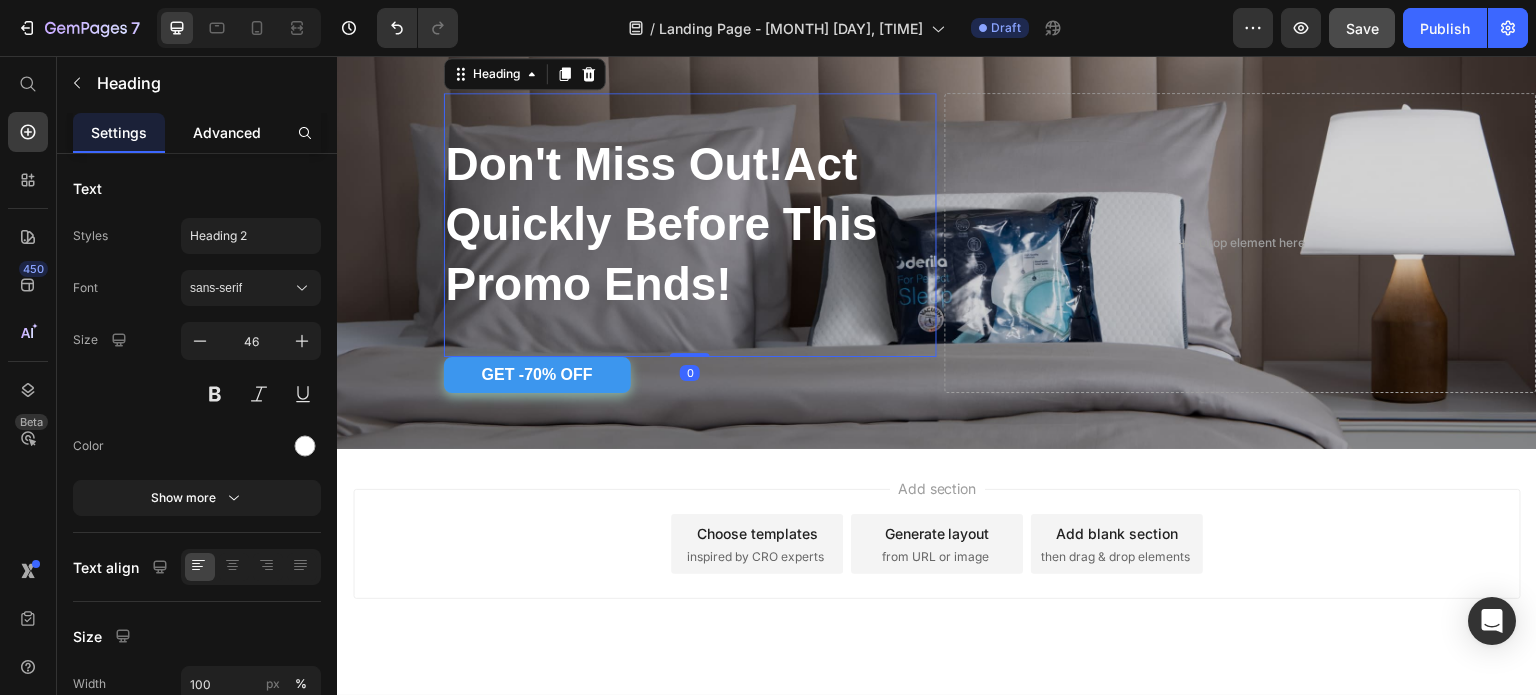 click on "Advanced" at bounding box center [227, 132] 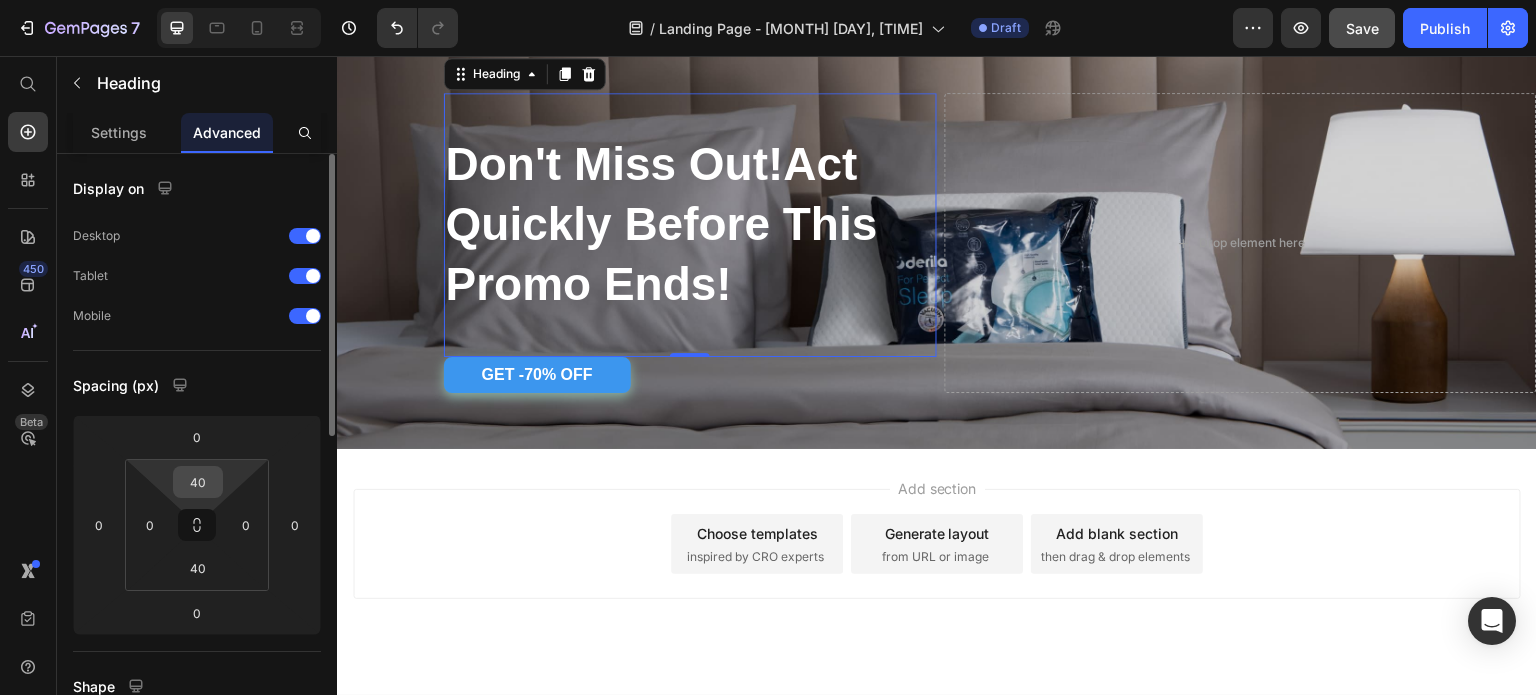 click on "40" at bounding box center [198, 482] 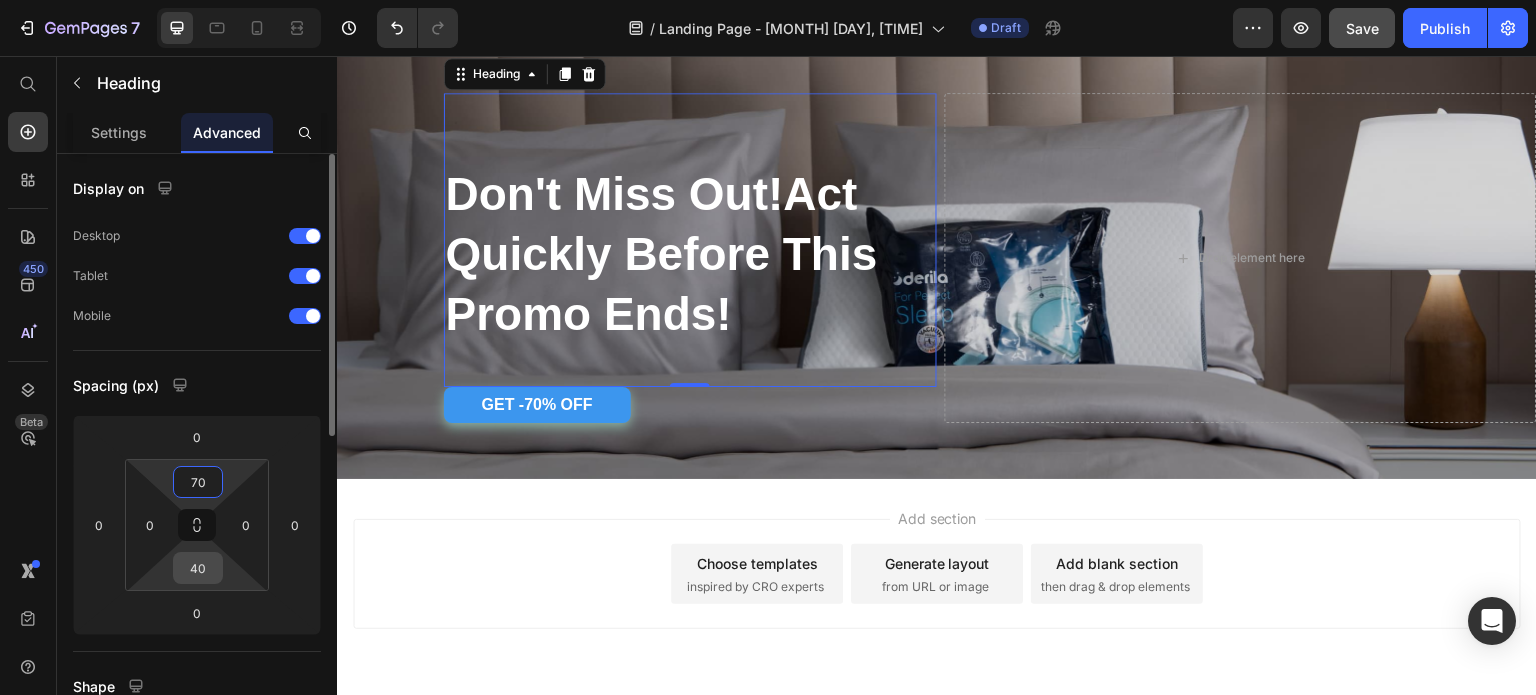 type on "70" 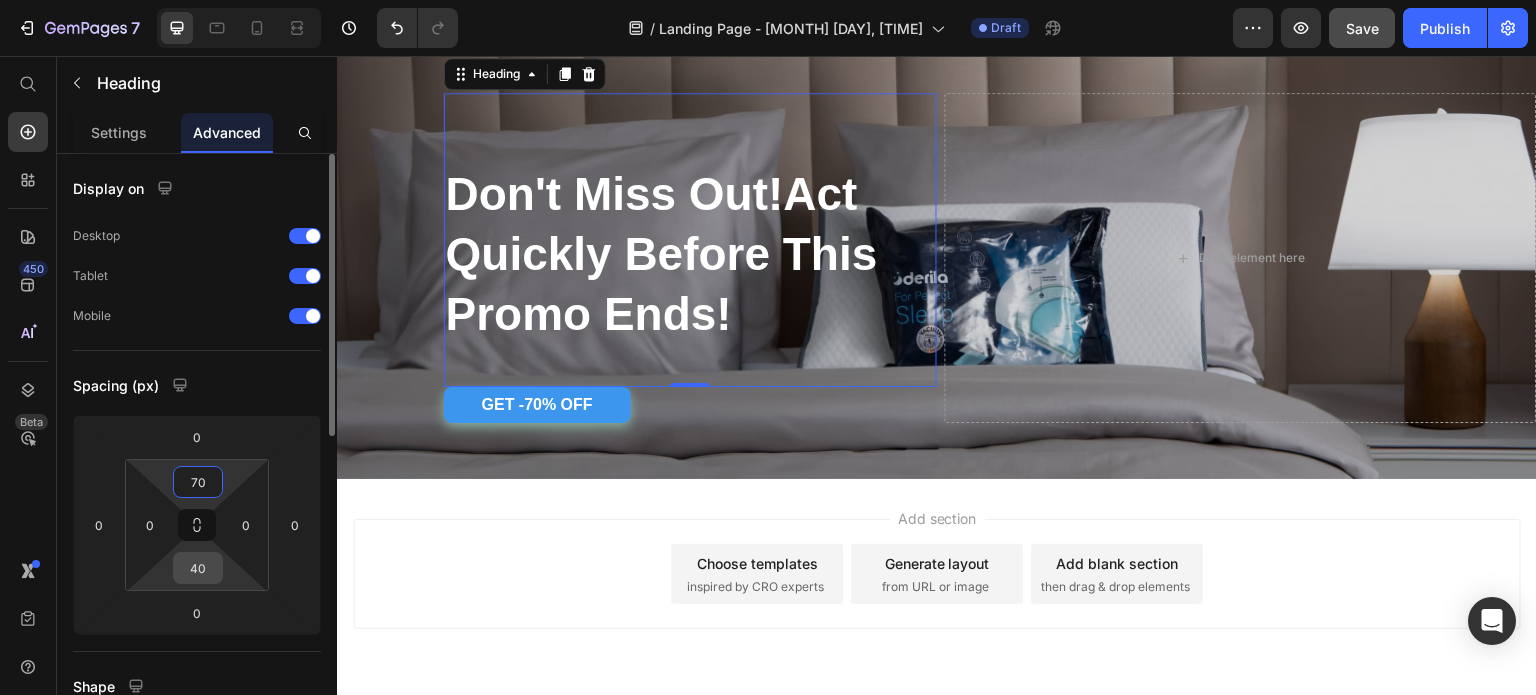 click on "40" at bounding box center (198, 568) 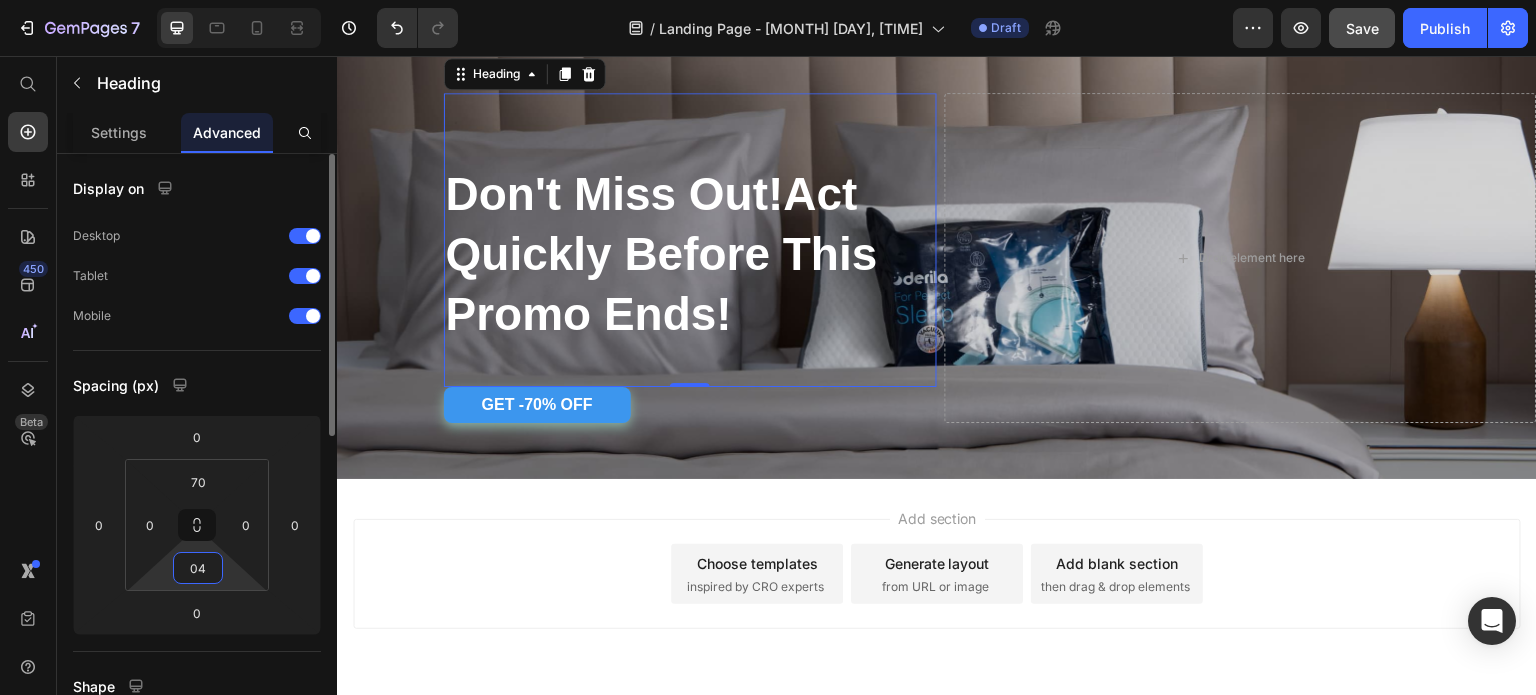 type on "0" 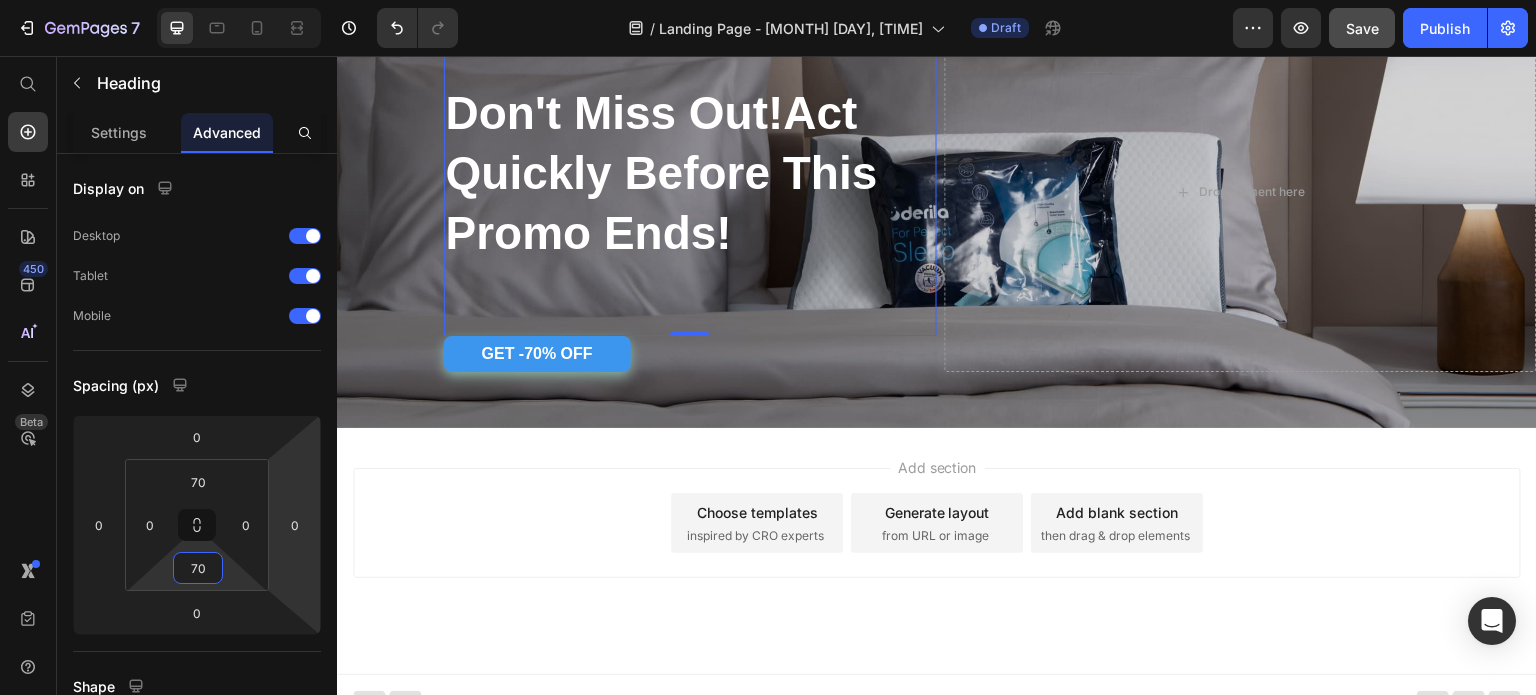 scroll, scrollTop: 4532, scrollLeft: 0, axis: vertical 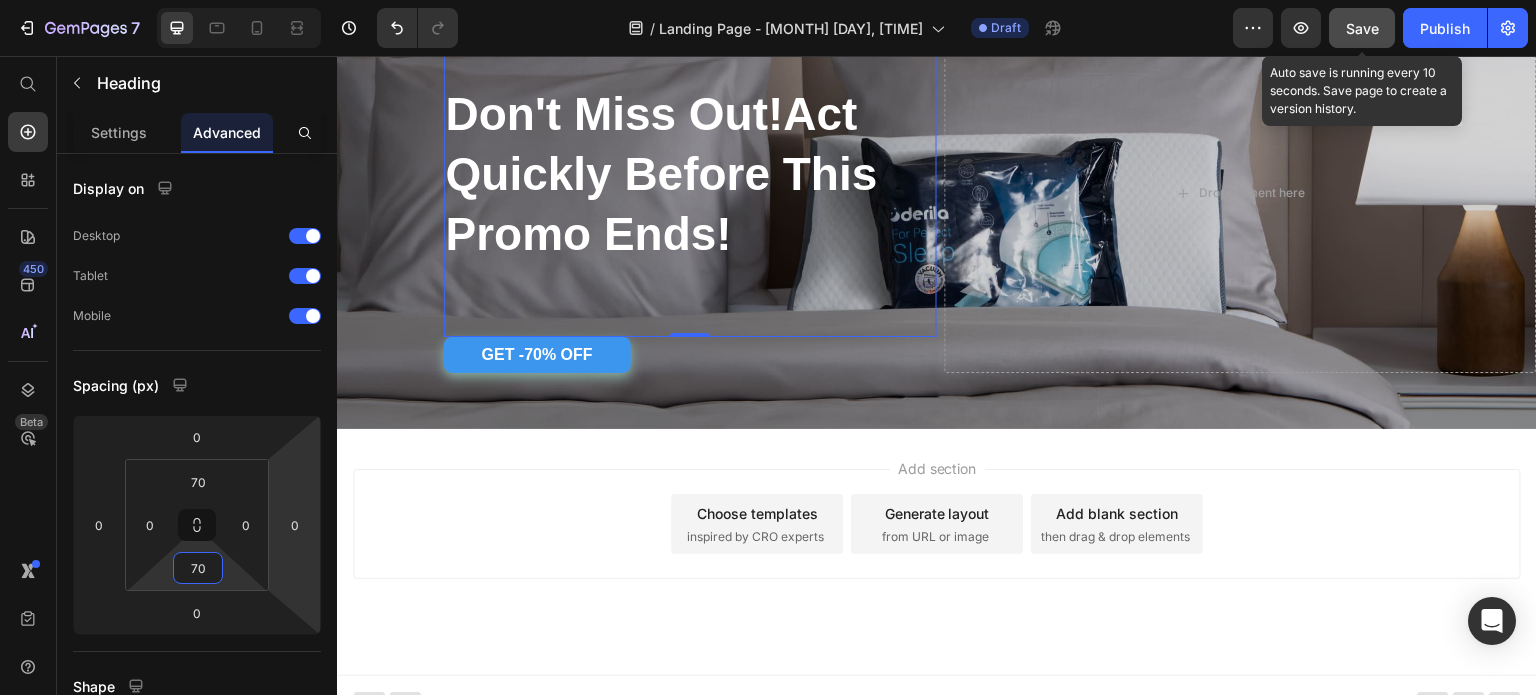 type on "70" 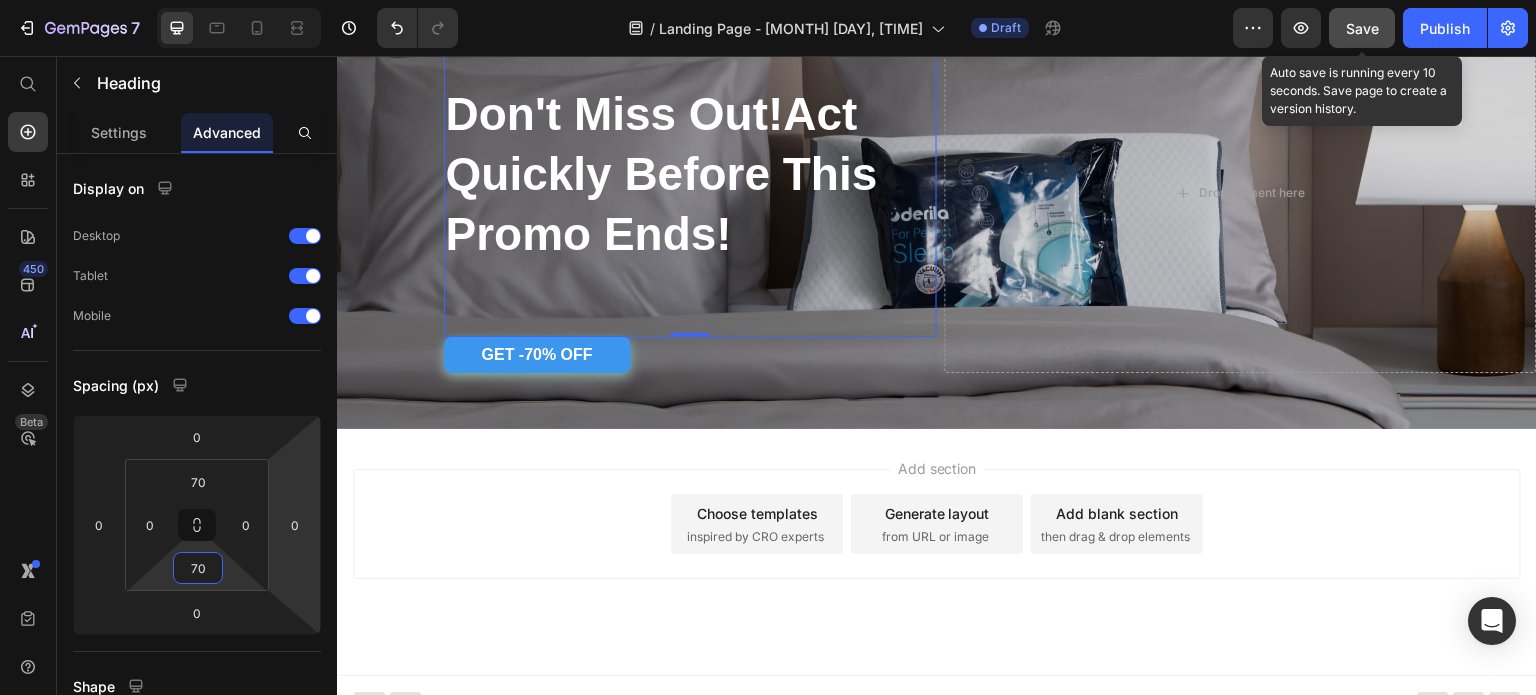 click on "Save" 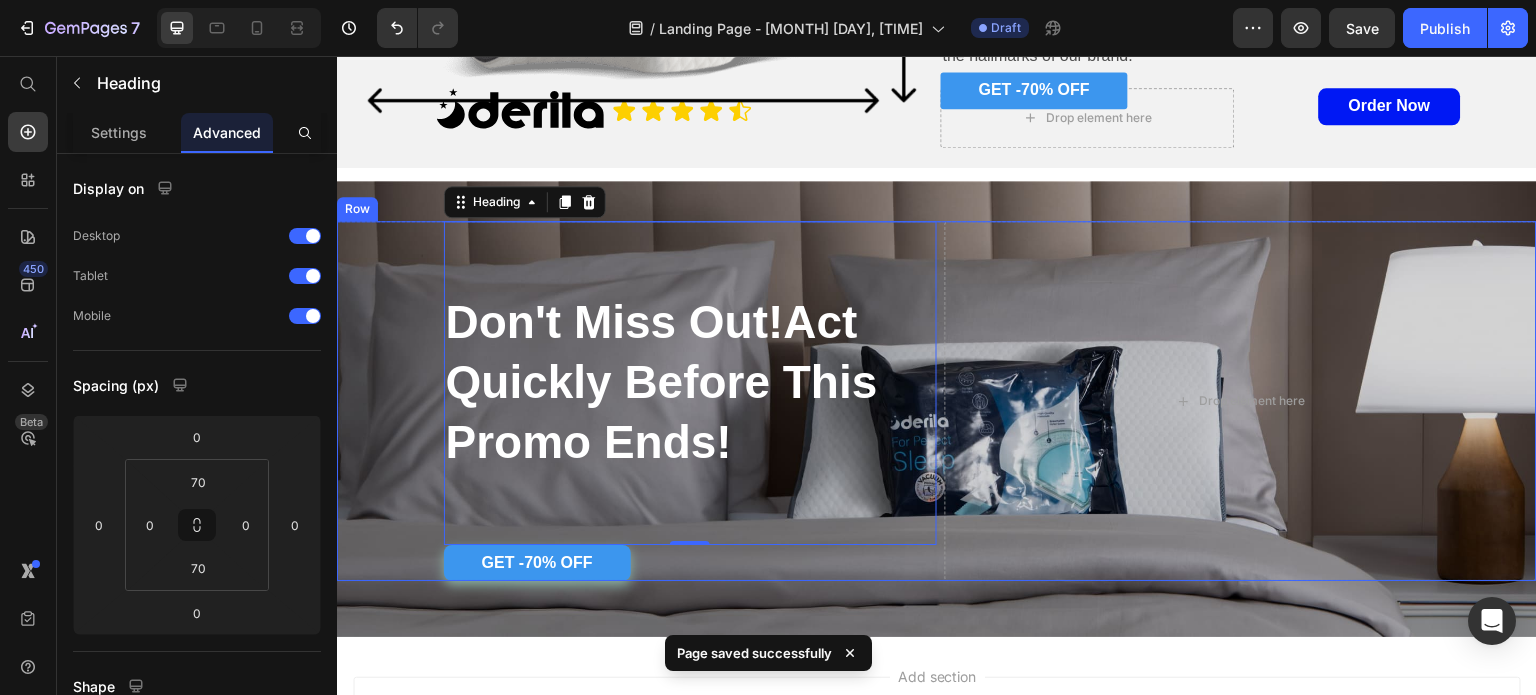 scroll, scrollTop: 4328, scrollLeft: 0, axis: vertical 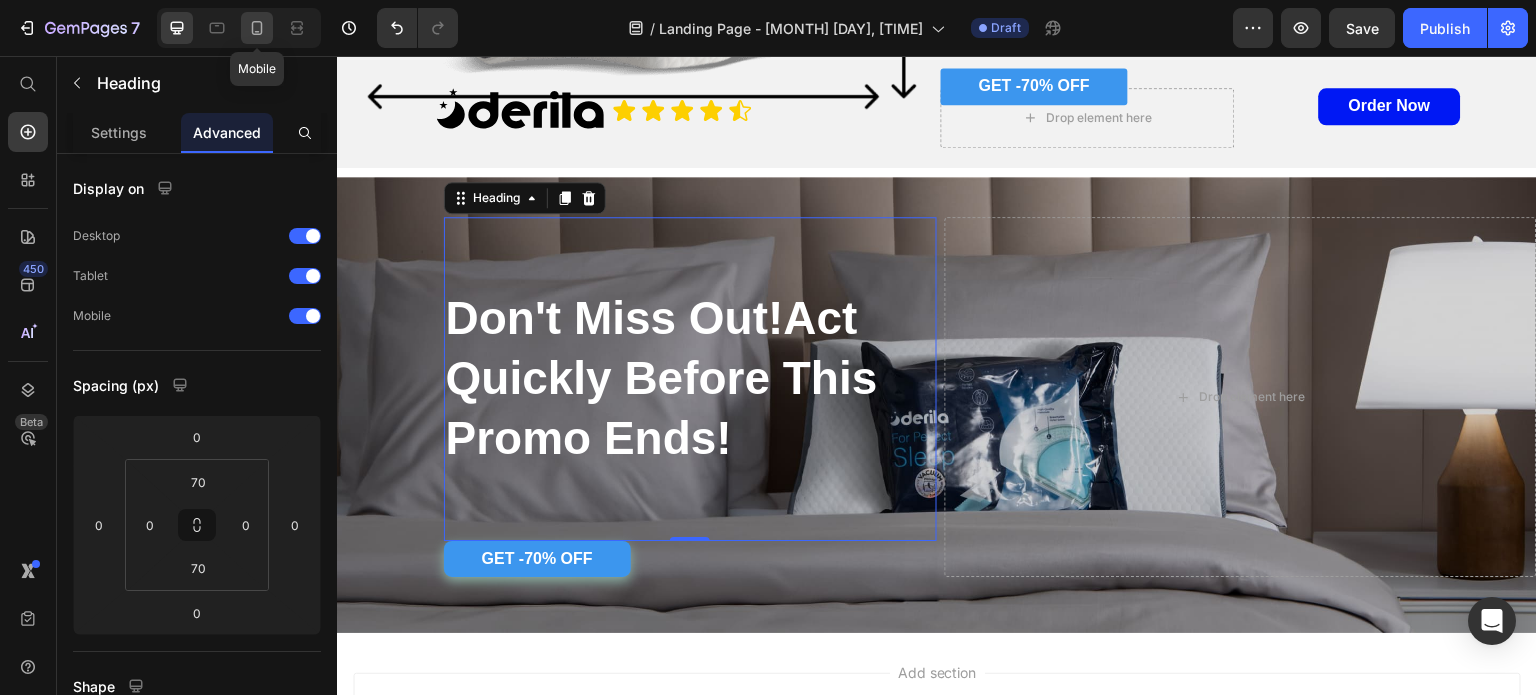 click 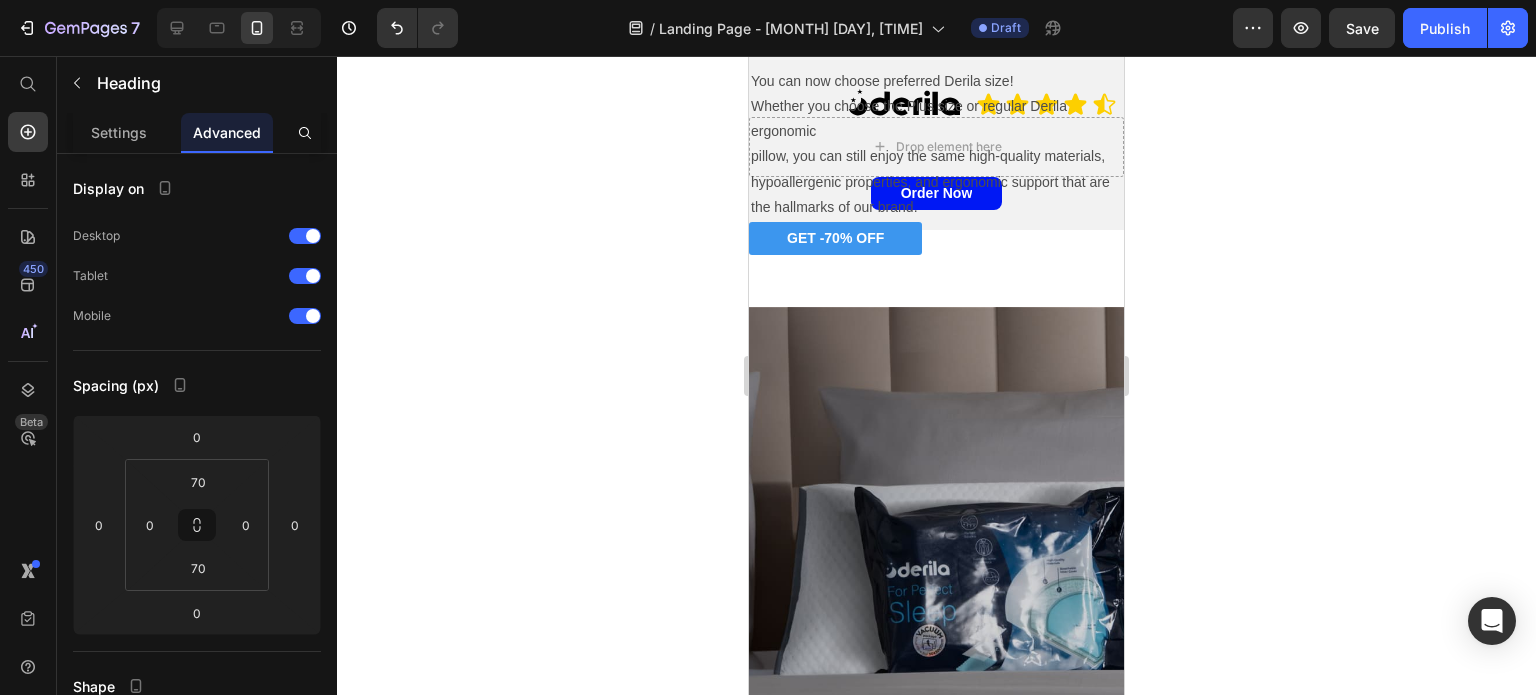 scroll, scrollTop: 4793, scrollLeft: 0, axis: vertical 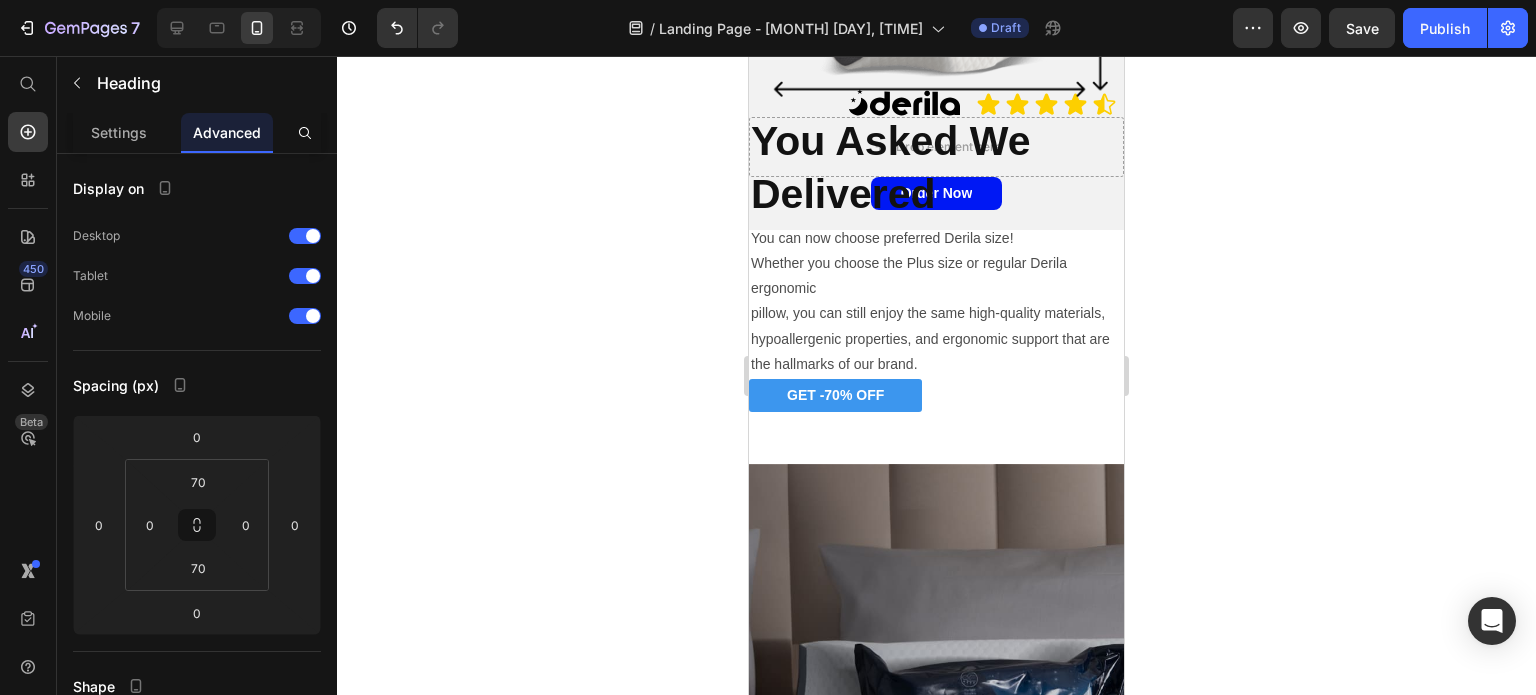 click on "Designed For All Sleeping Positions" at bounding box center [936, -639] 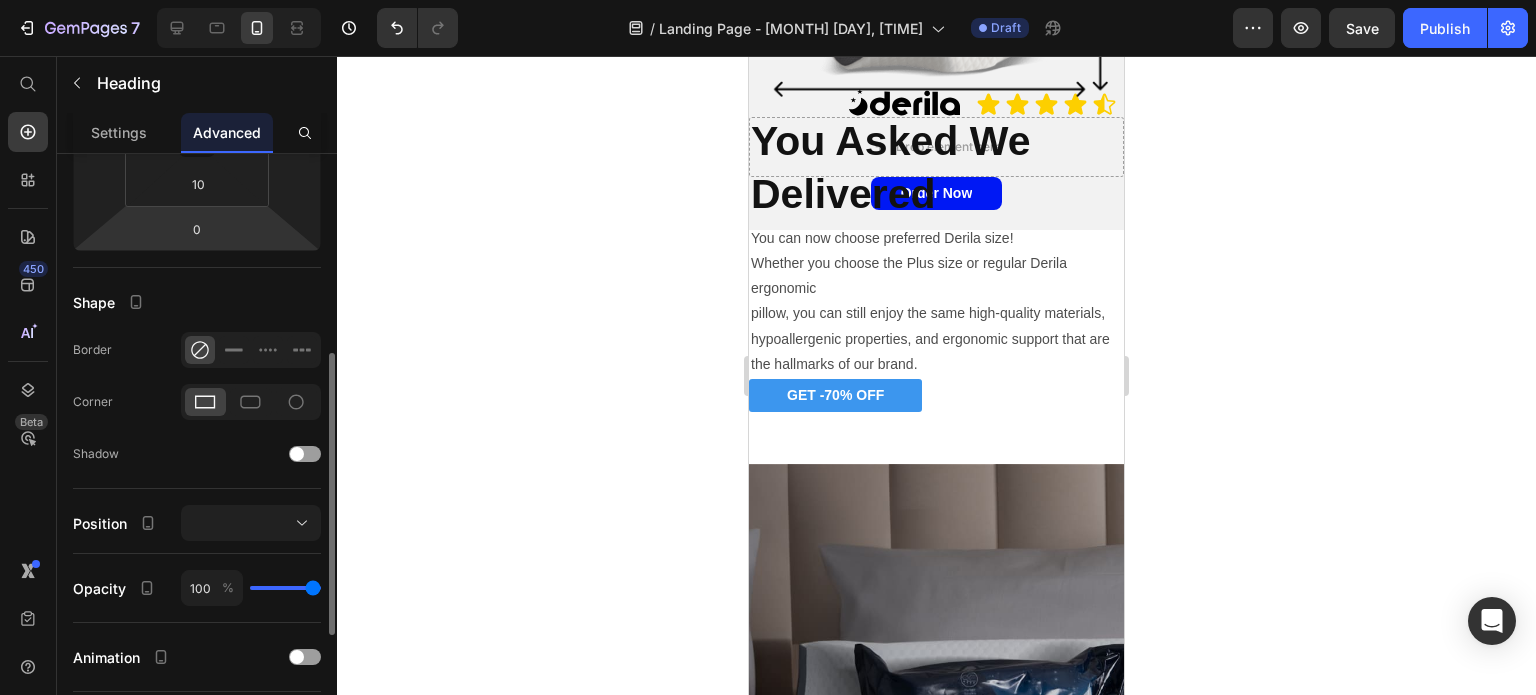 scroll, scrollTop: 408, scrollLeft: 0, axis: vertical 